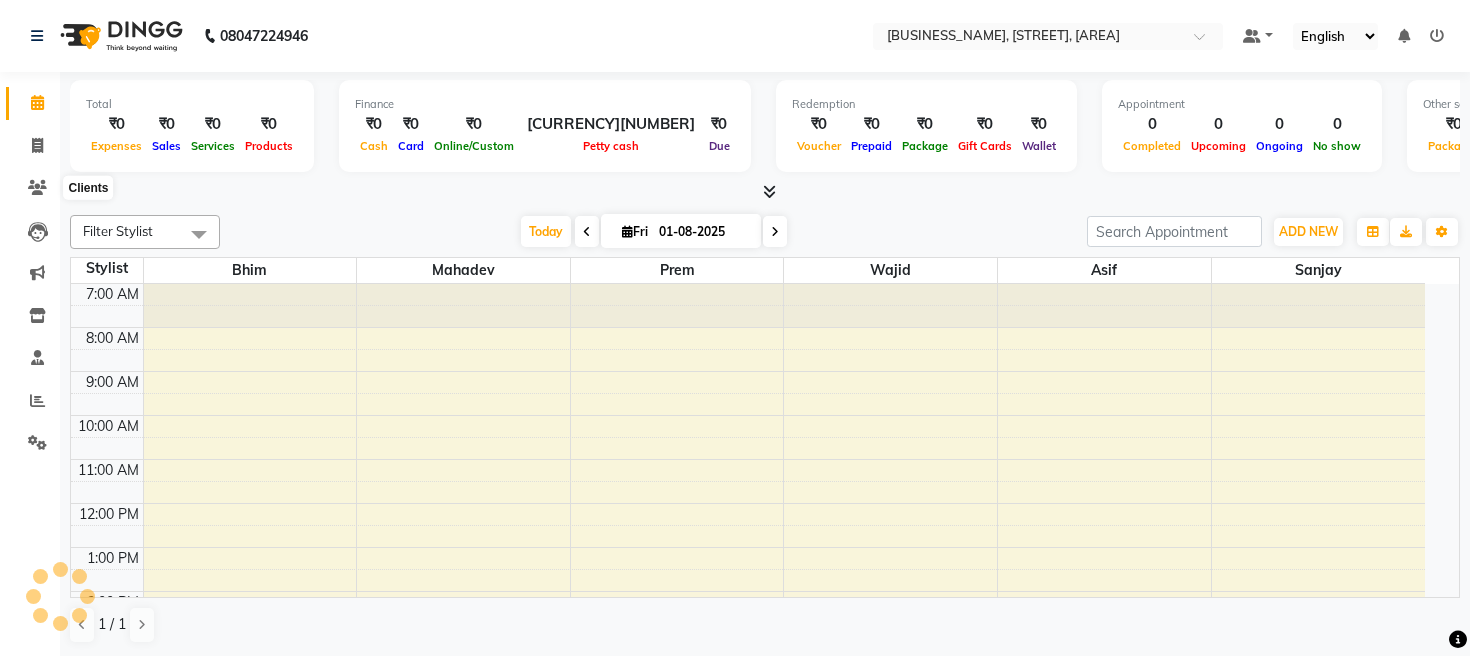 scroll, scrollTop: 0, scrollLeft: 0, axis: both 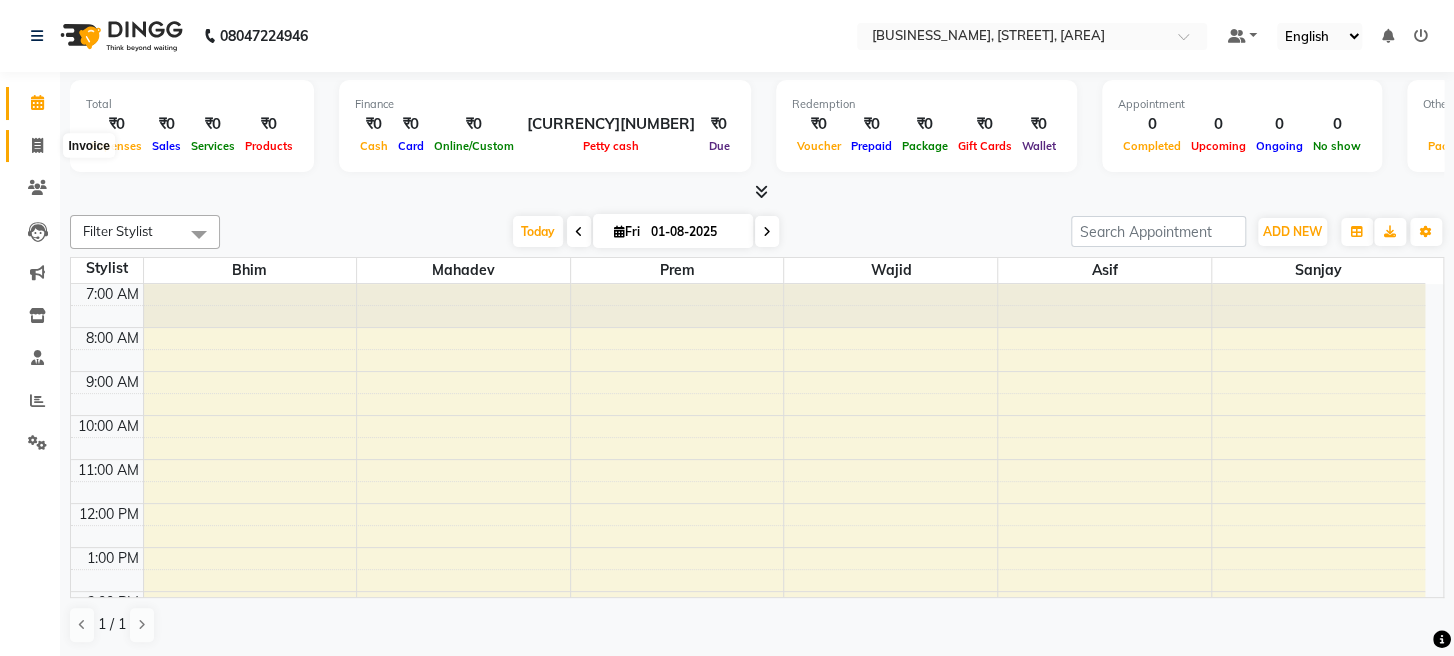 click 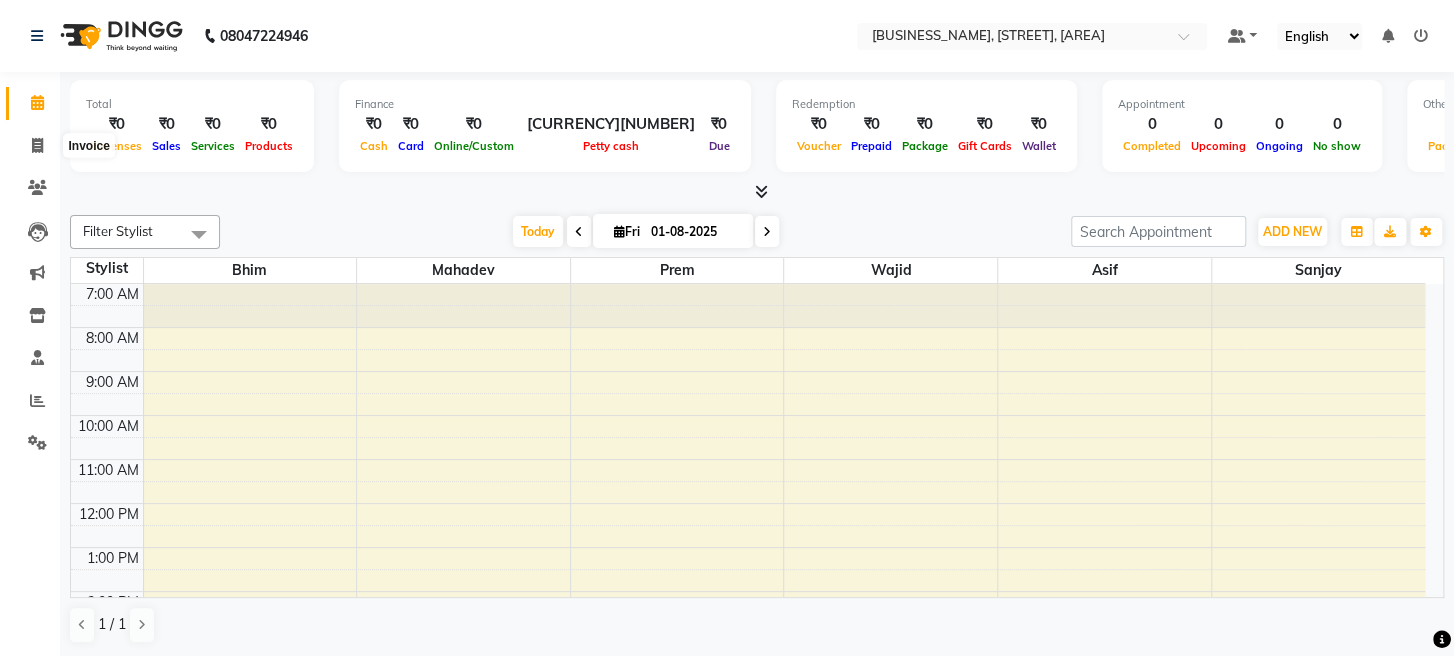 select on "service" 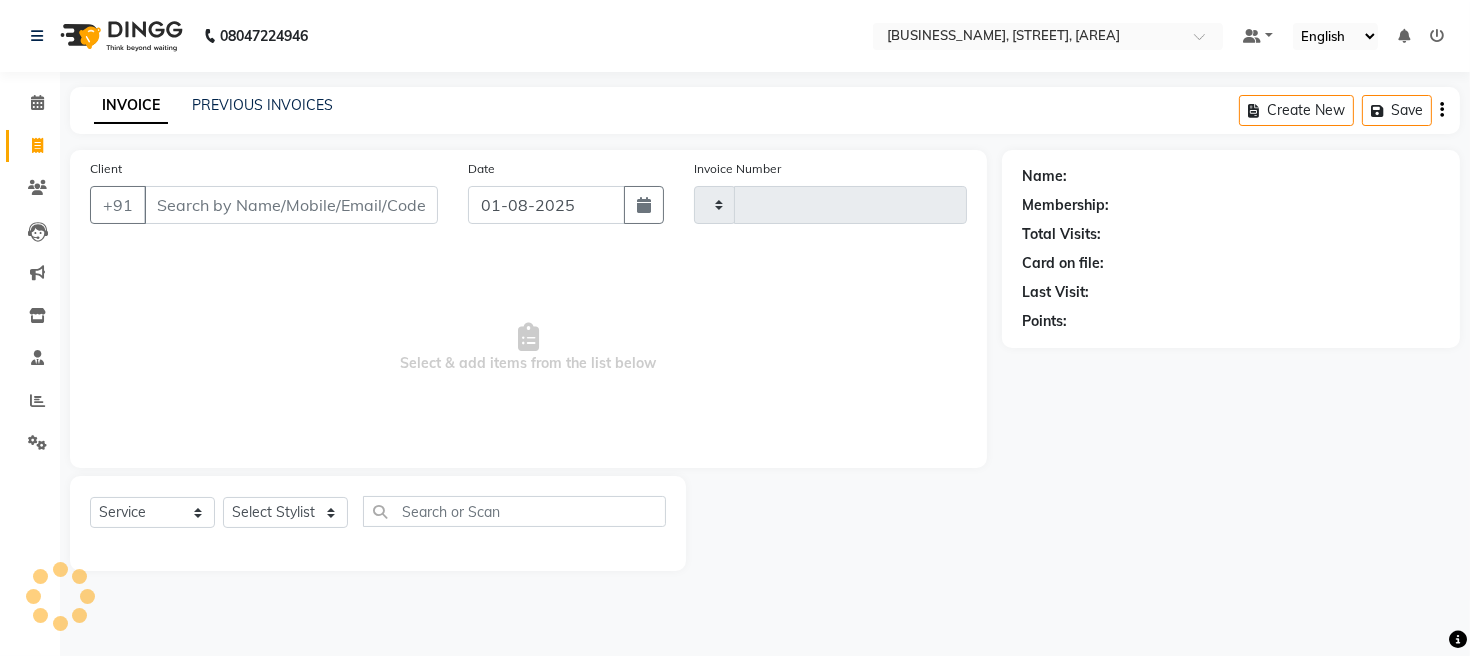 type on "1325" 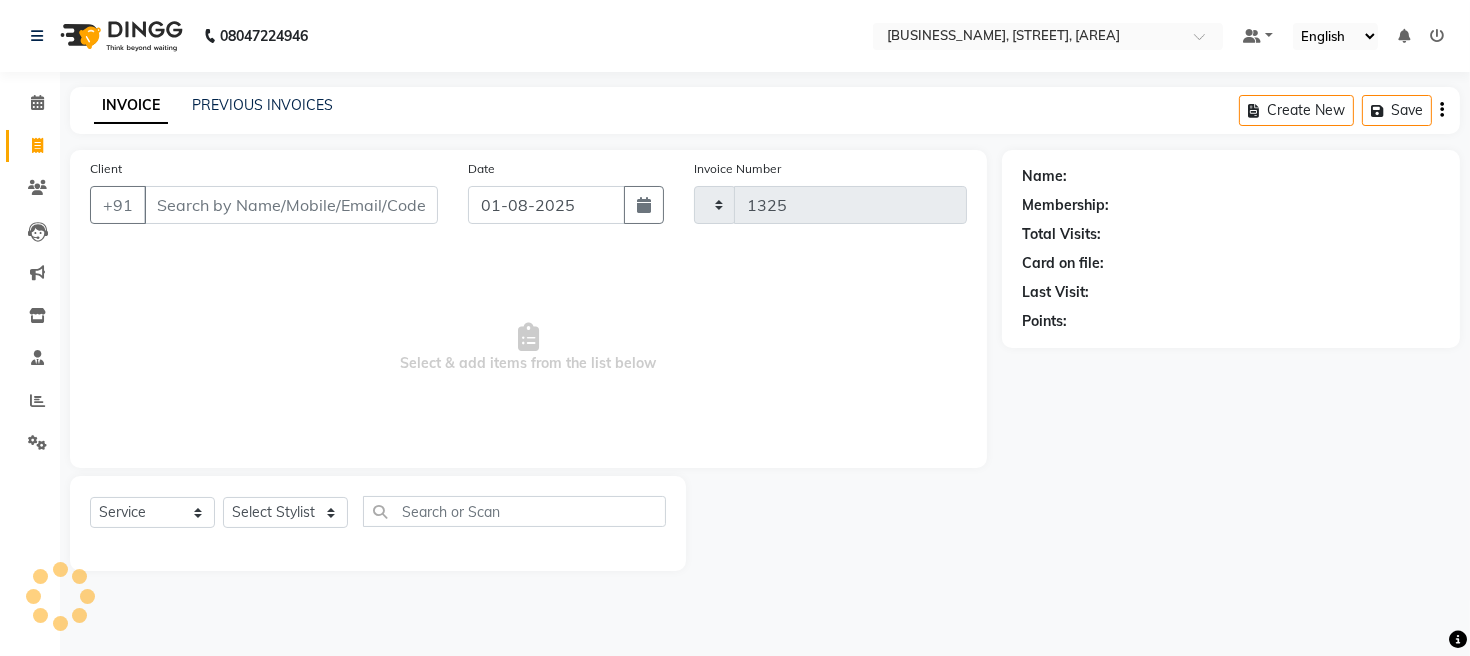 select on "779" 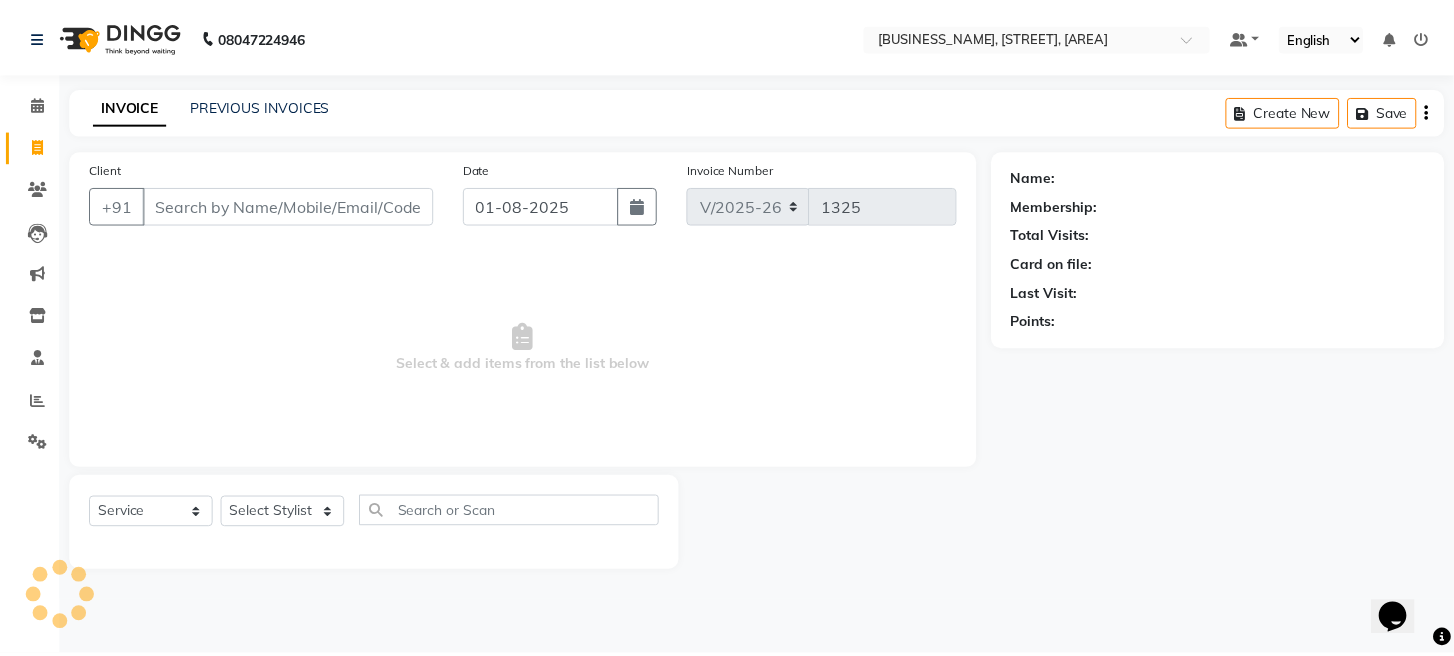 scroll, scrollTop: 0, scrollLeft: 0, axis: both 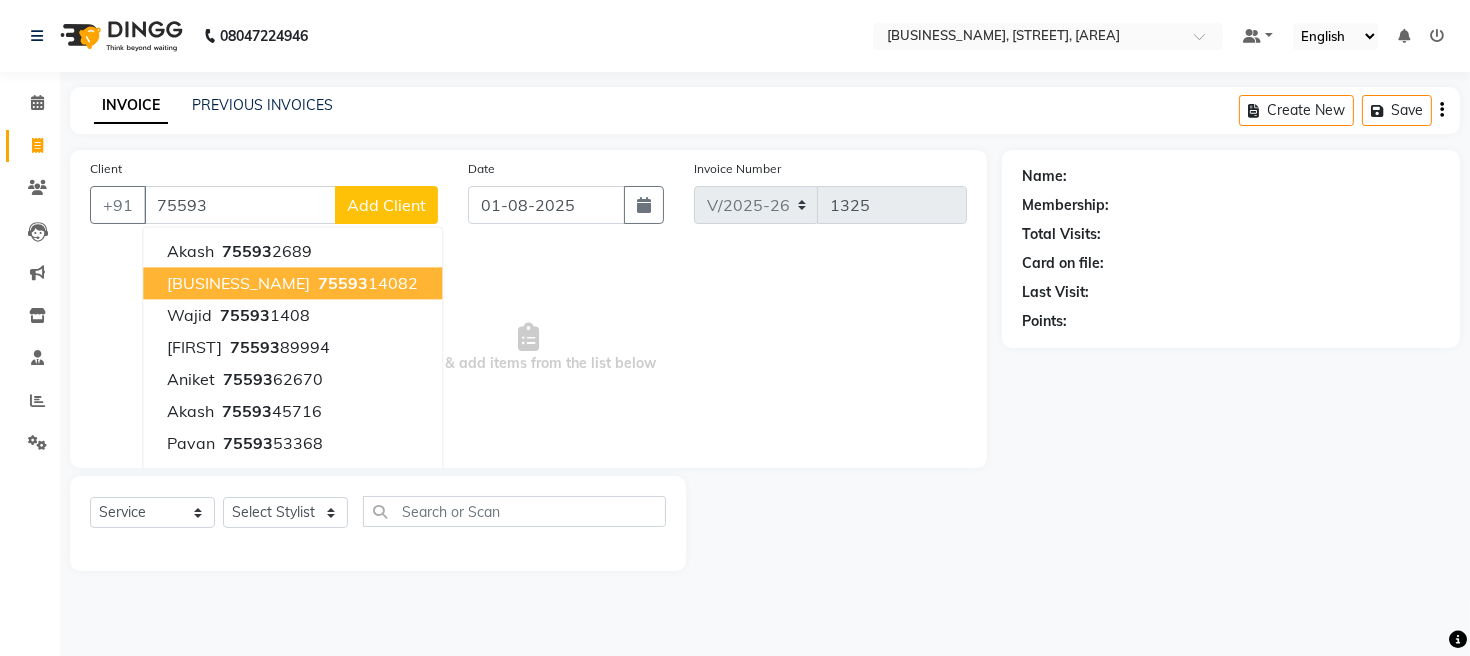 click on "[BUSINESS_NAME]" at bounding box center (238, 283) 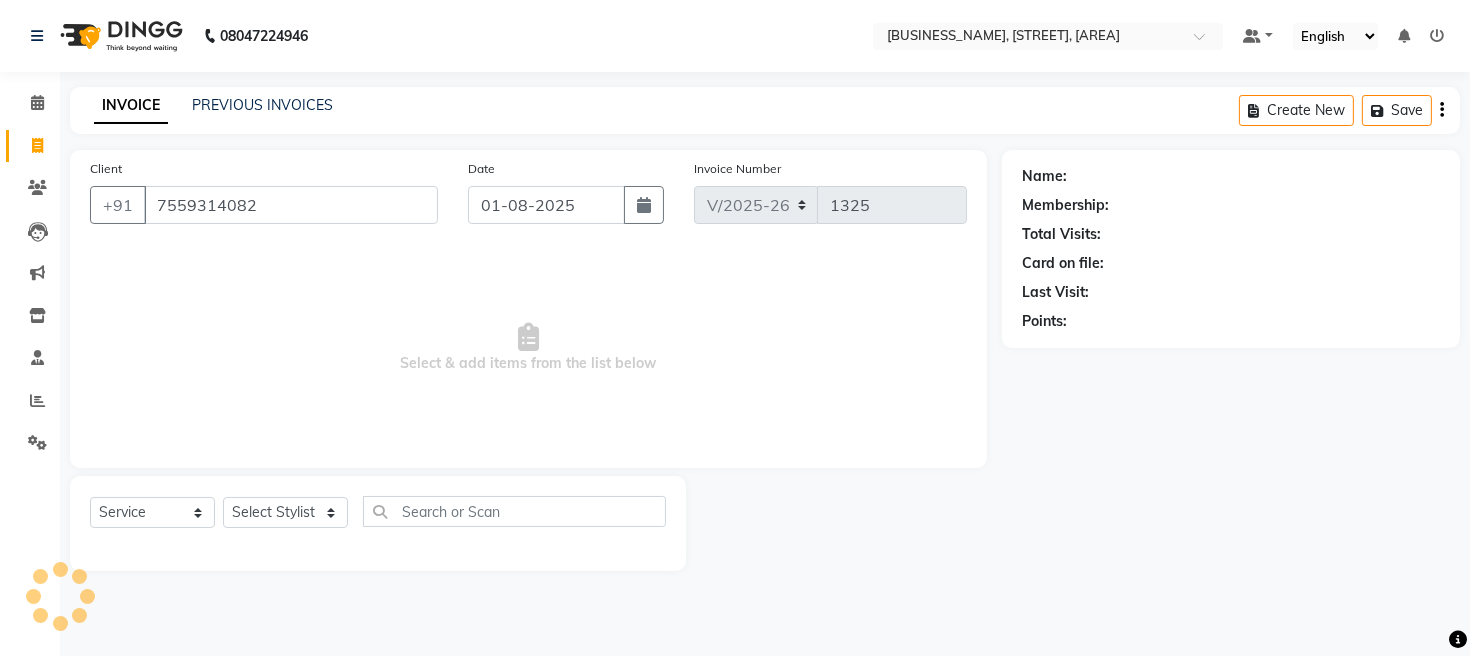 type on "7559314082" 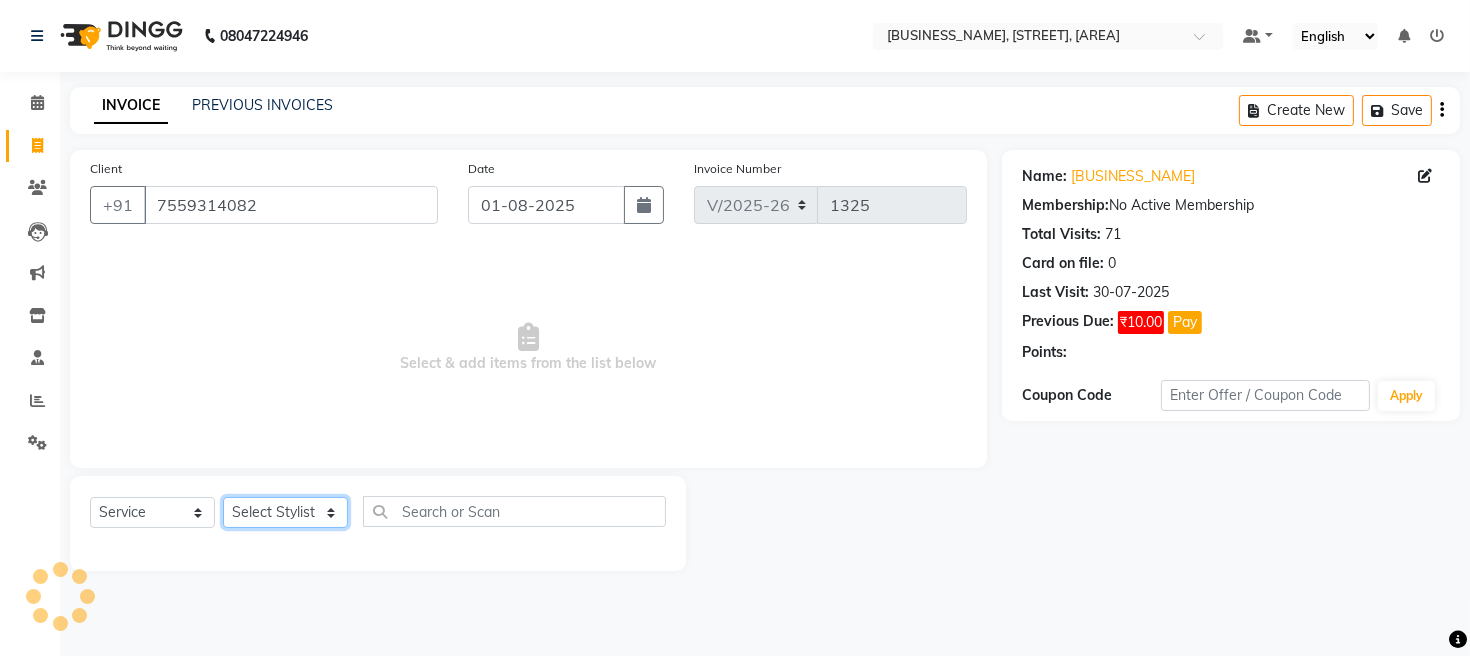 drag, startPoint x: 307, startPoint y: 515, endPoint x: 311, endPoint y: 499, distance: 16.492422 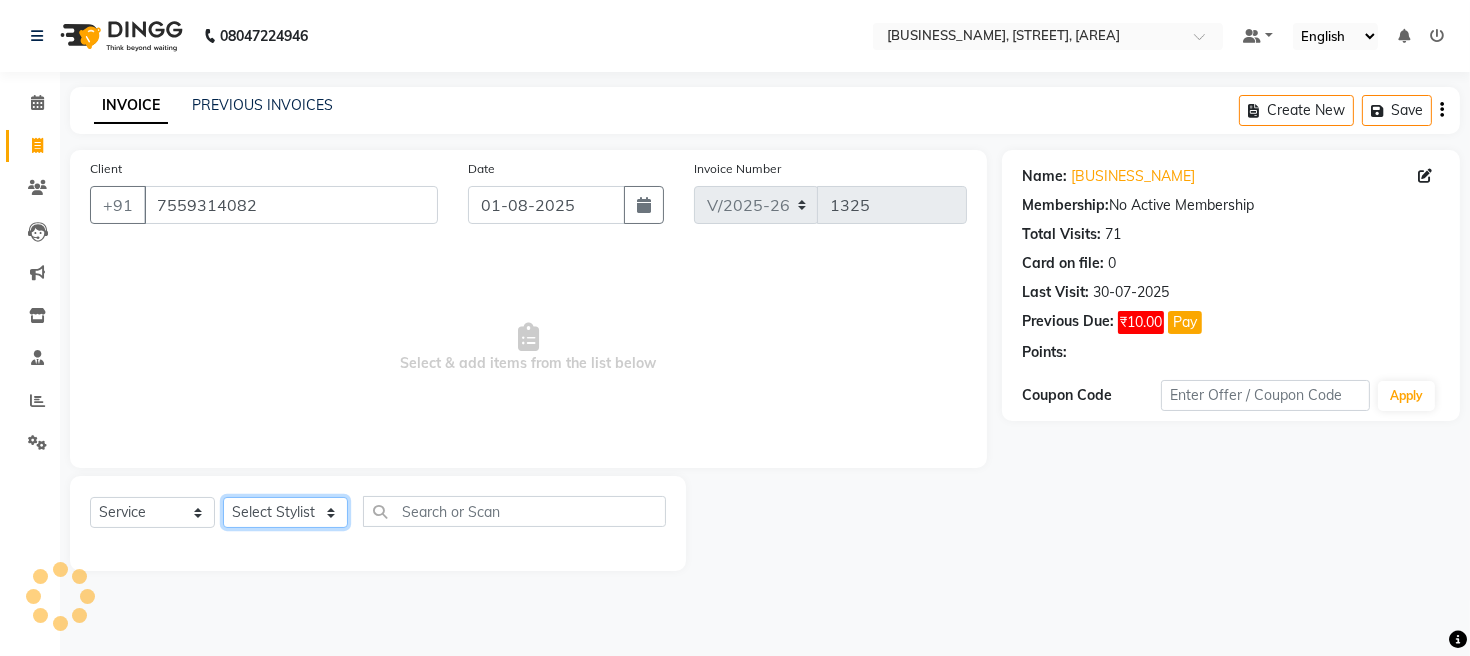click on "Select Stylist [FIRST] [FIRST] [FIRST] [FIRST] [FIRST]" 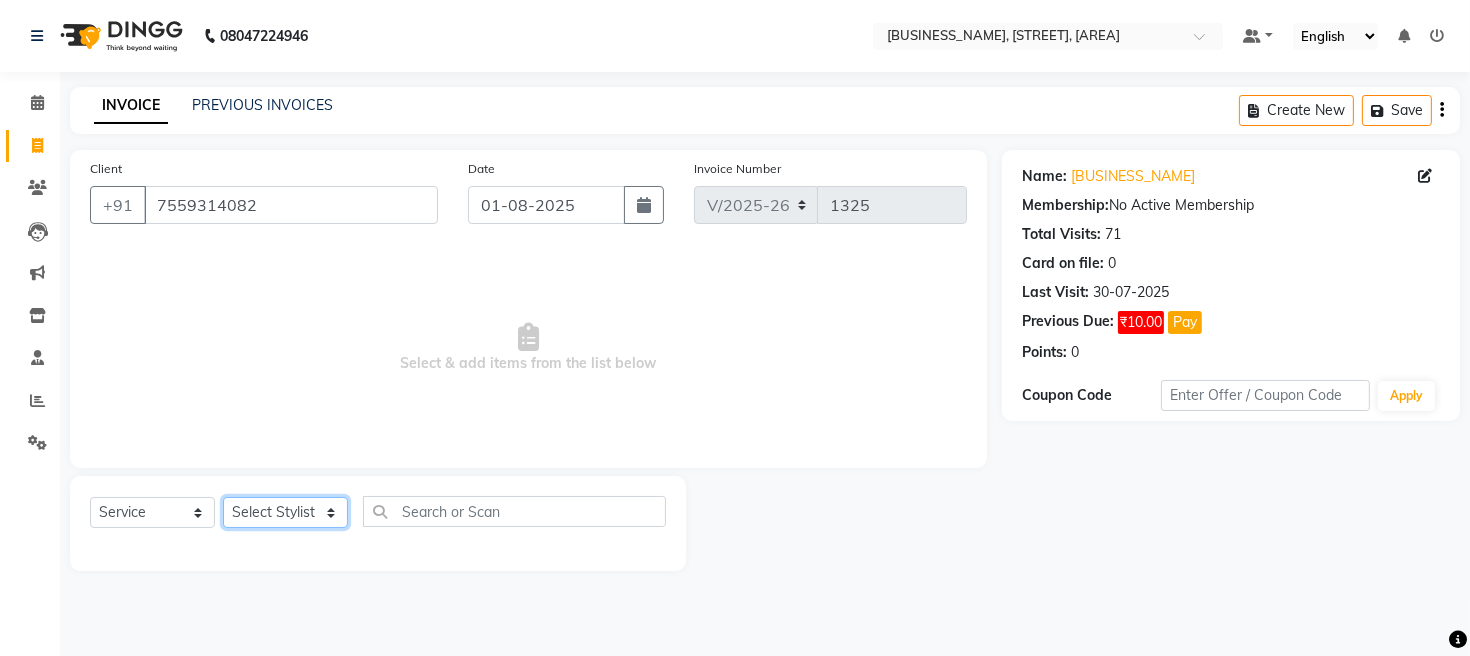 select on "12803" 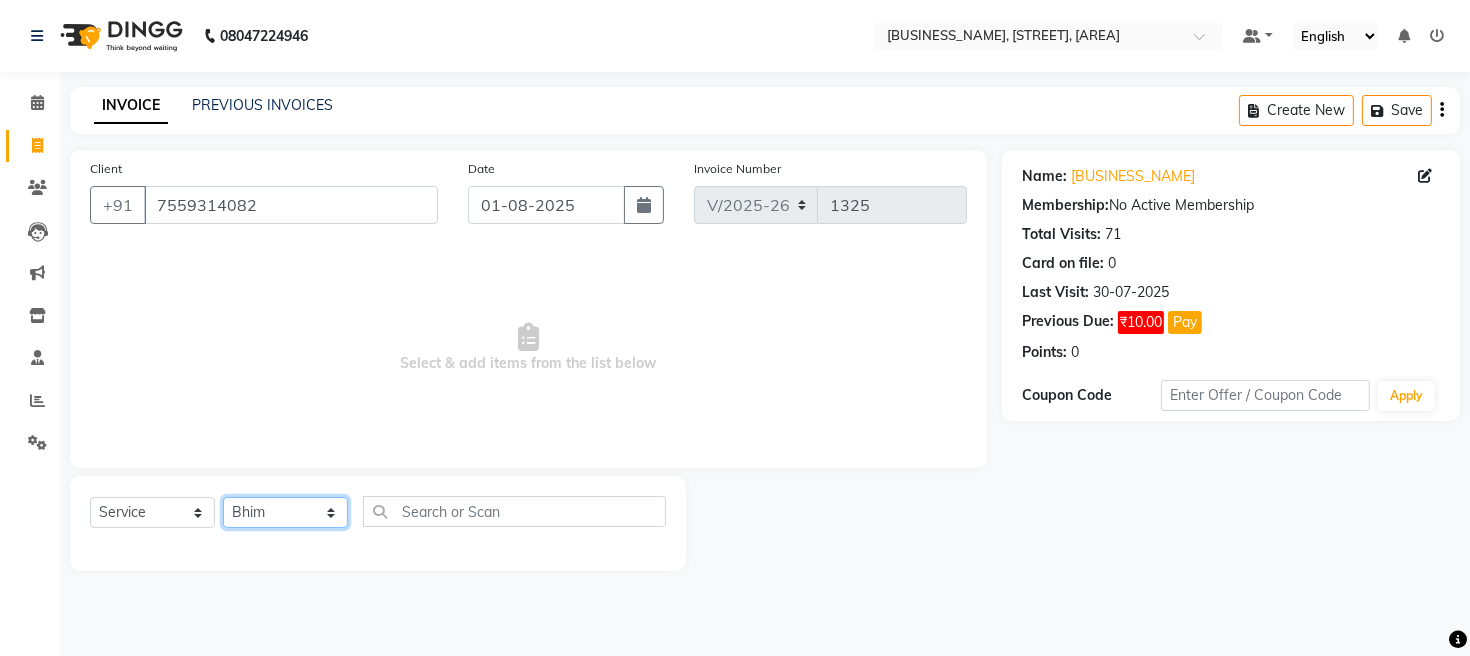 click on "Select Stylist [FIRST] [FIRST] [FIRST] [FIRST] [FIRST]" 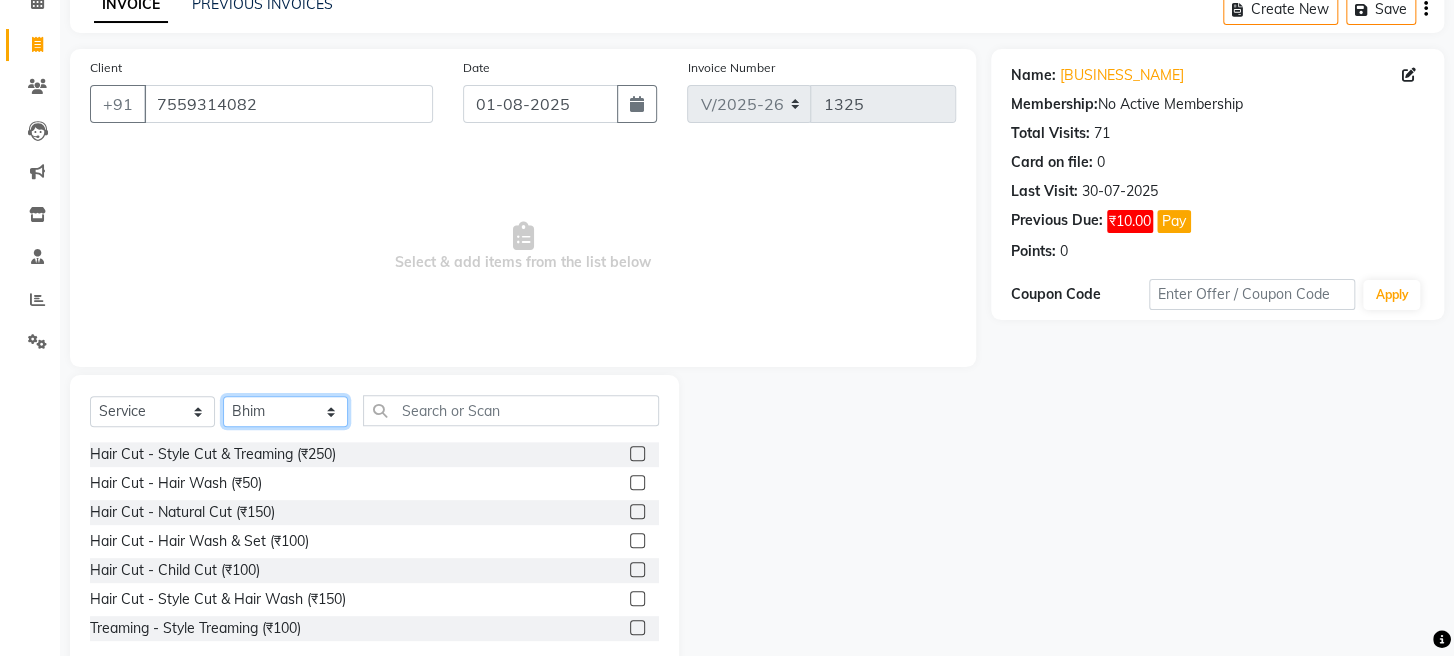 scroll, scrollTop: 145, scrollLeft: 0, axis: vertical 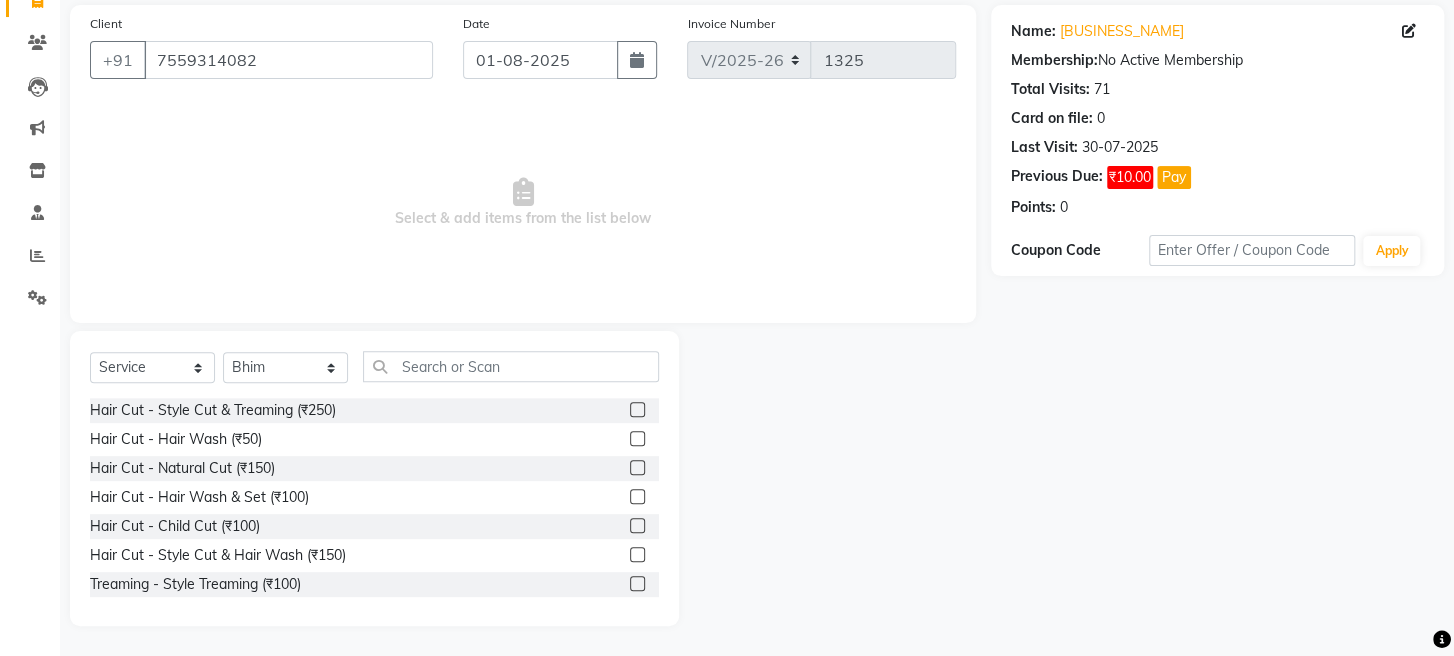 click 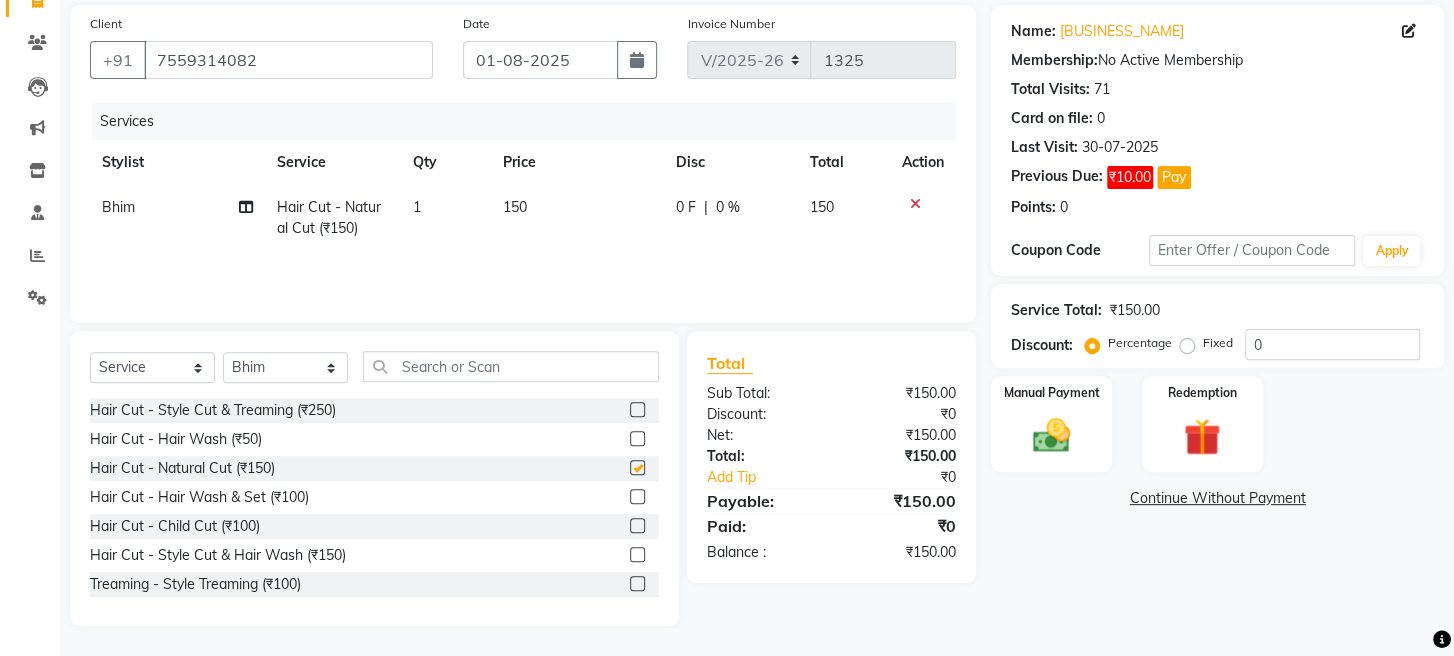 checkbox on "false" 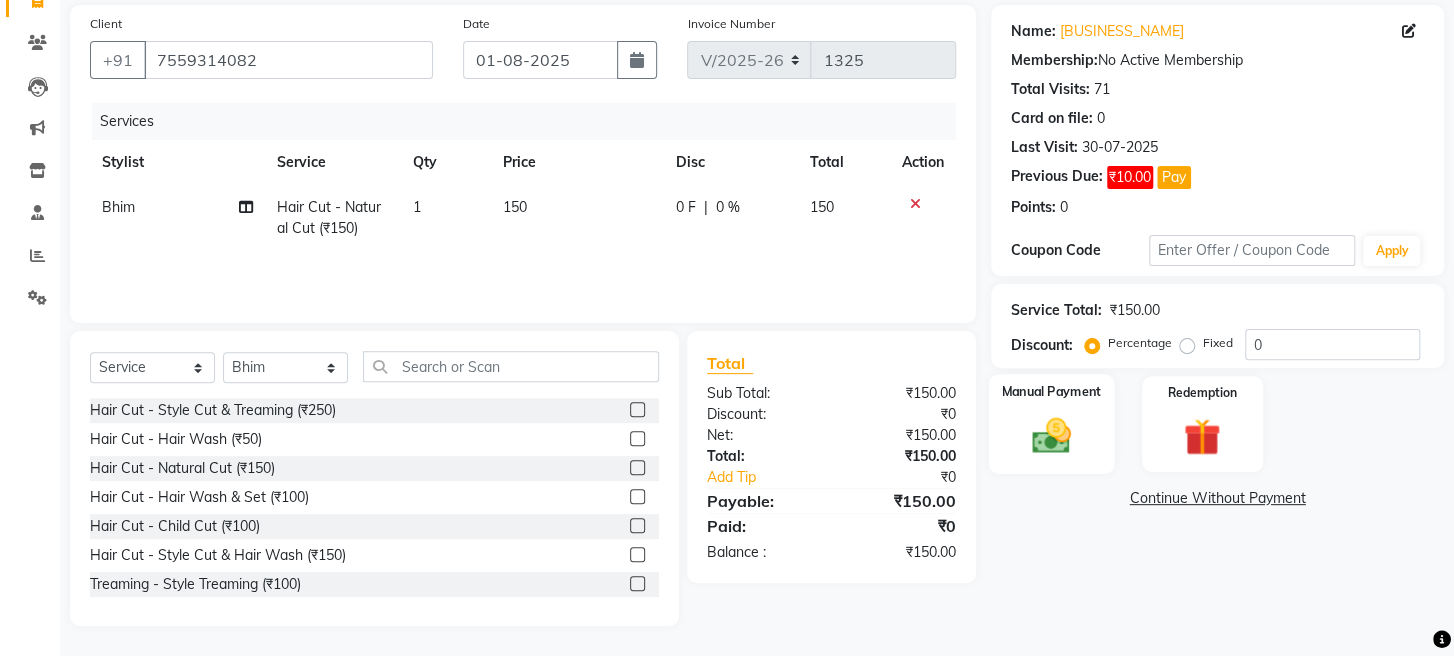 click 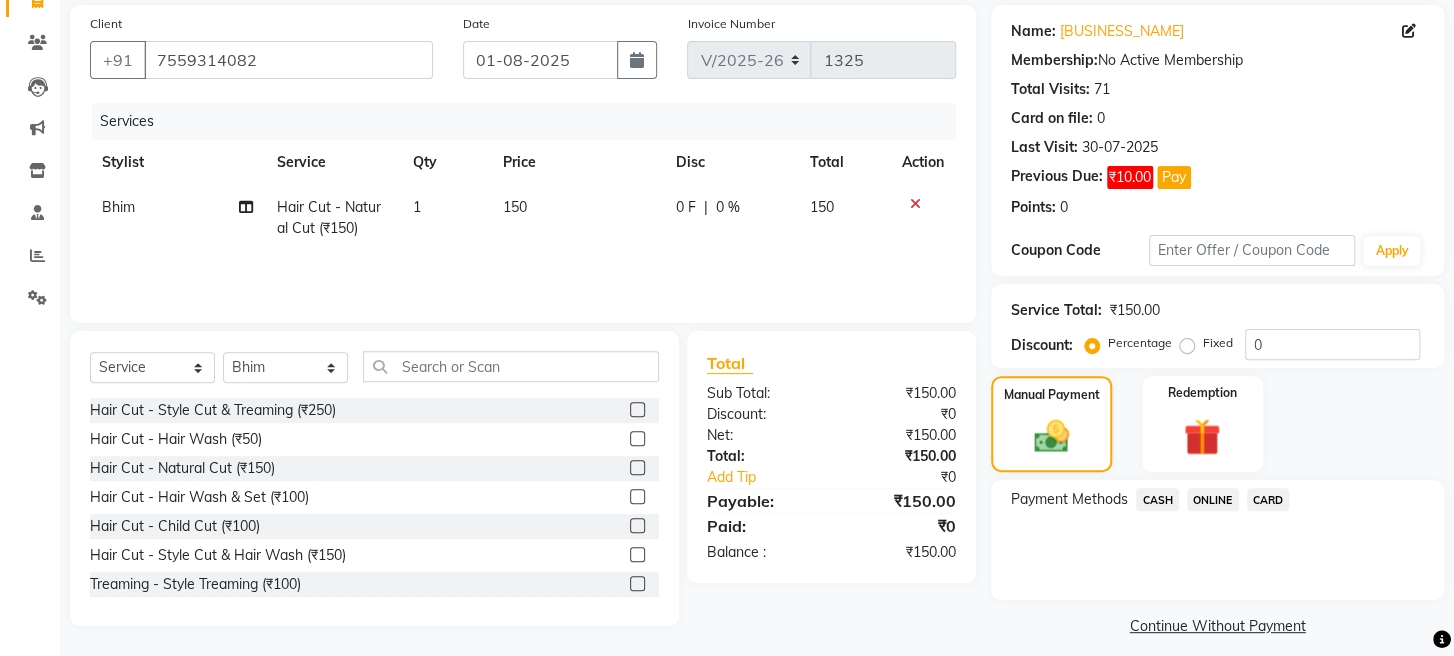 click on "ONLINE" 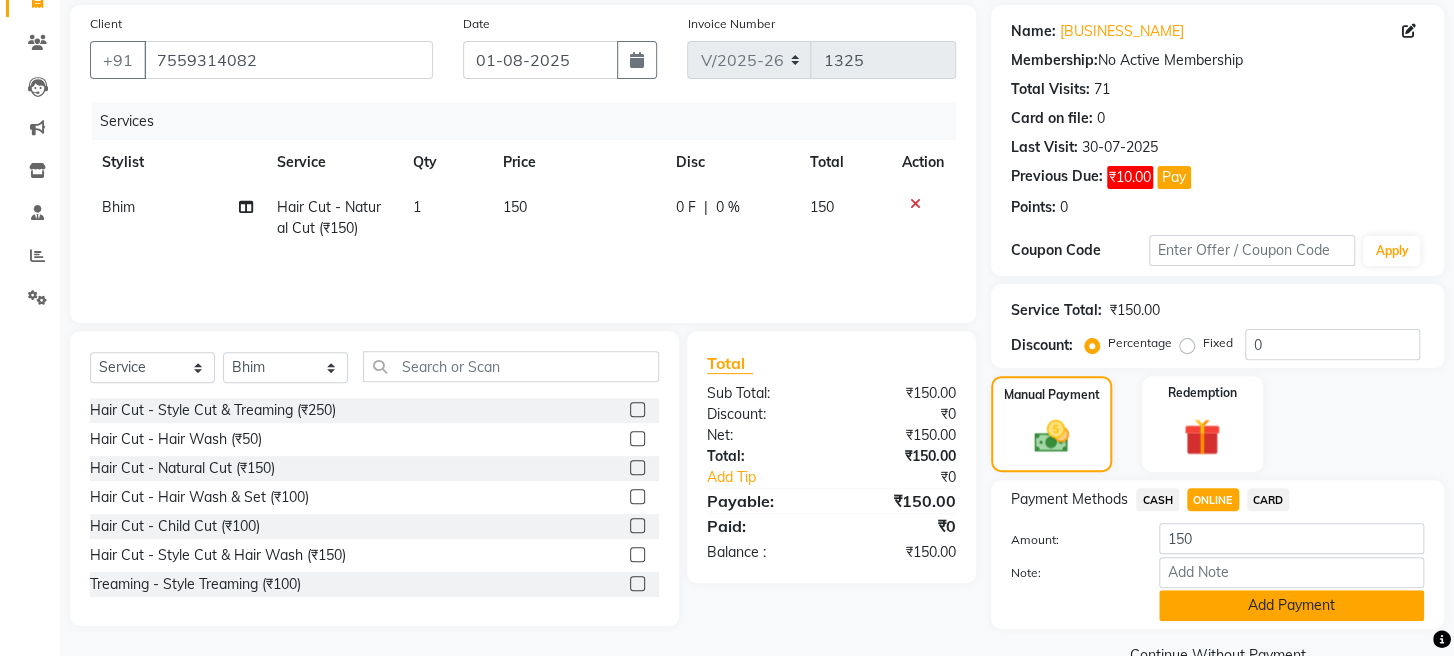 click on "Add Payment" 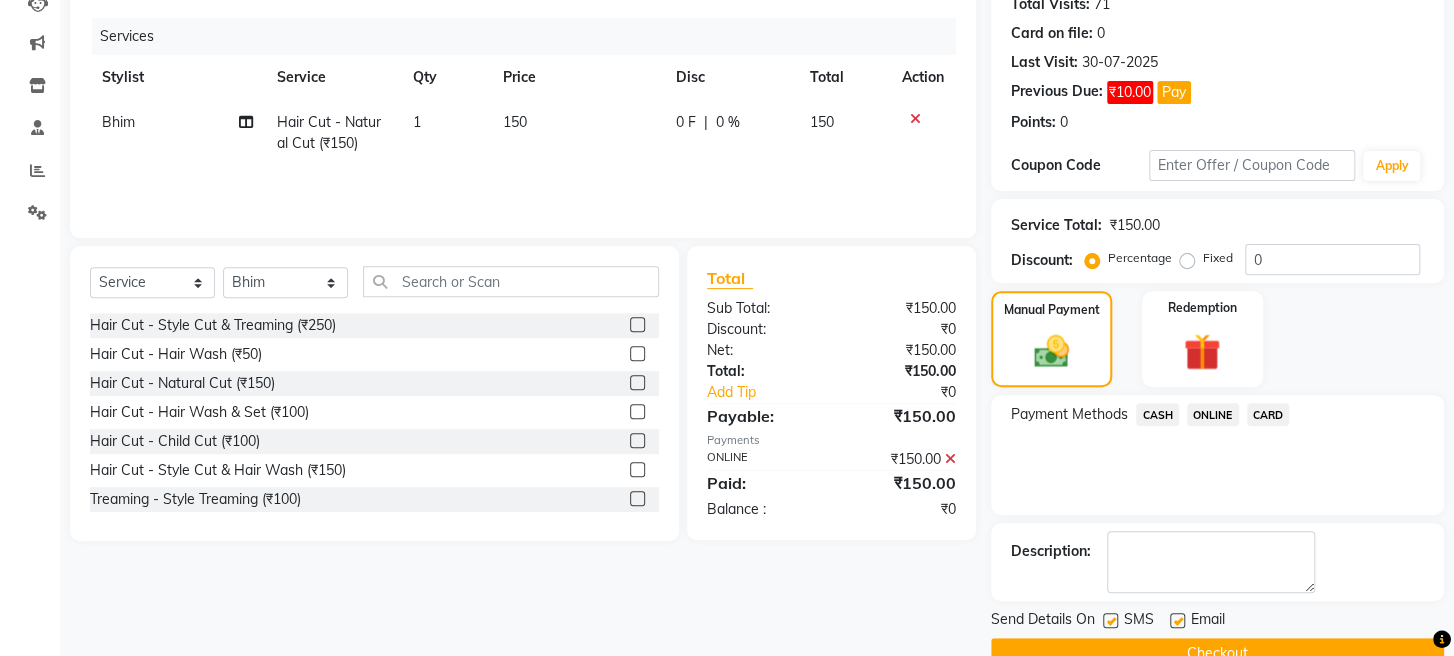 scroll, scrollTop: 295, scrollLeft: 0, axis: vertical 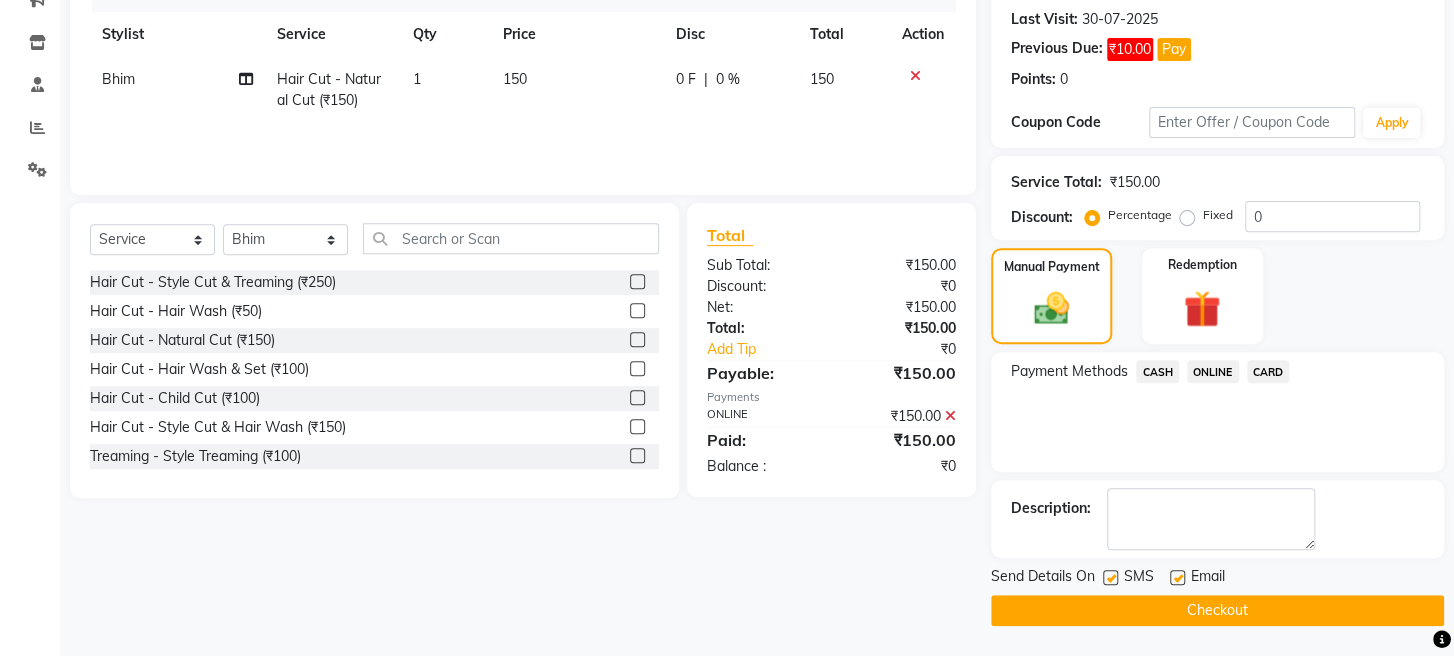click on "Checkout" 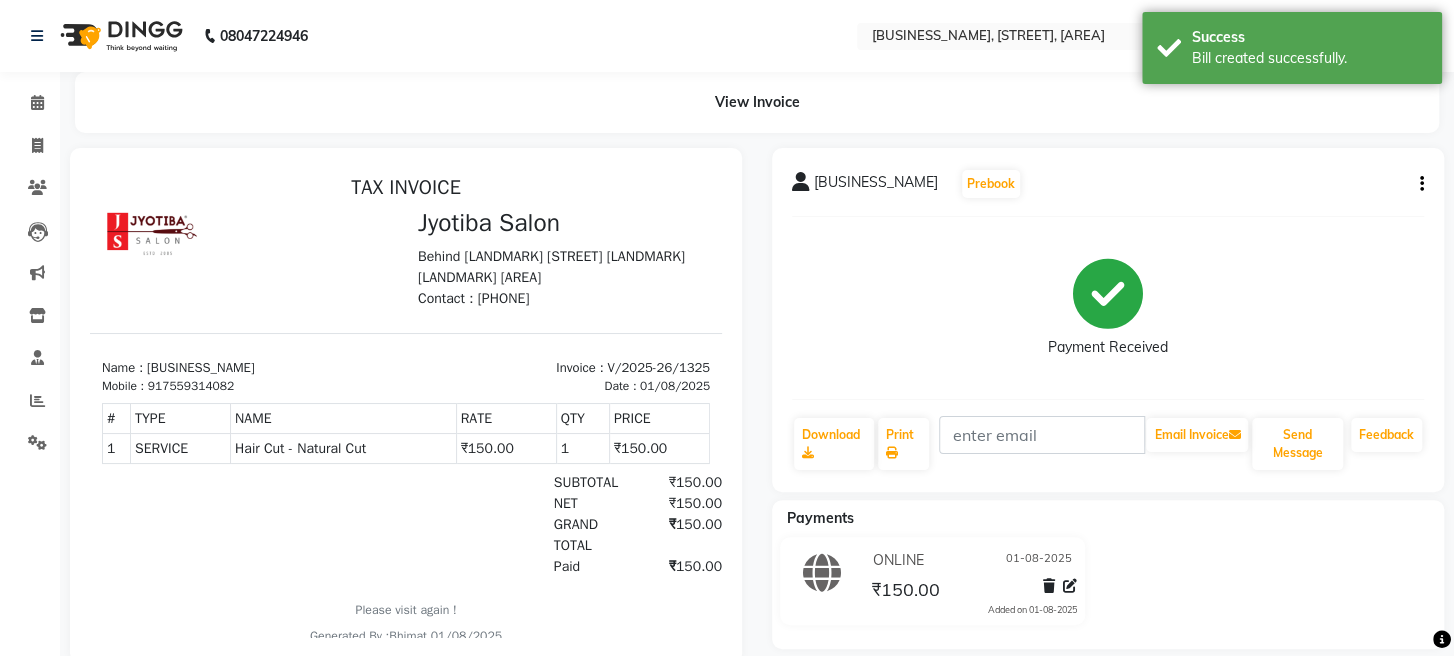 scroll, scrollTop: 0, scrollLeft: 0, axis: both 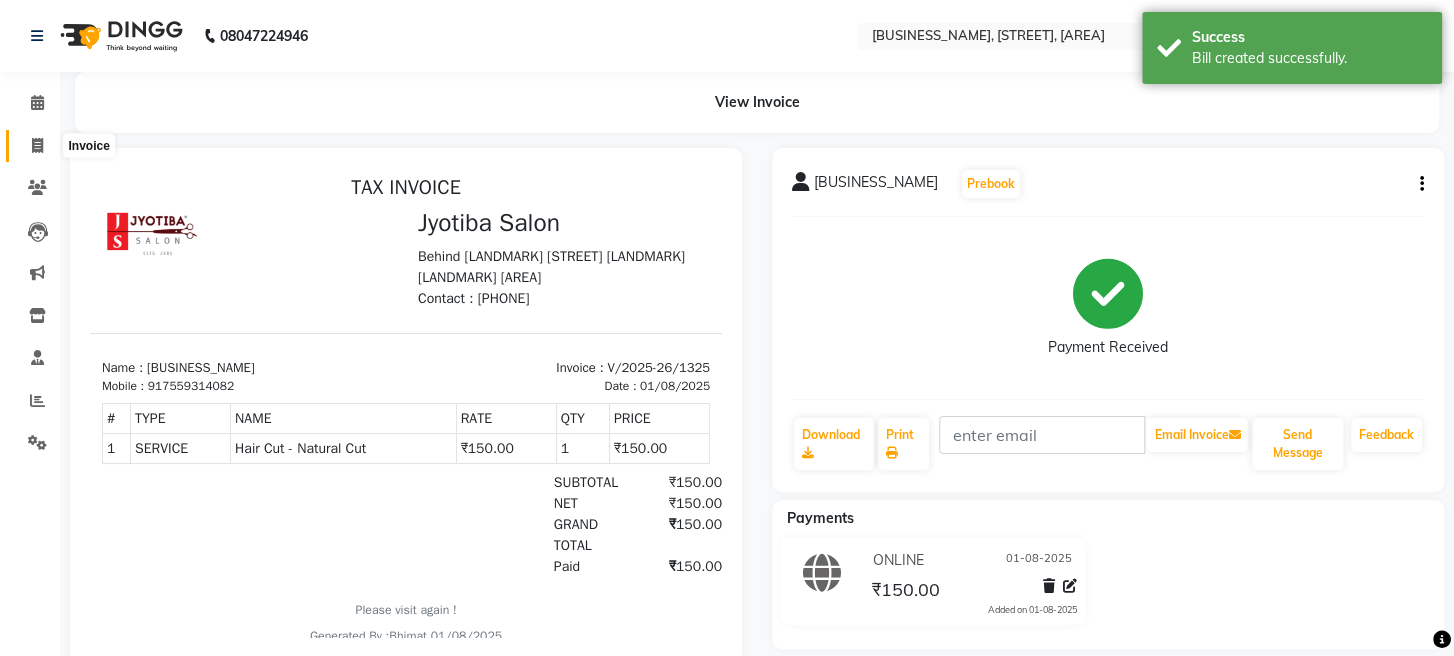 click 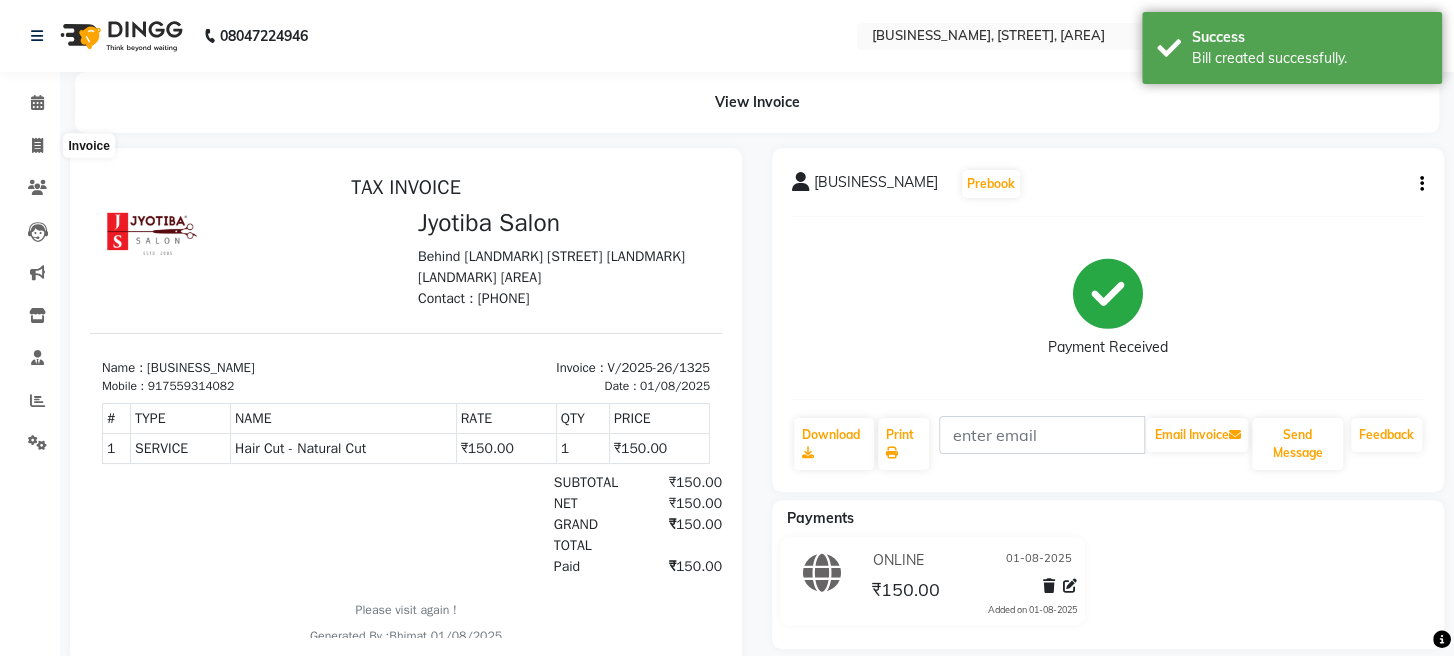 select on "service" 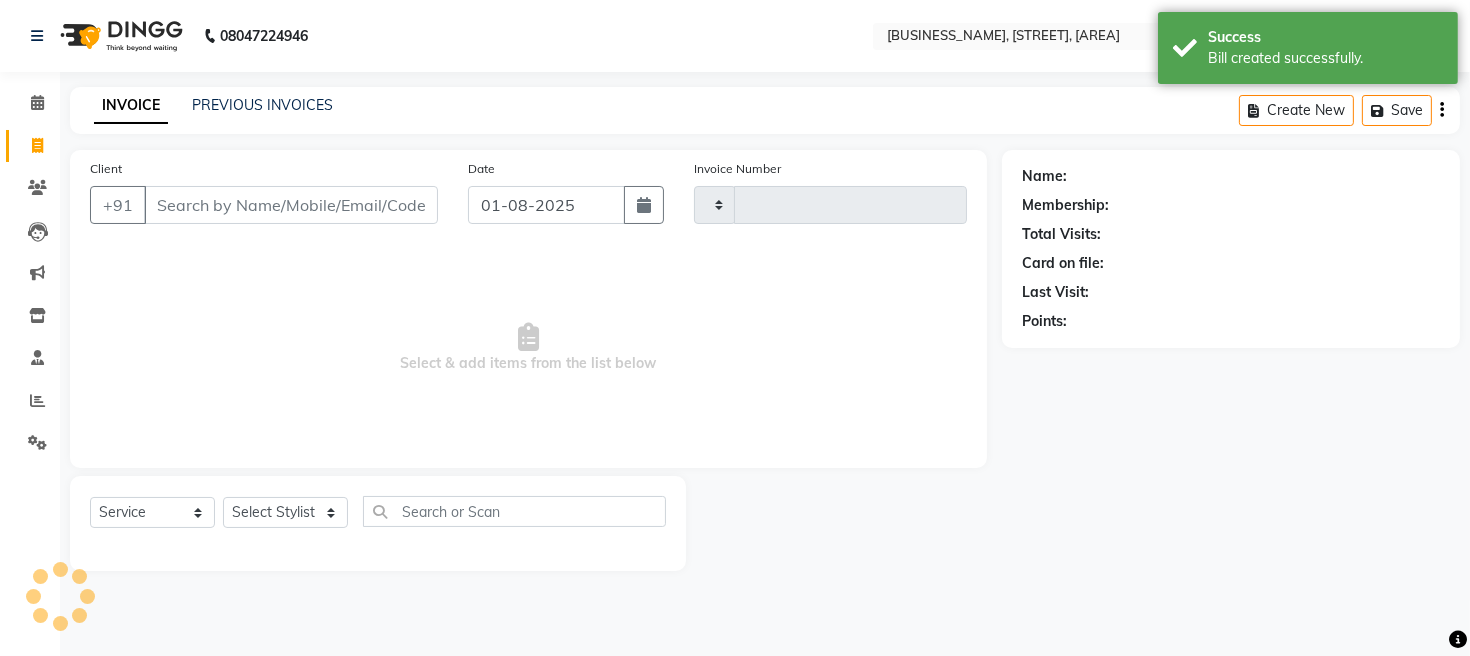 type on "1326" 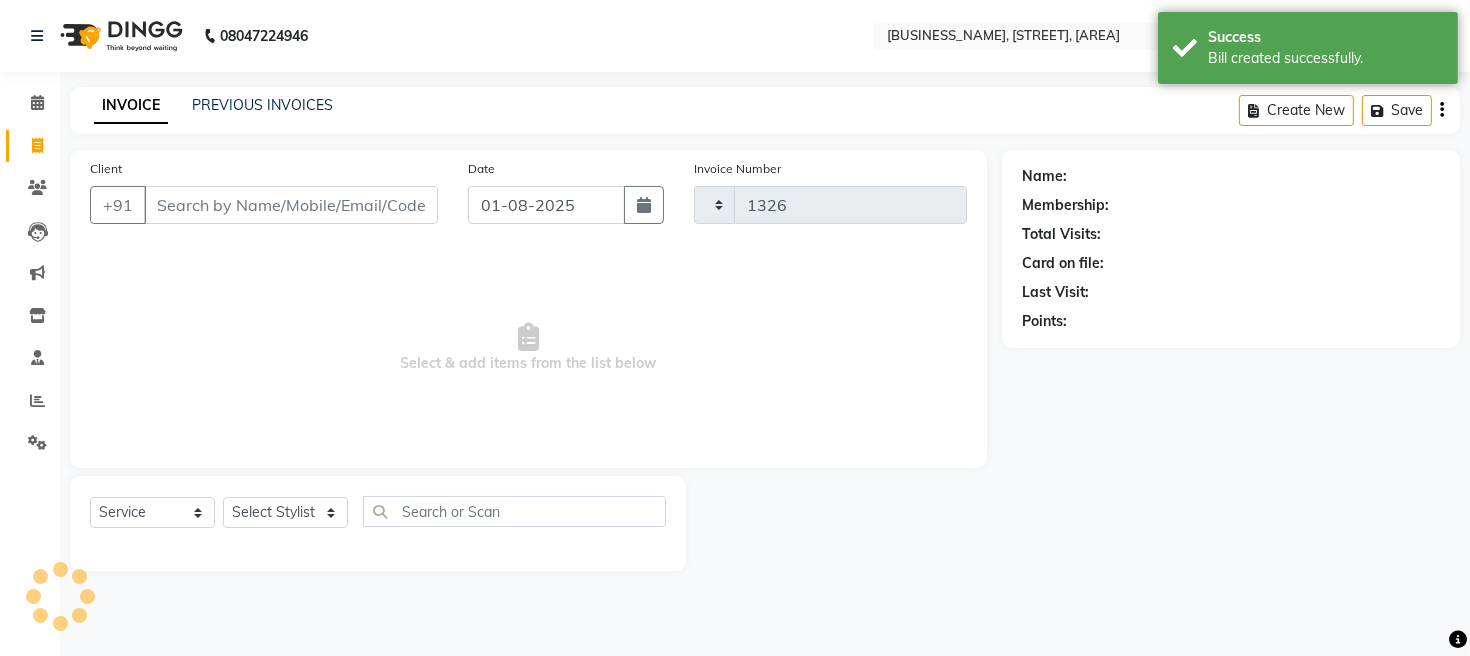 select on "779" 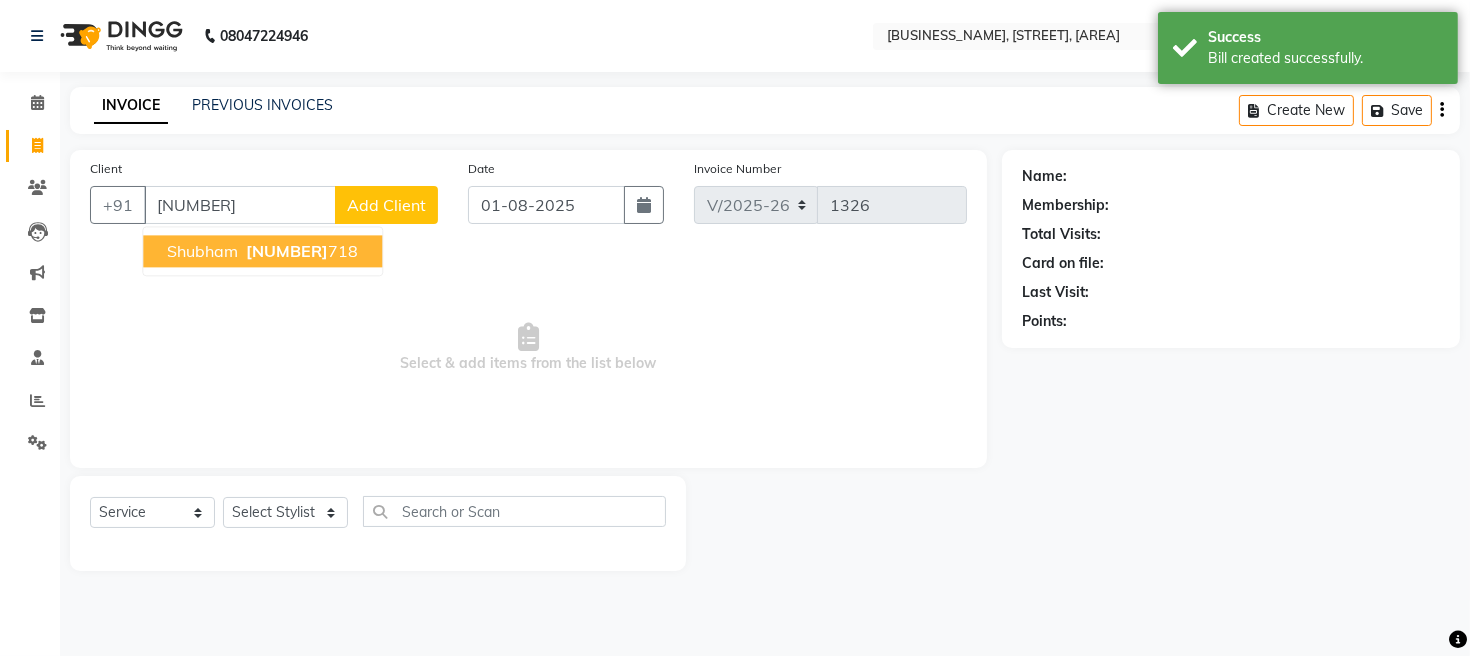 click on "shubham" at bounding box center (202, 251) 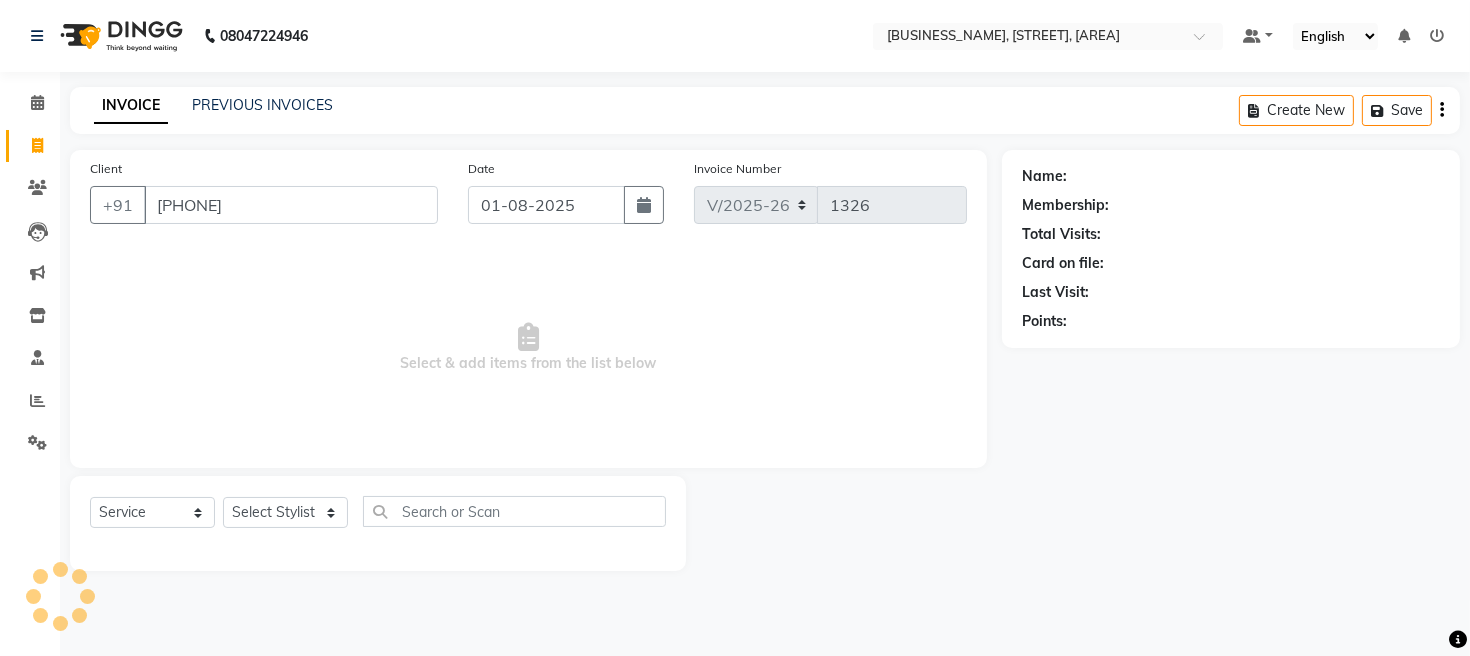 type on "[PHONE]" 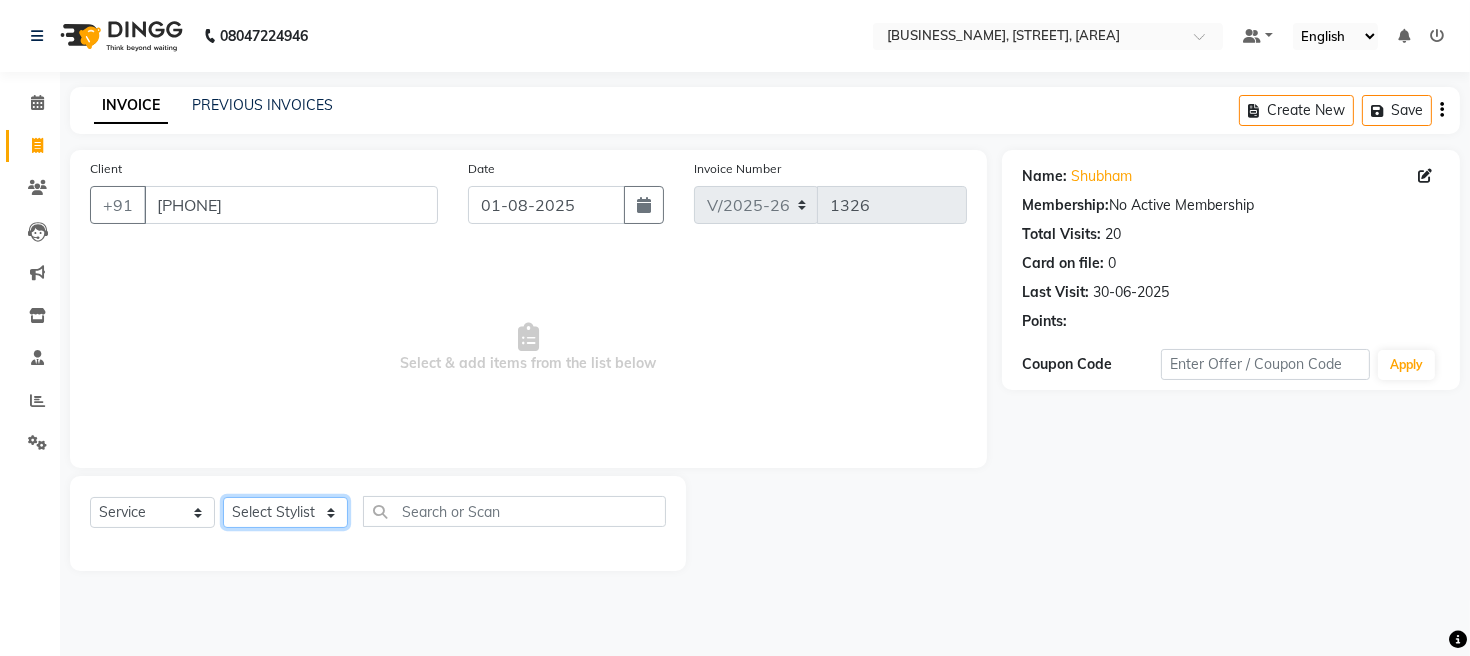 click on "Select Stylist [FIRST] [FIRST] [FIRST] [FIRST] [FIRST]" 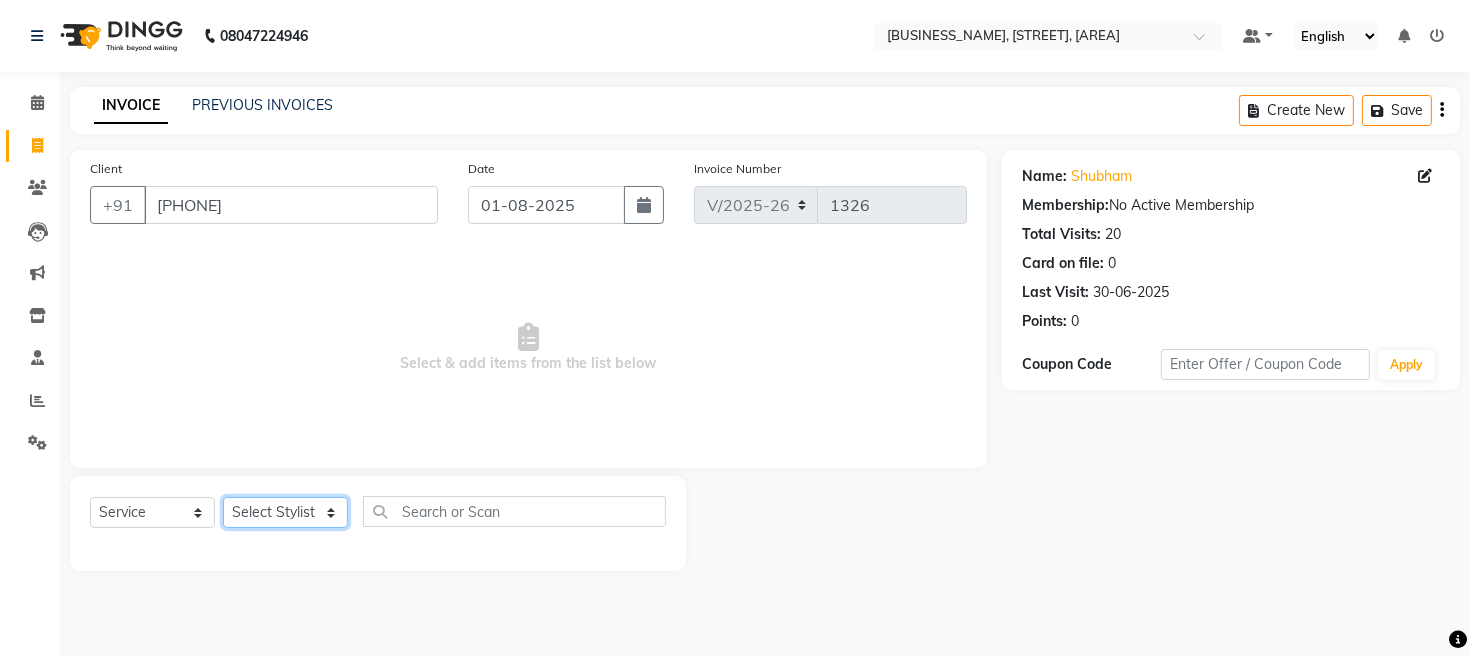 select on "12803" 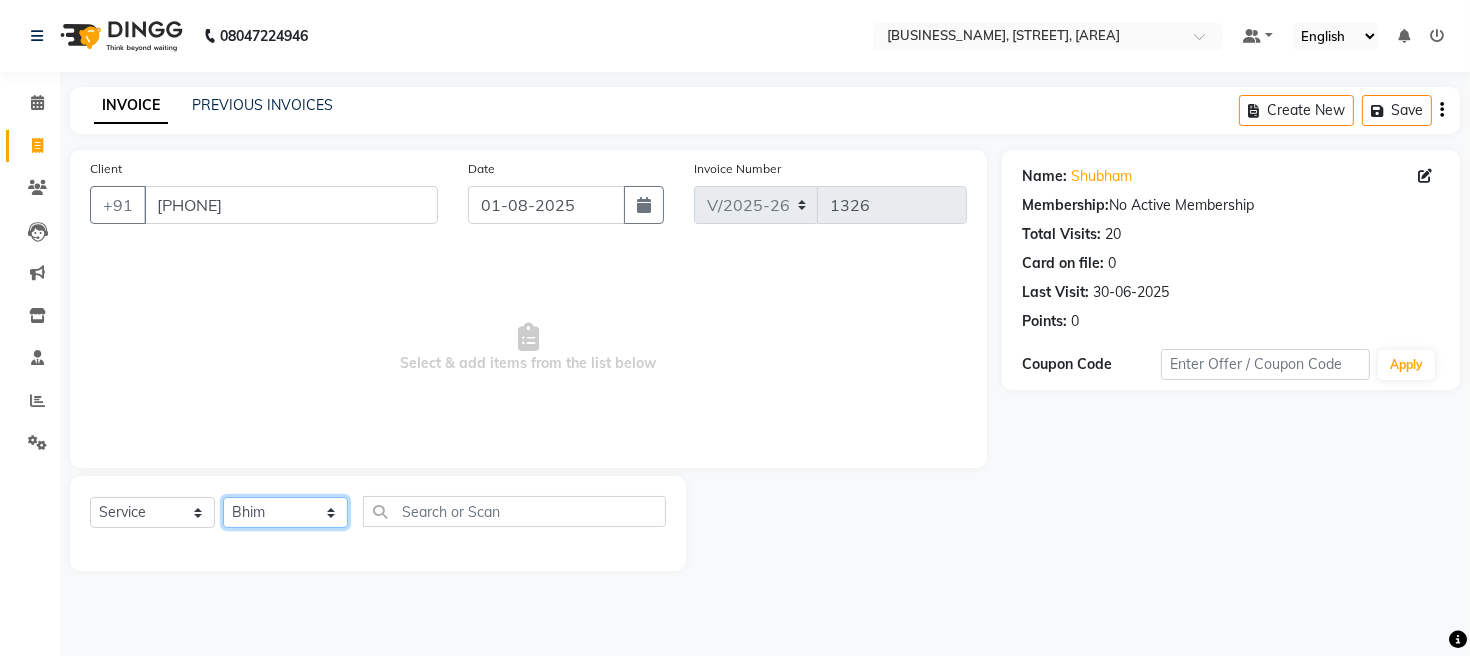 click on "Select Stylist [FIRST] [FIRST] [FIRST] [FIRST] [FIRST]" 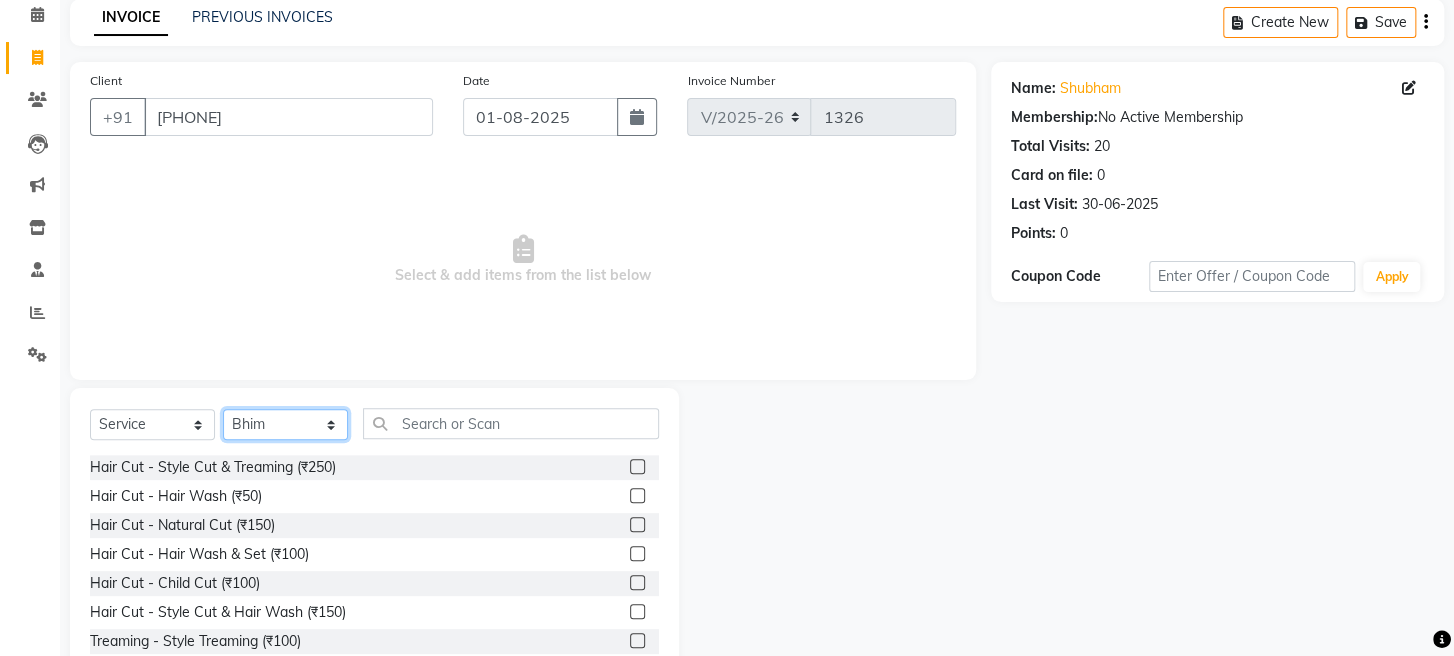 scroll, scrollTop: 145, scrollLeft: 0, axis: vertical 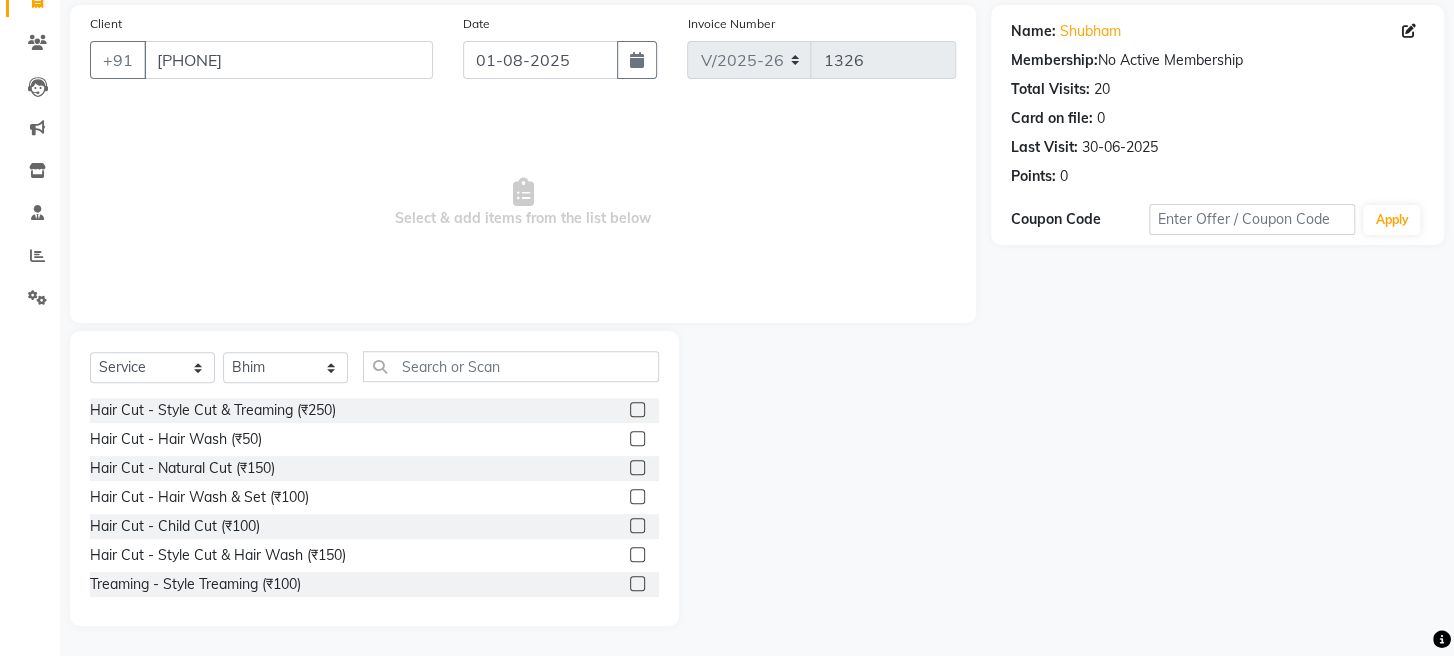 click 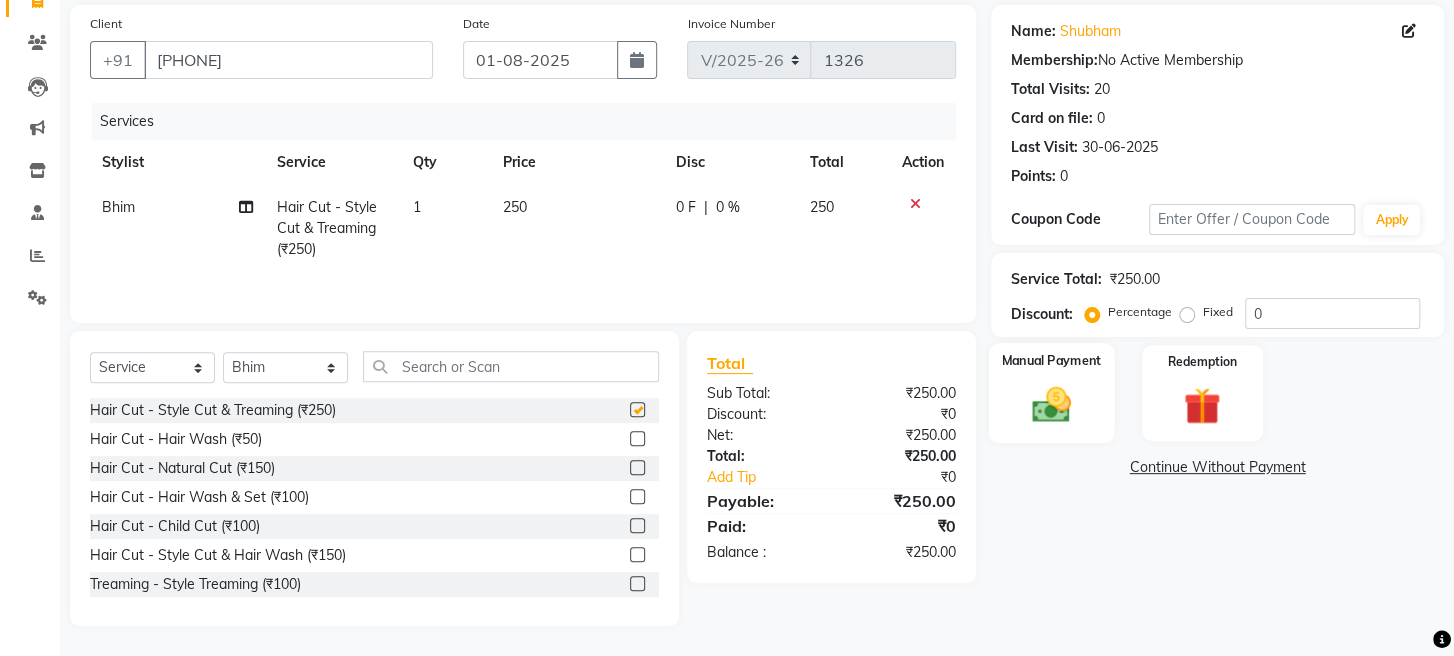 checkbox on "false" 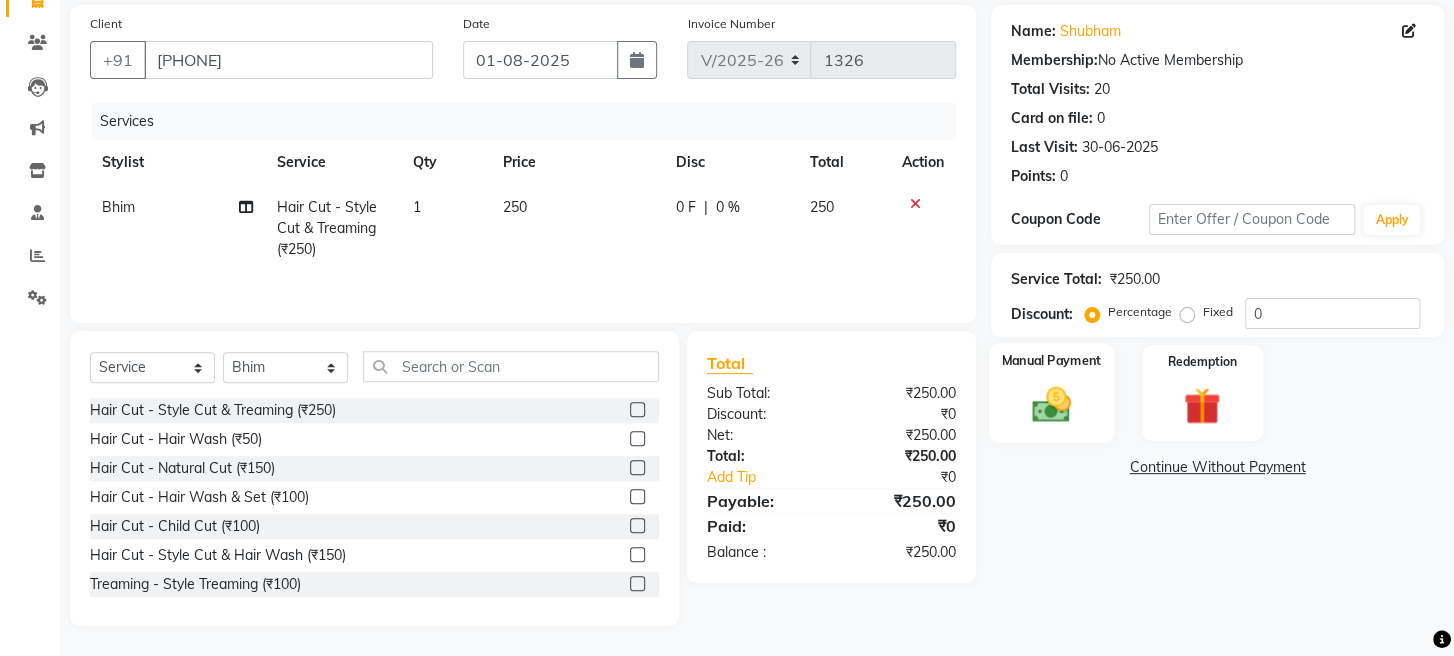 click 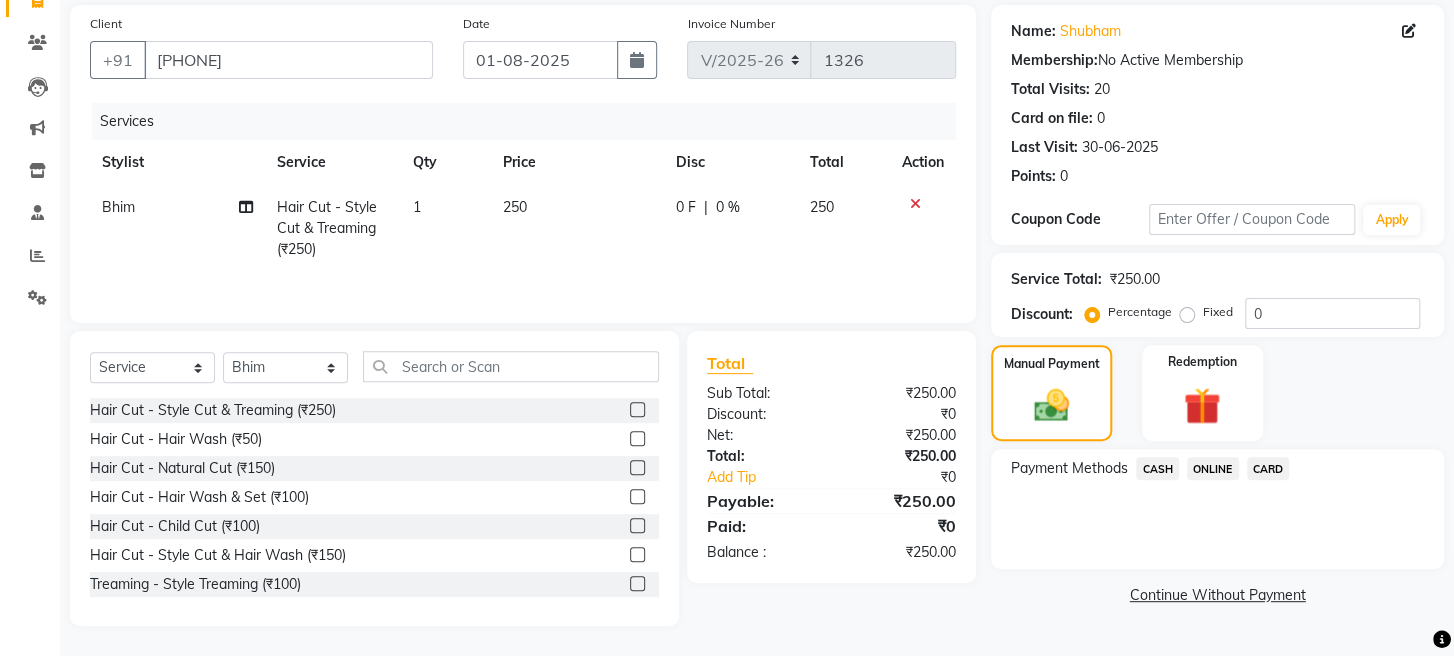 click on "ONLINE" 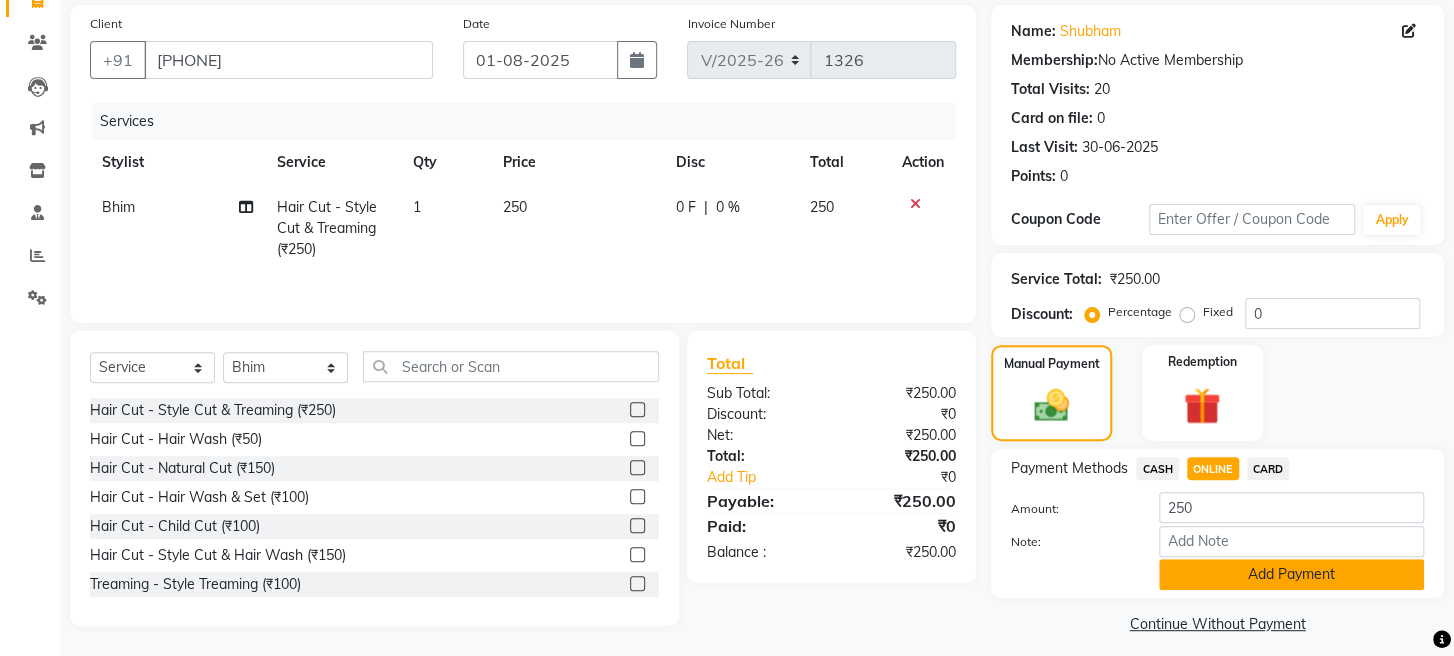 click on "Add Payment" 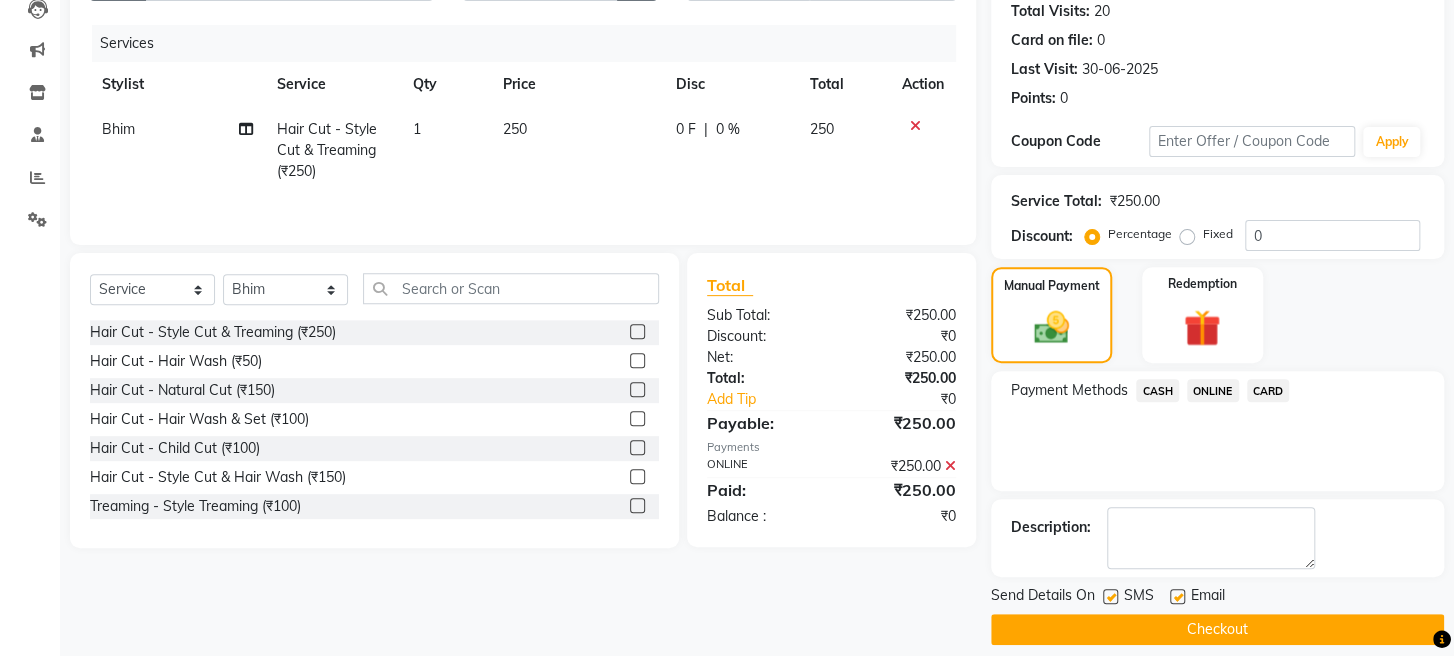 scroll, scrollTop: 264, scrollLeft: 0, axis: vertical 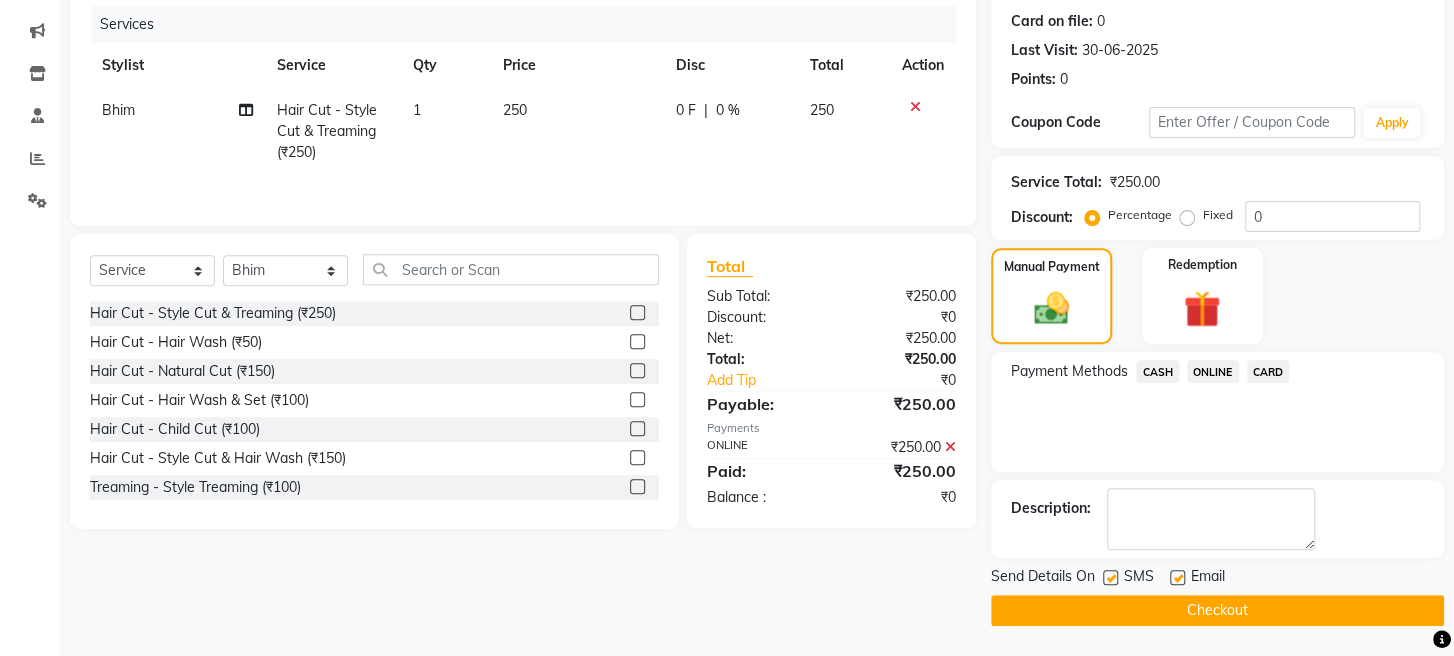click on "Checkout" 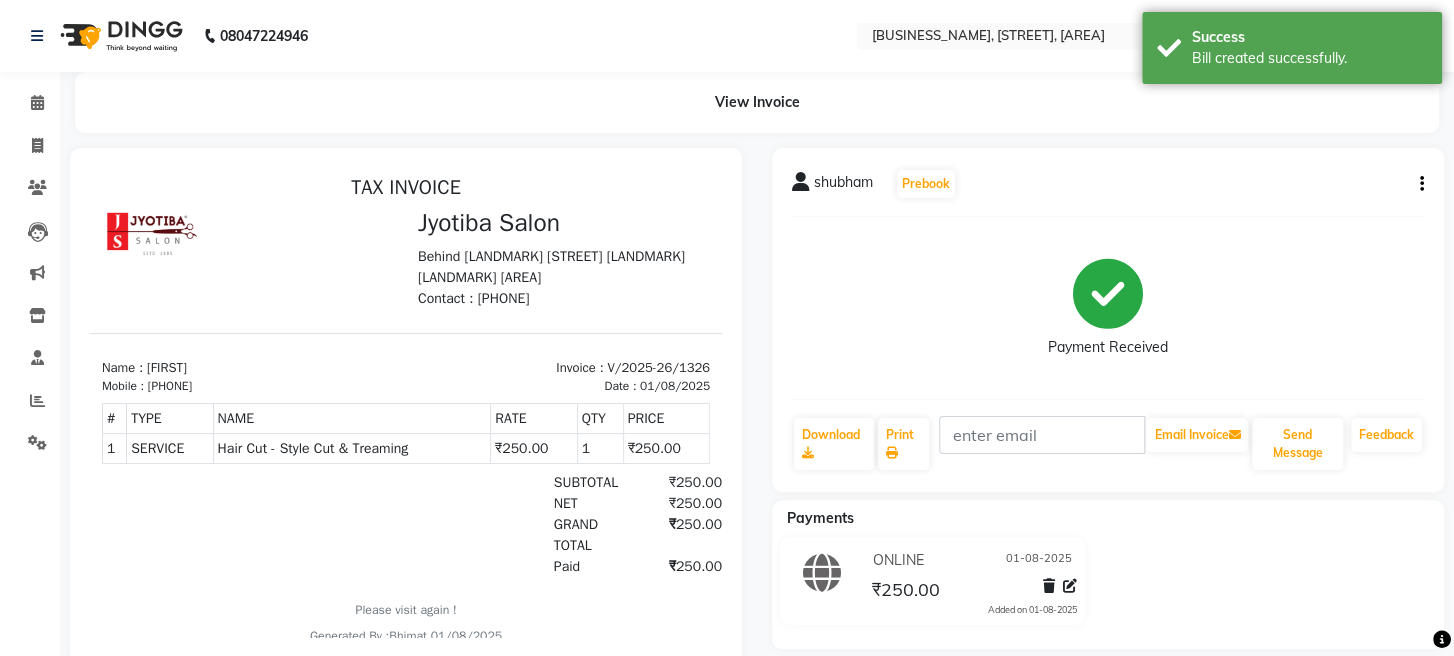 scroll, scrollTop: 0, scrollLeft: 0, axis: both 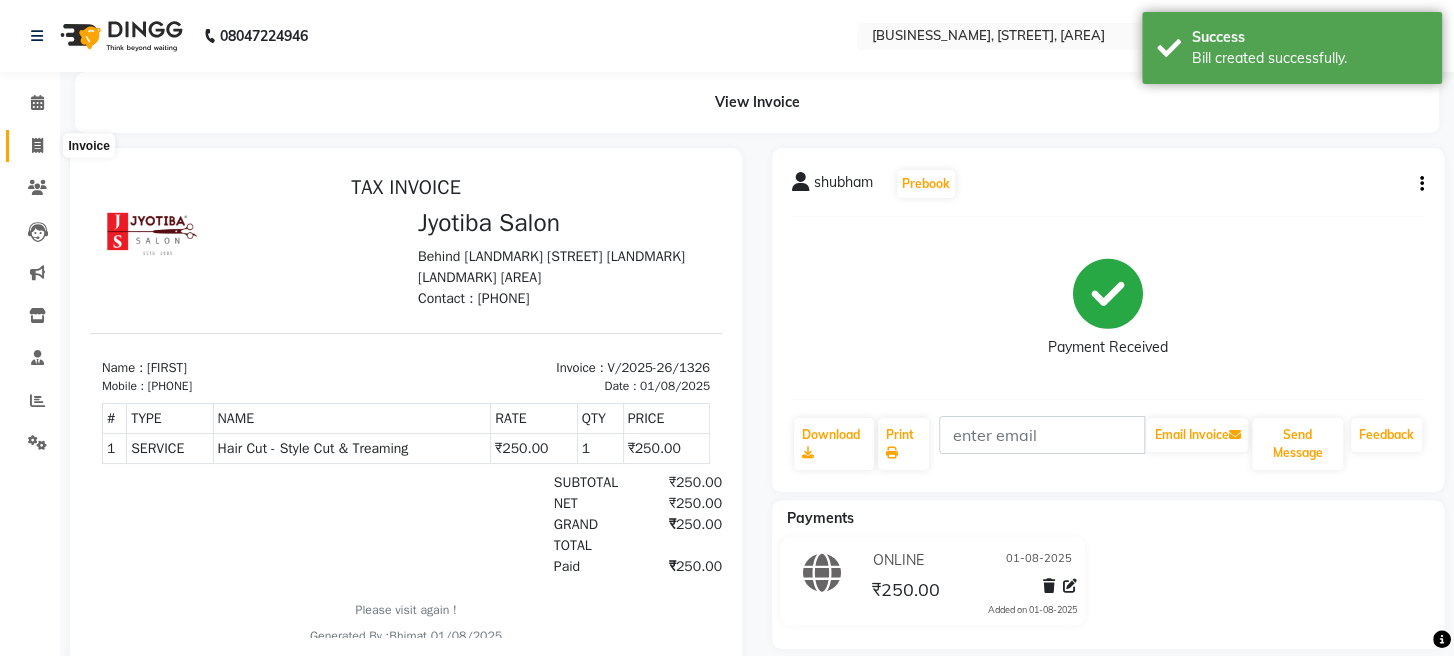 click 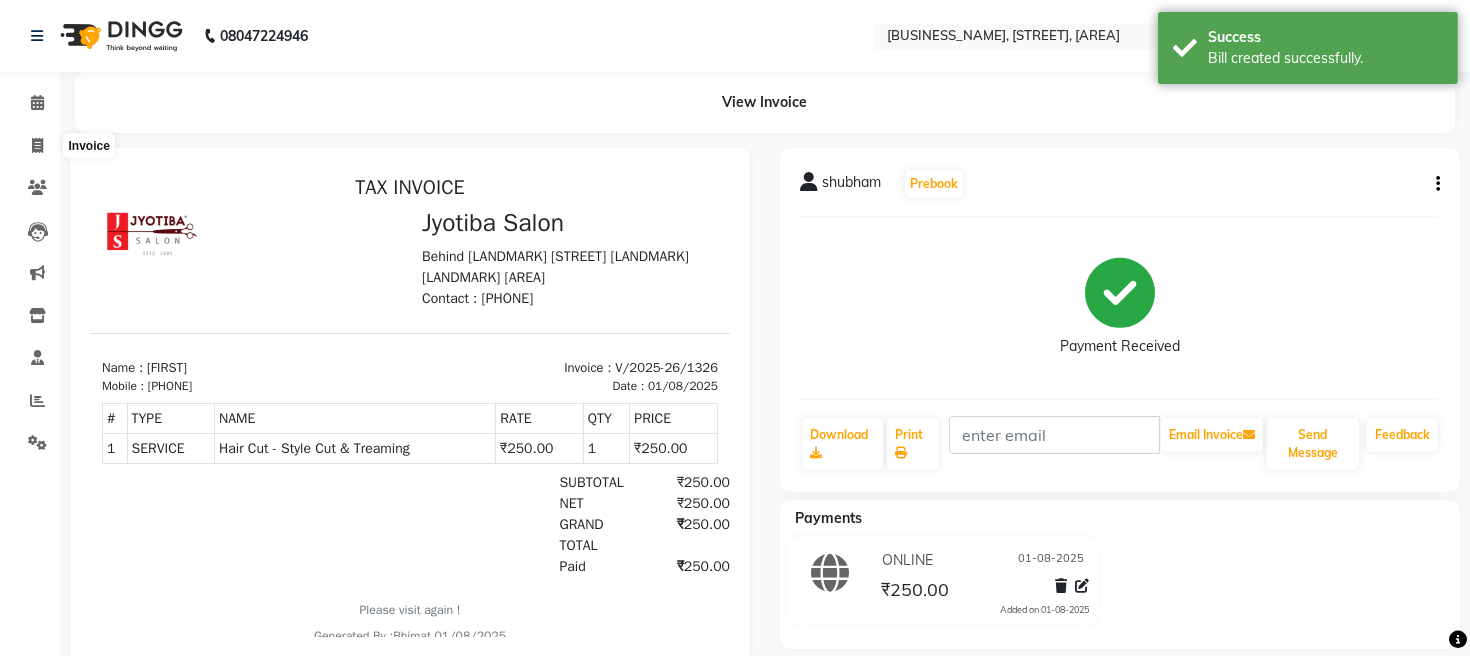 select on "779" 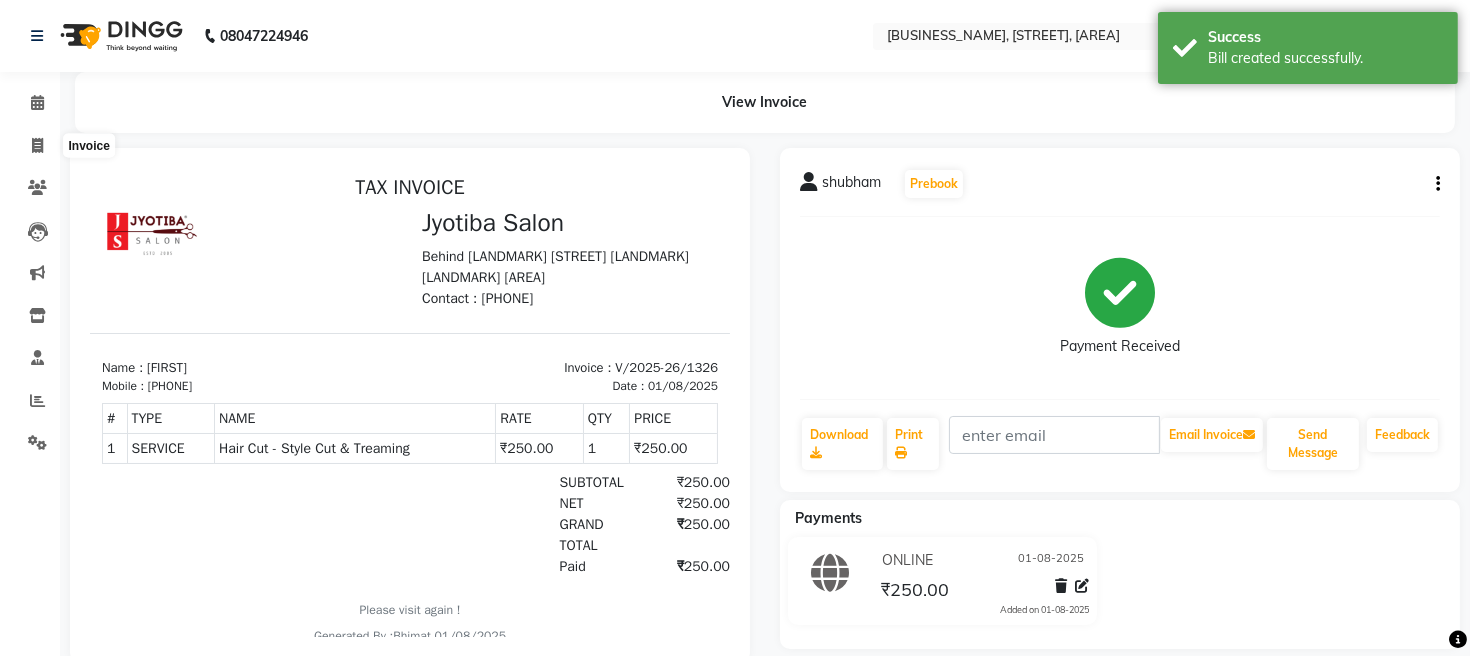 select on "service" 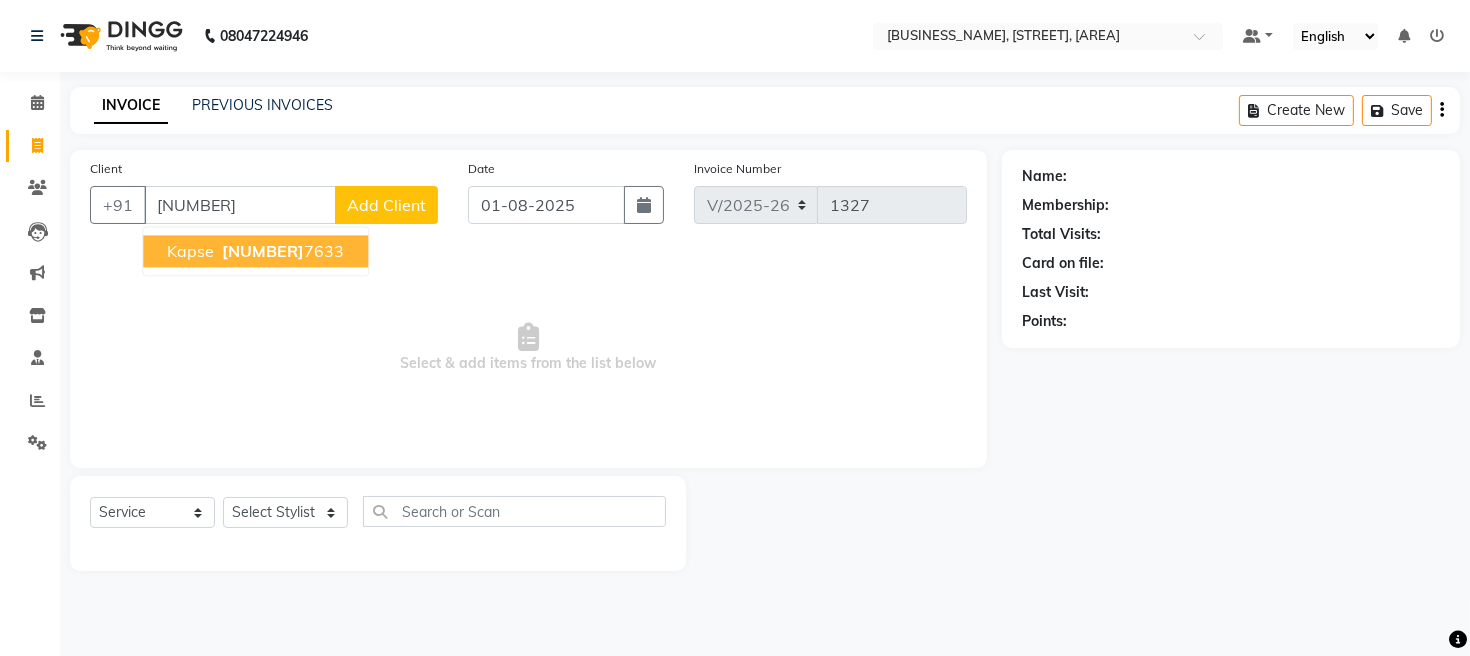 click on "kapse" at bounding box center [190, 251] 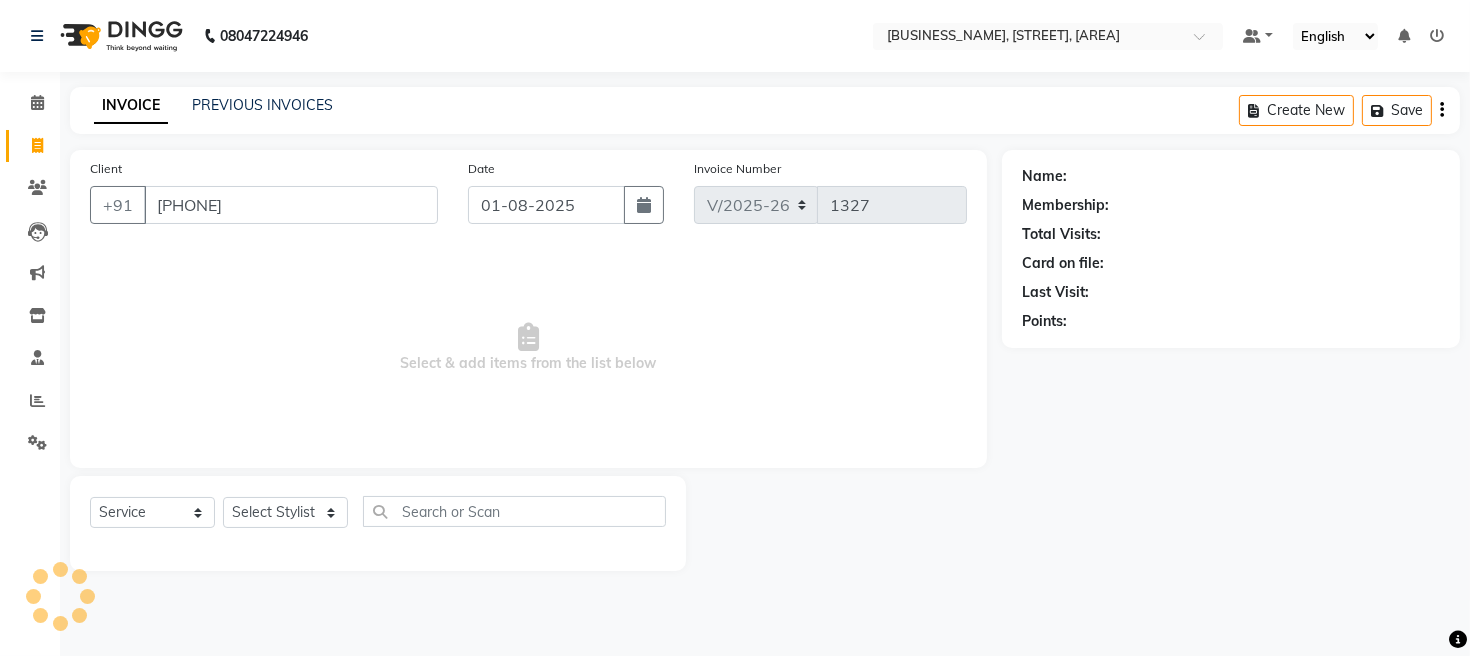 type on "[PHONE]" 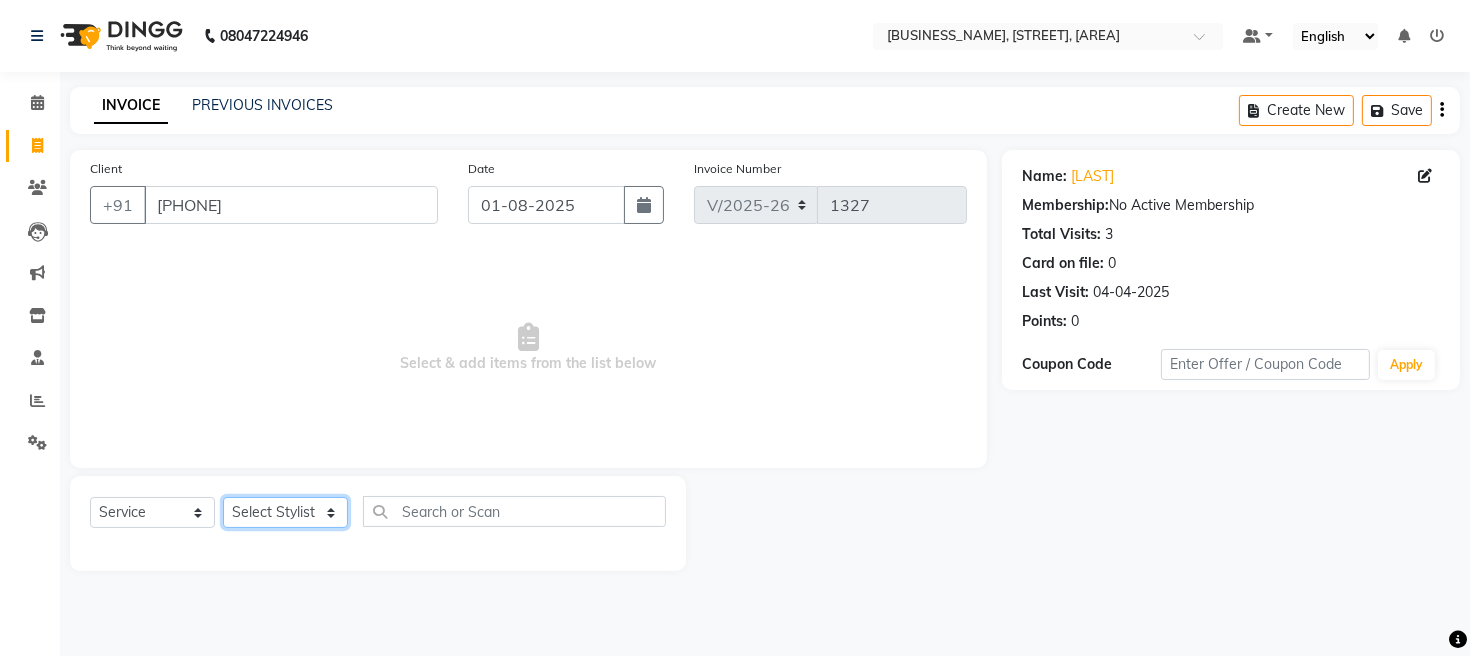 click on "Select Stylist [FIRST] [FIRST] [FIRST] [FIRST] [FIRST]" 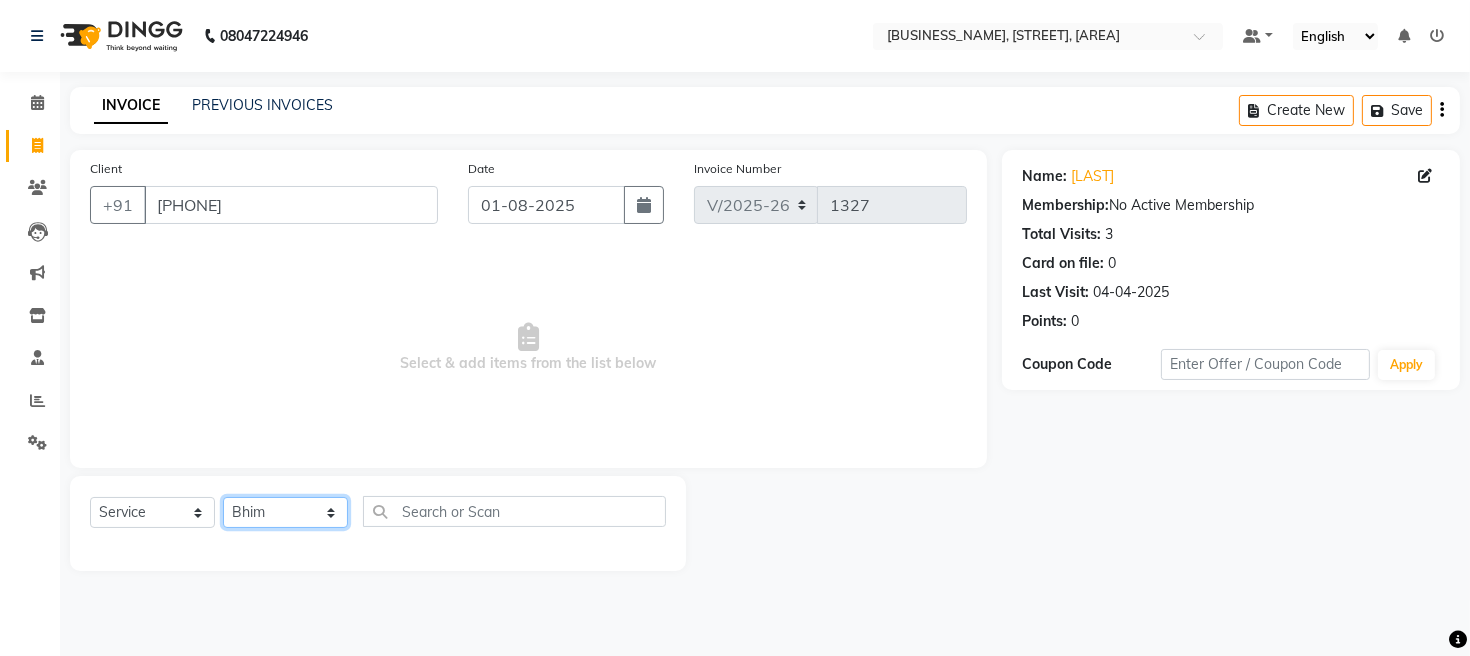 click on "Select Stylist [FIRST] [FIRST] [FIRST] [FIRST] [FIRST]" 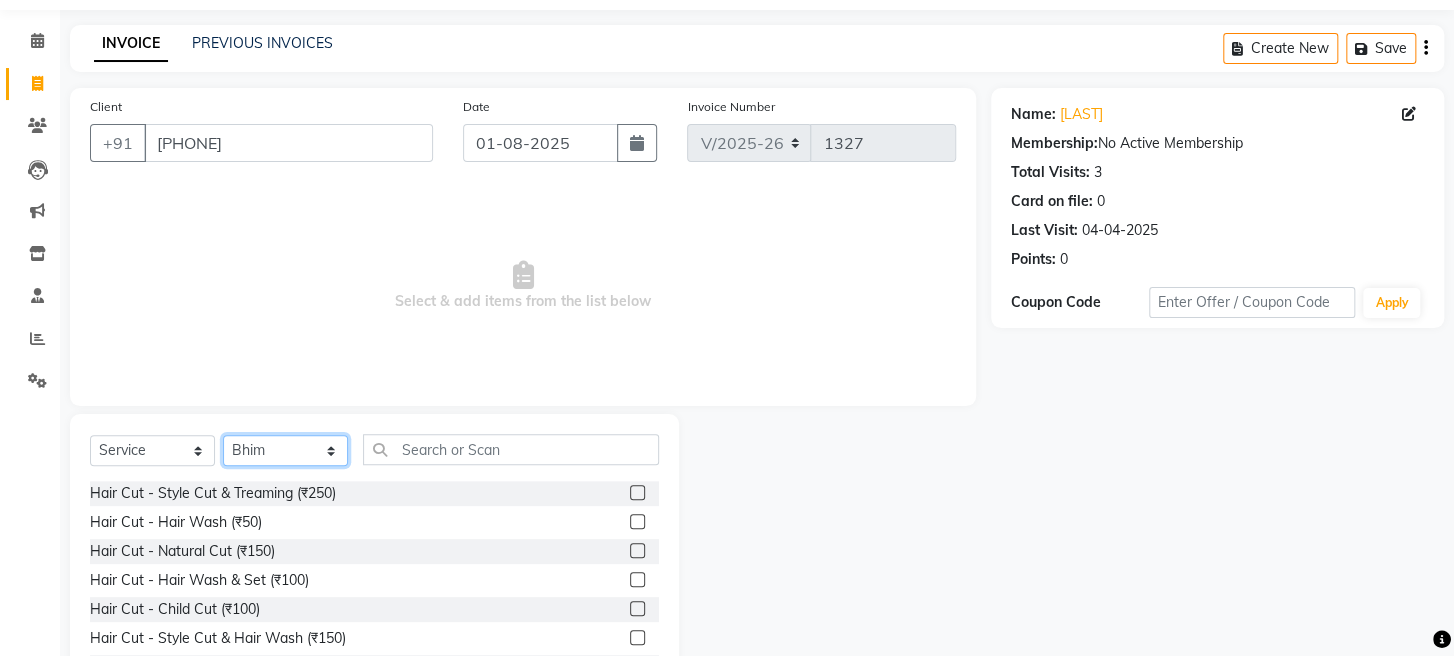 scroll, scrollTop: 145, scrollLeft: 0, axis: vertical 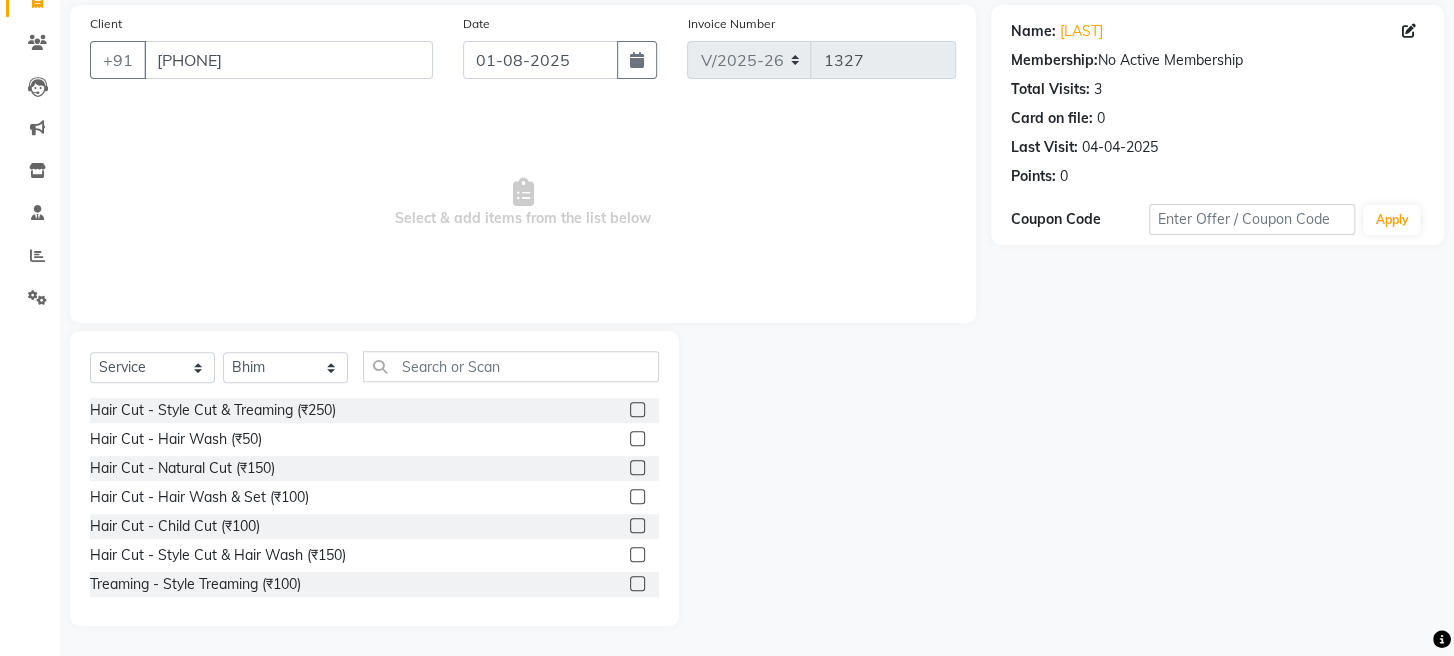 click 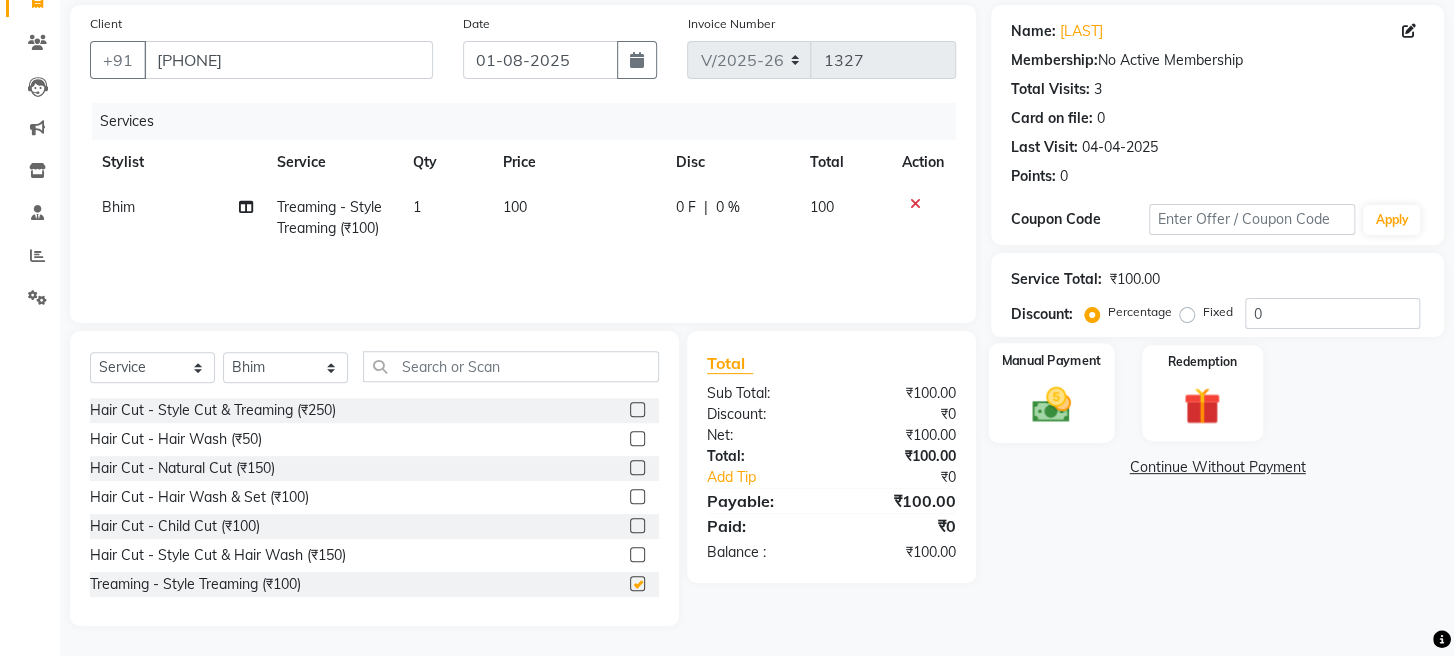 checkbox on "false" 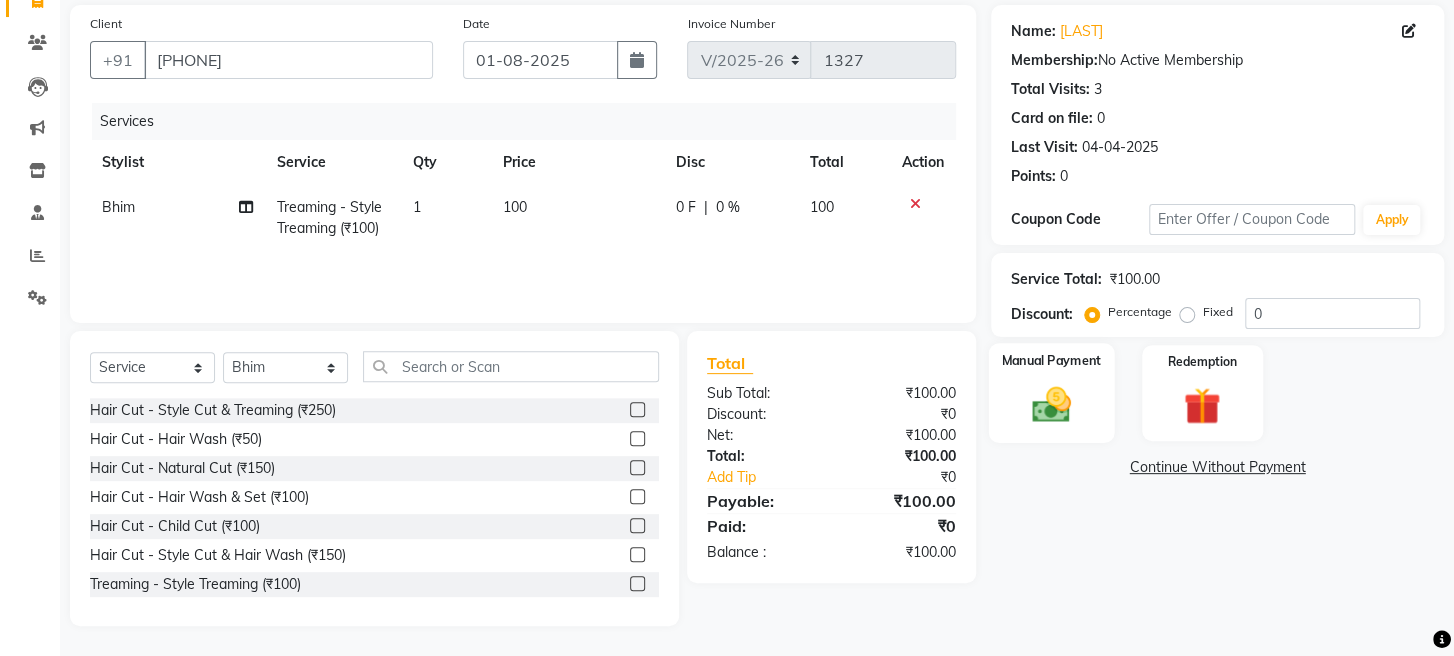 click 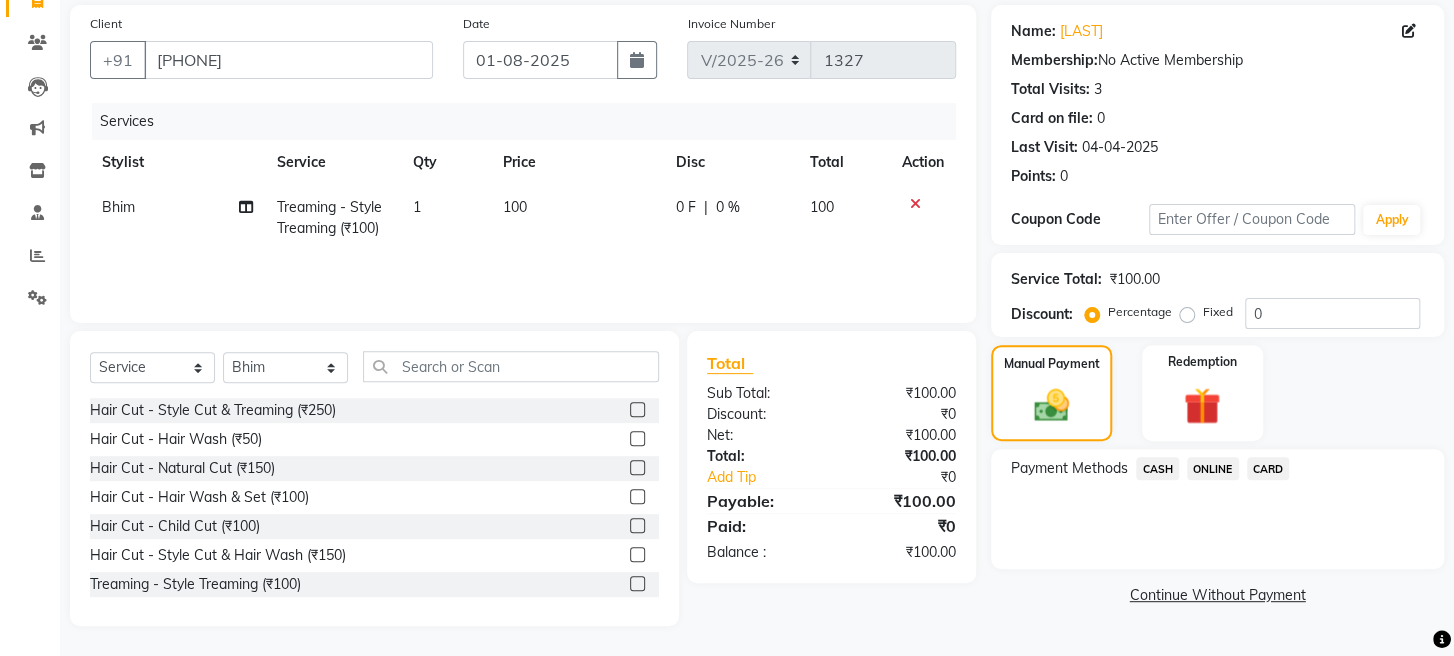 click on "ONLINE" 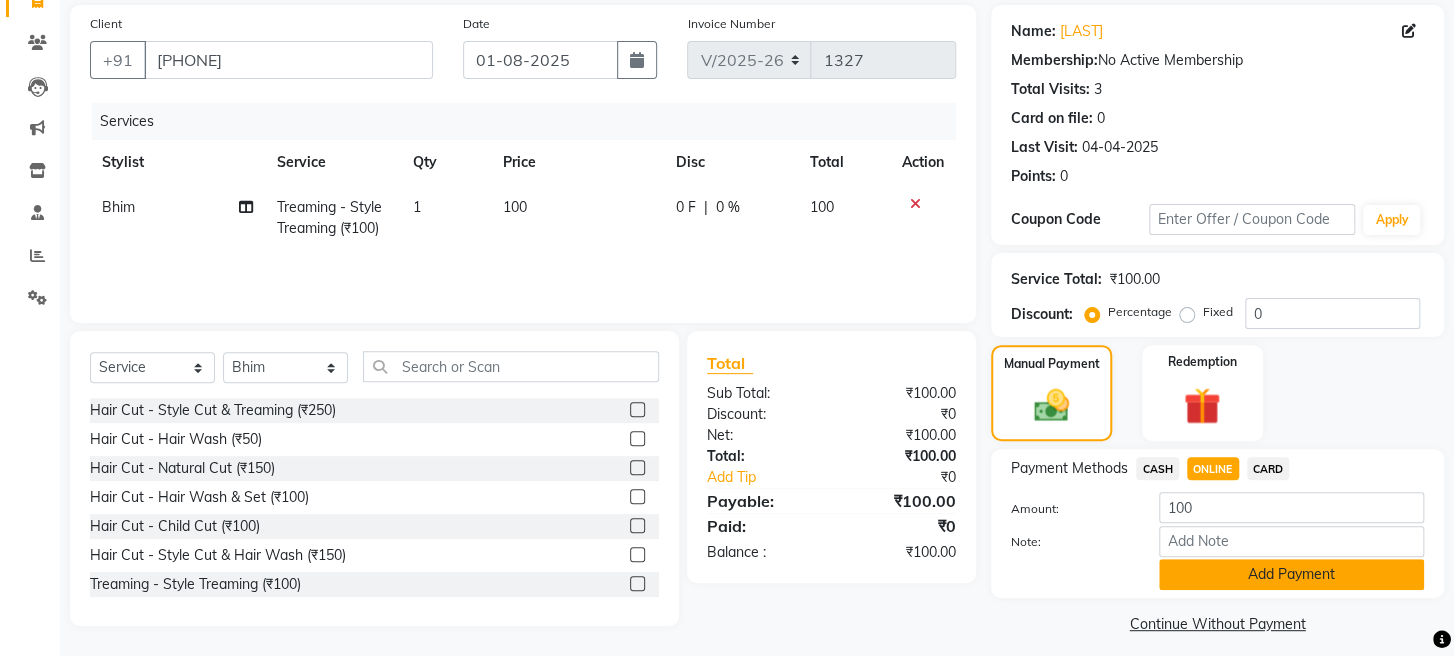 click on "Add Payment" 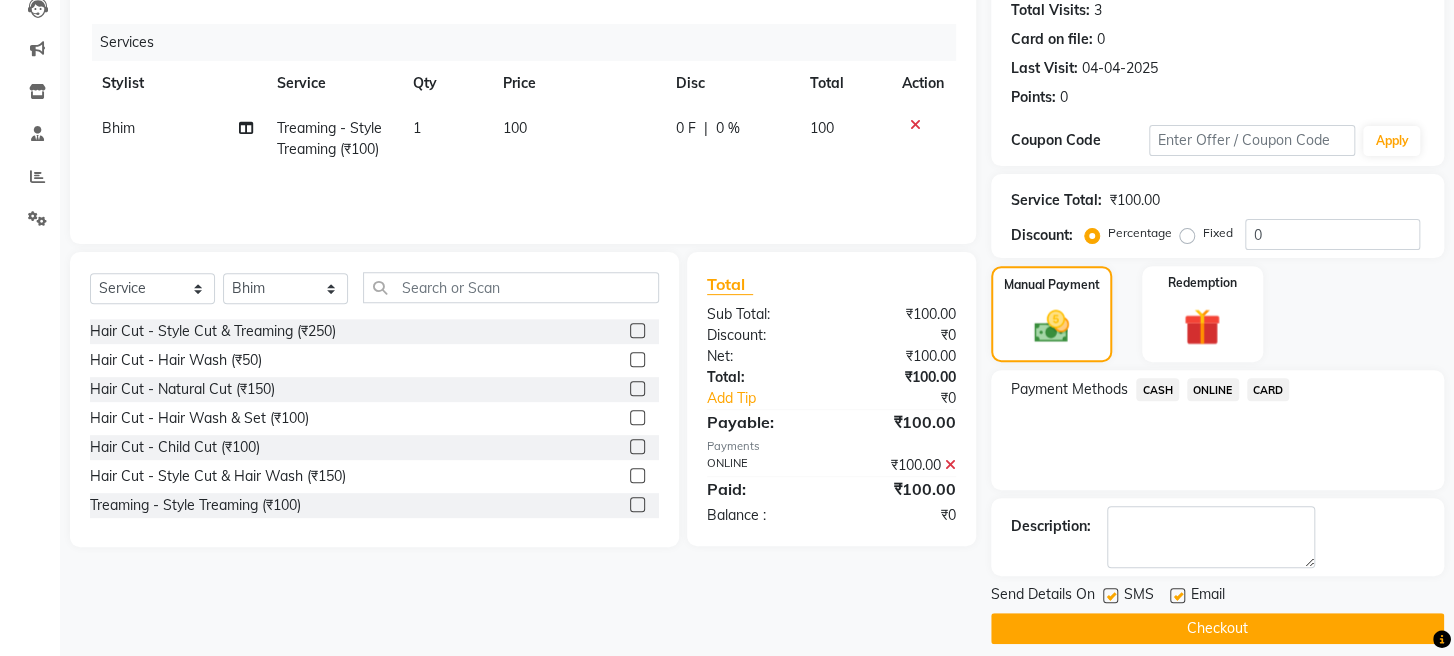 scroll, scrollTop: 264, scrollLeft: 0, axis: vertical 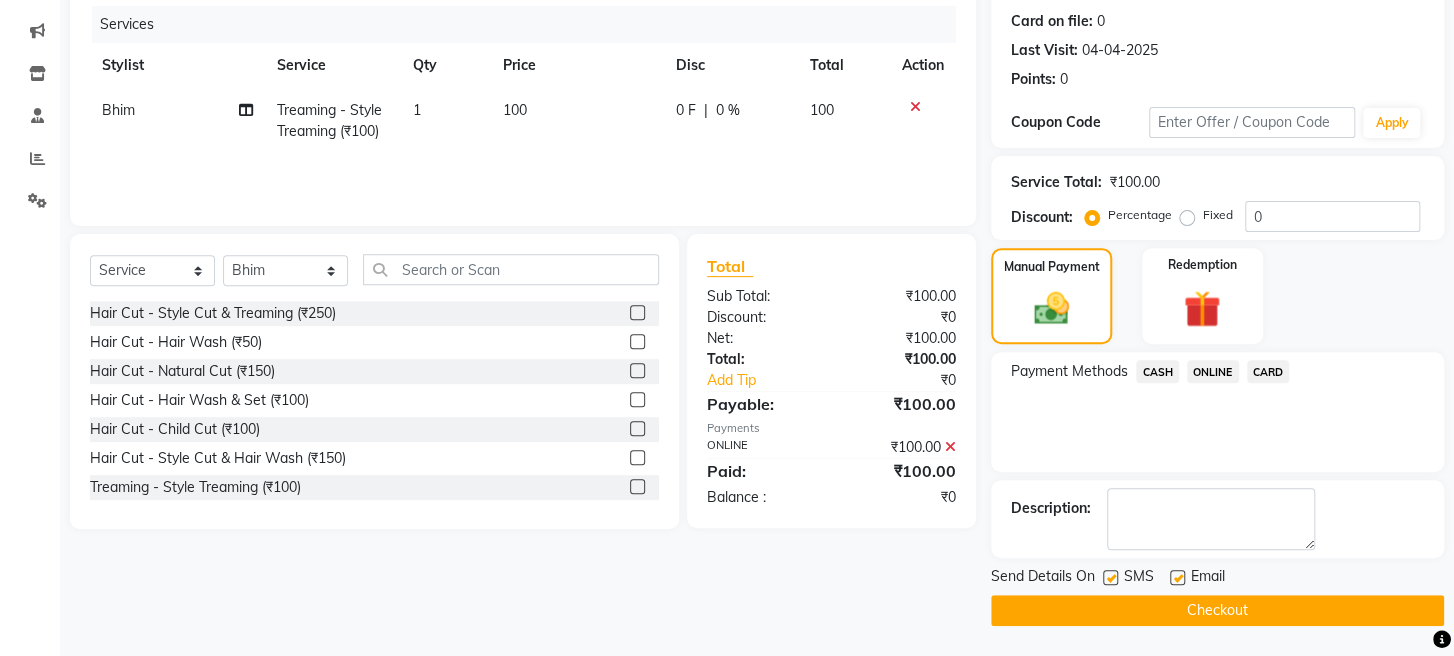 click on "Checkout" 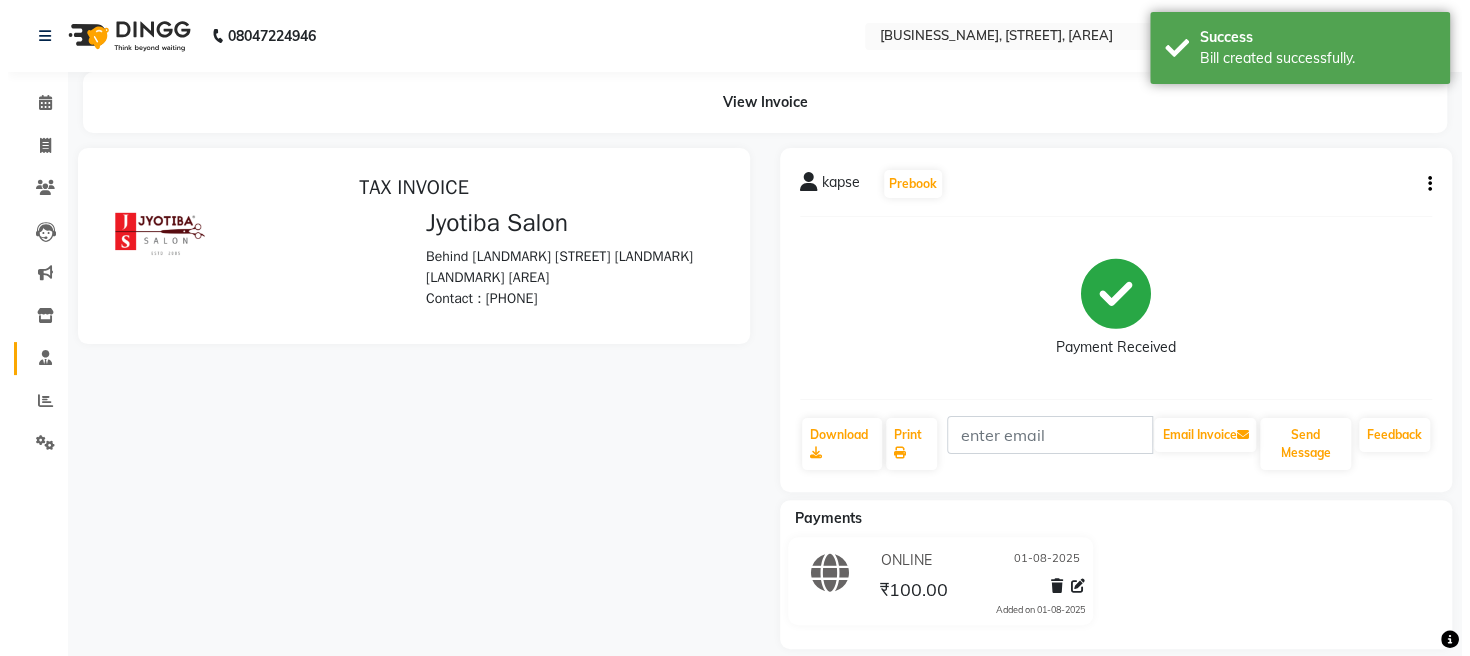scroll, scrollTop: 0, scrollLeft: 0, axis: both 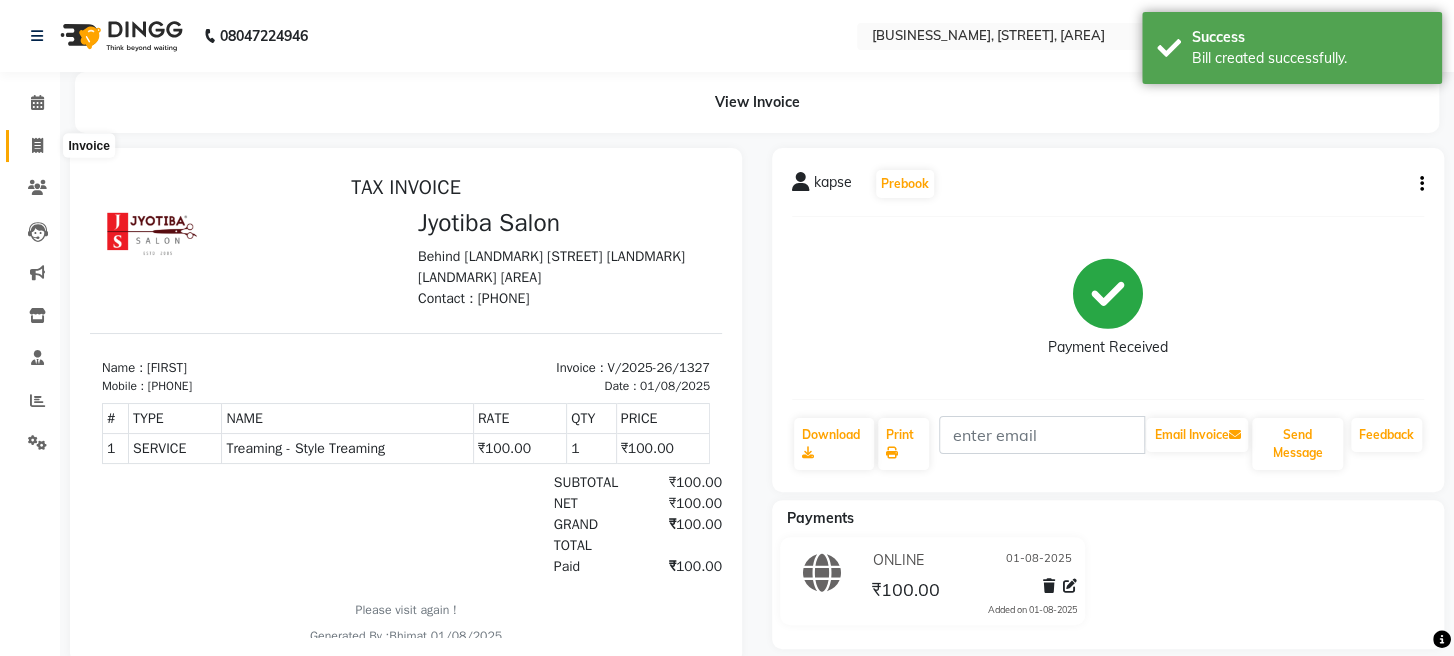 click 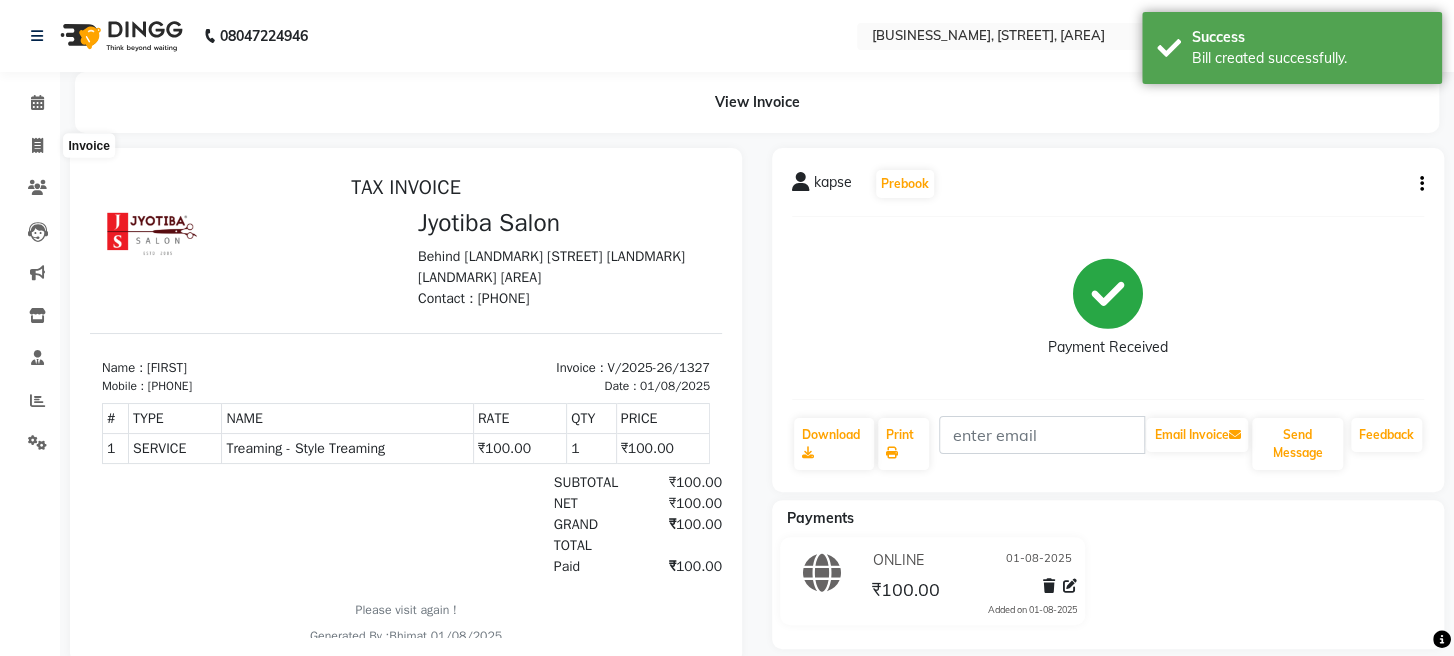select on "service" 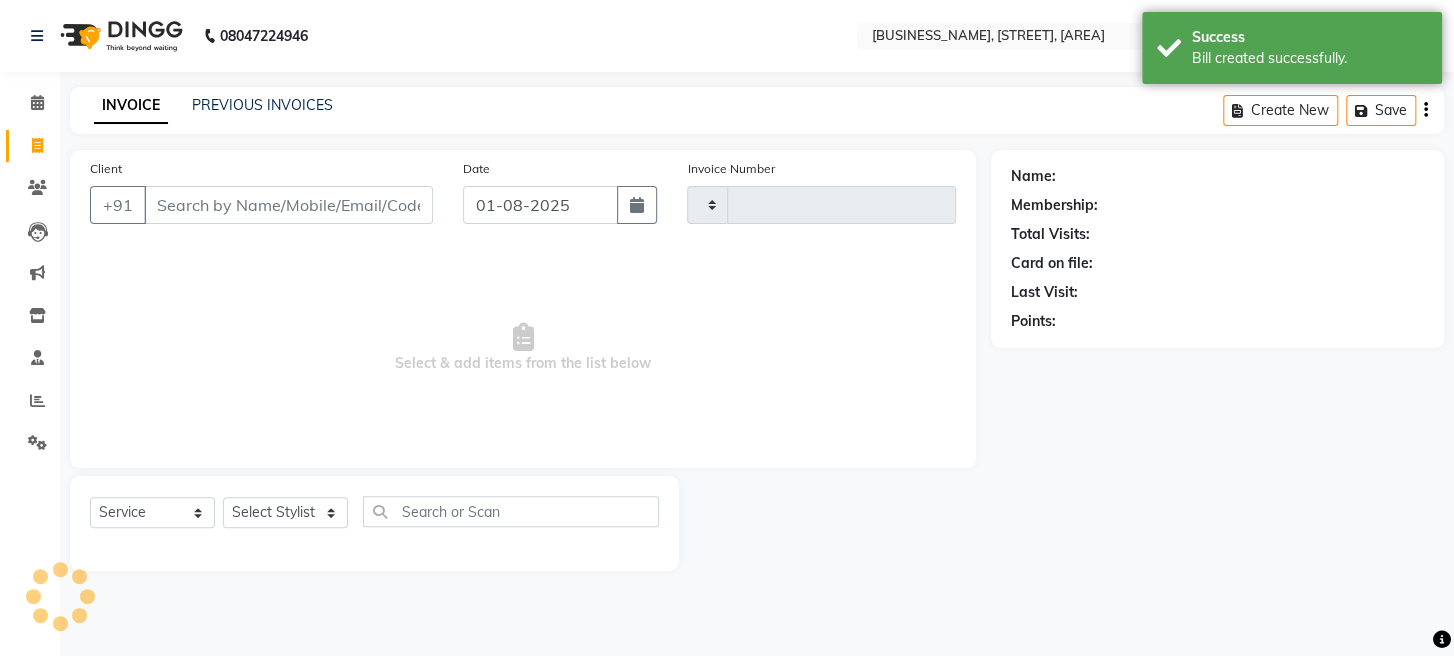 type on "1328" 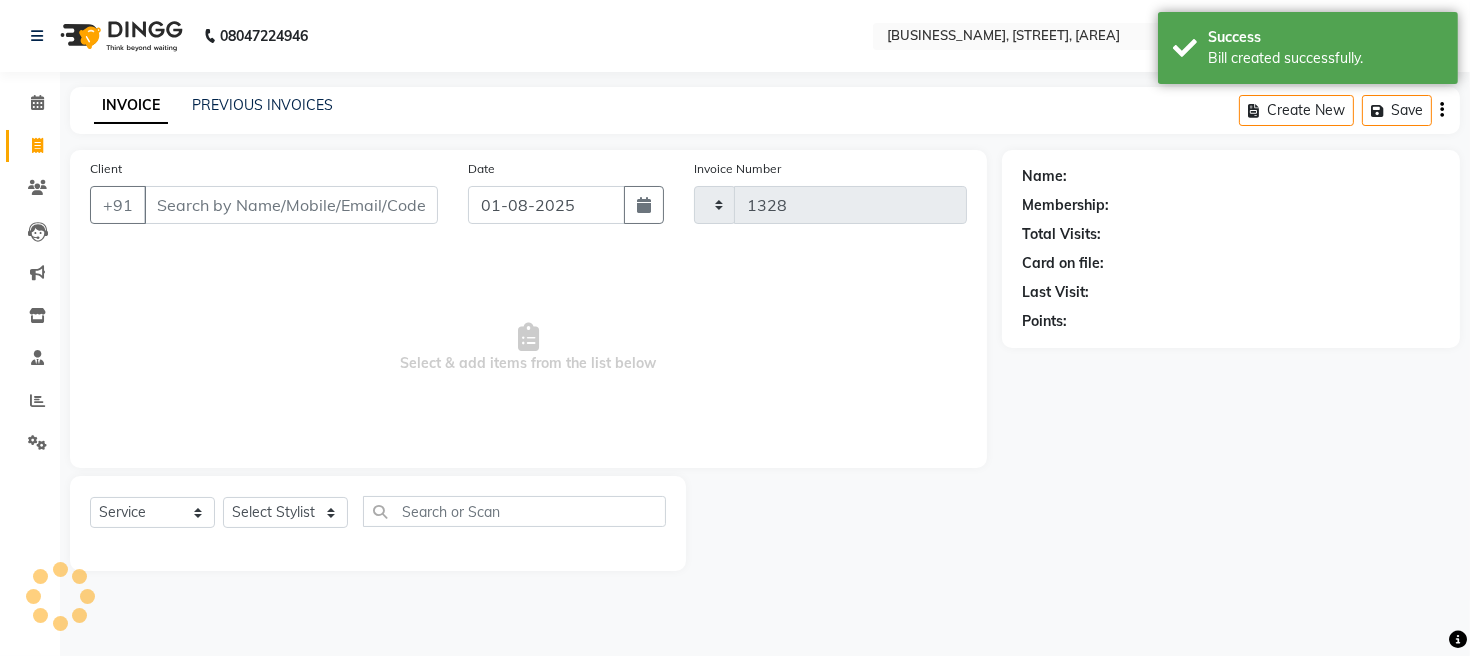 select on "779" 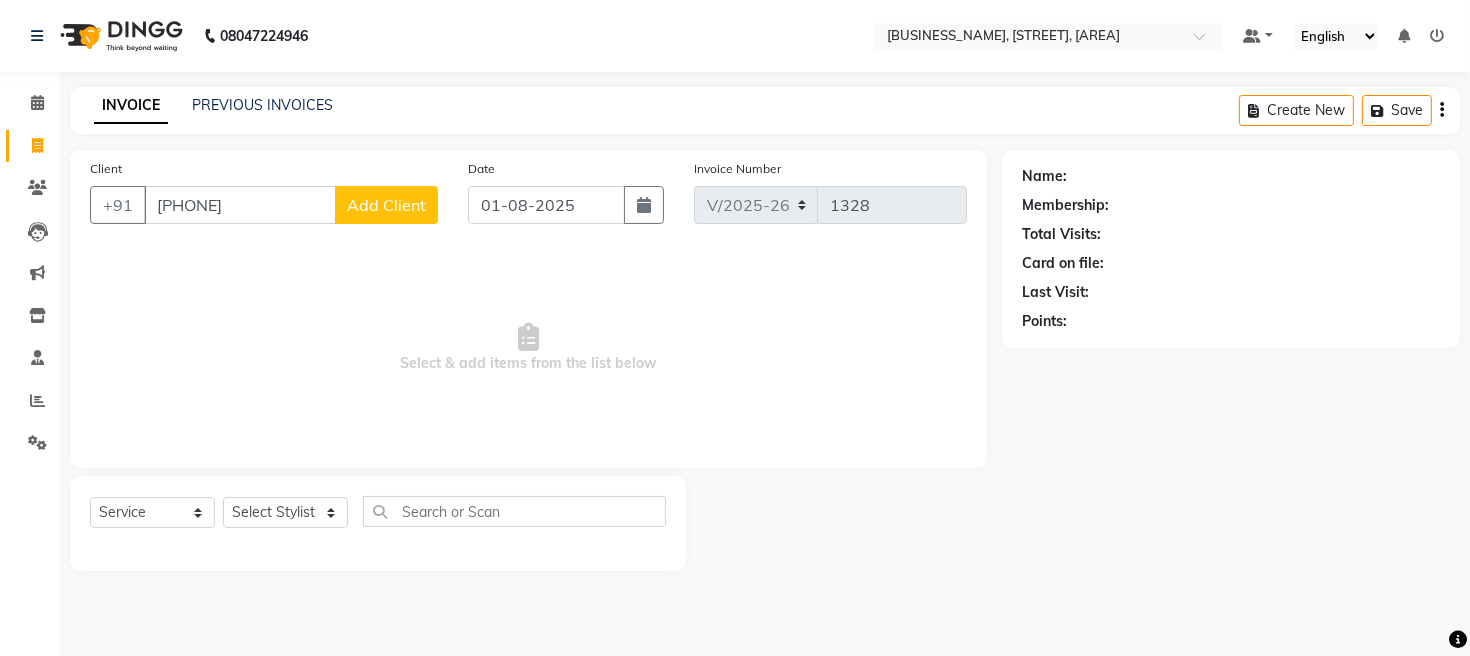 type on "[PHONE]" 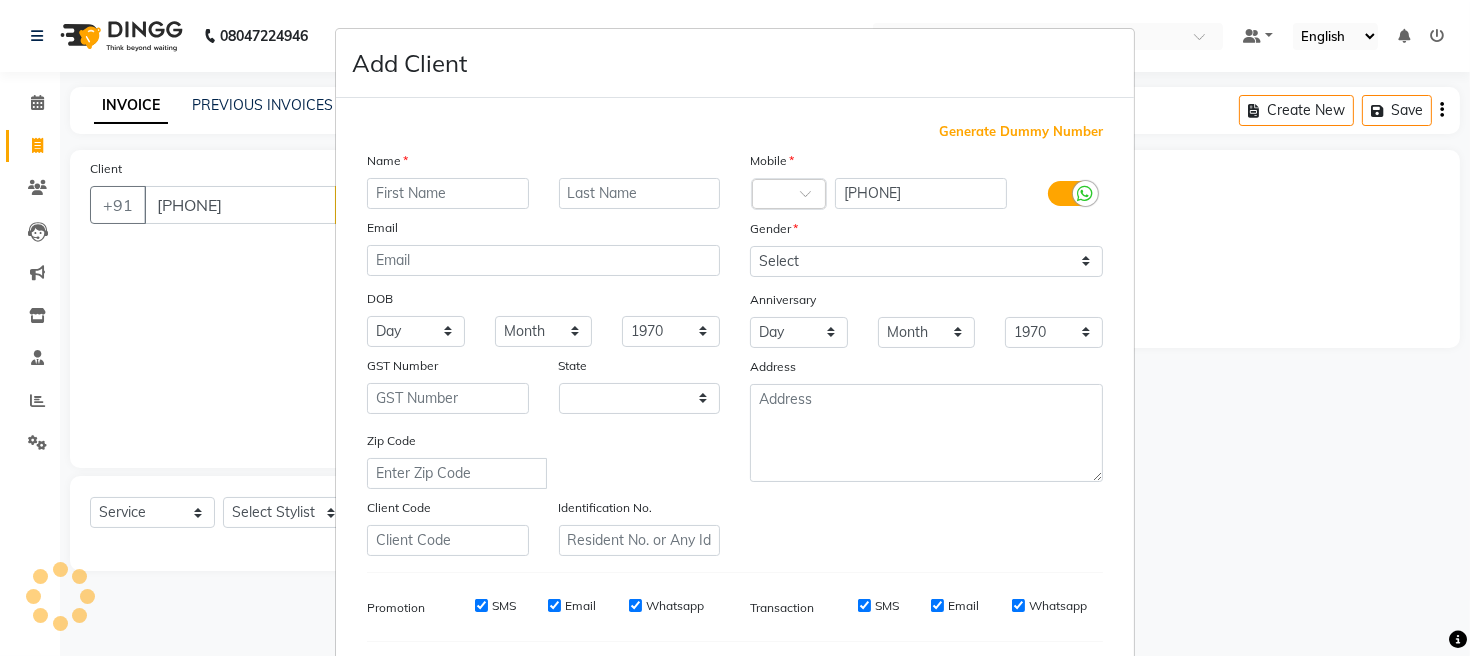 select on "22" 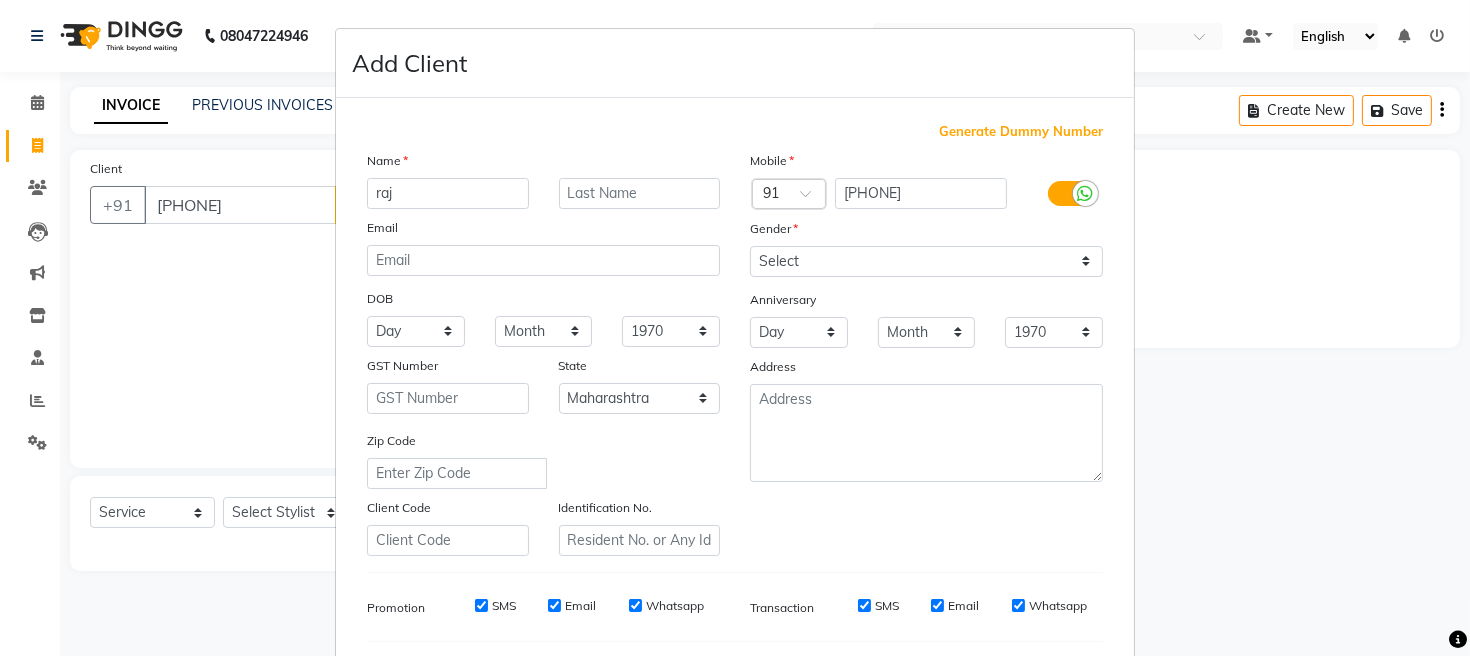 type on "raj" 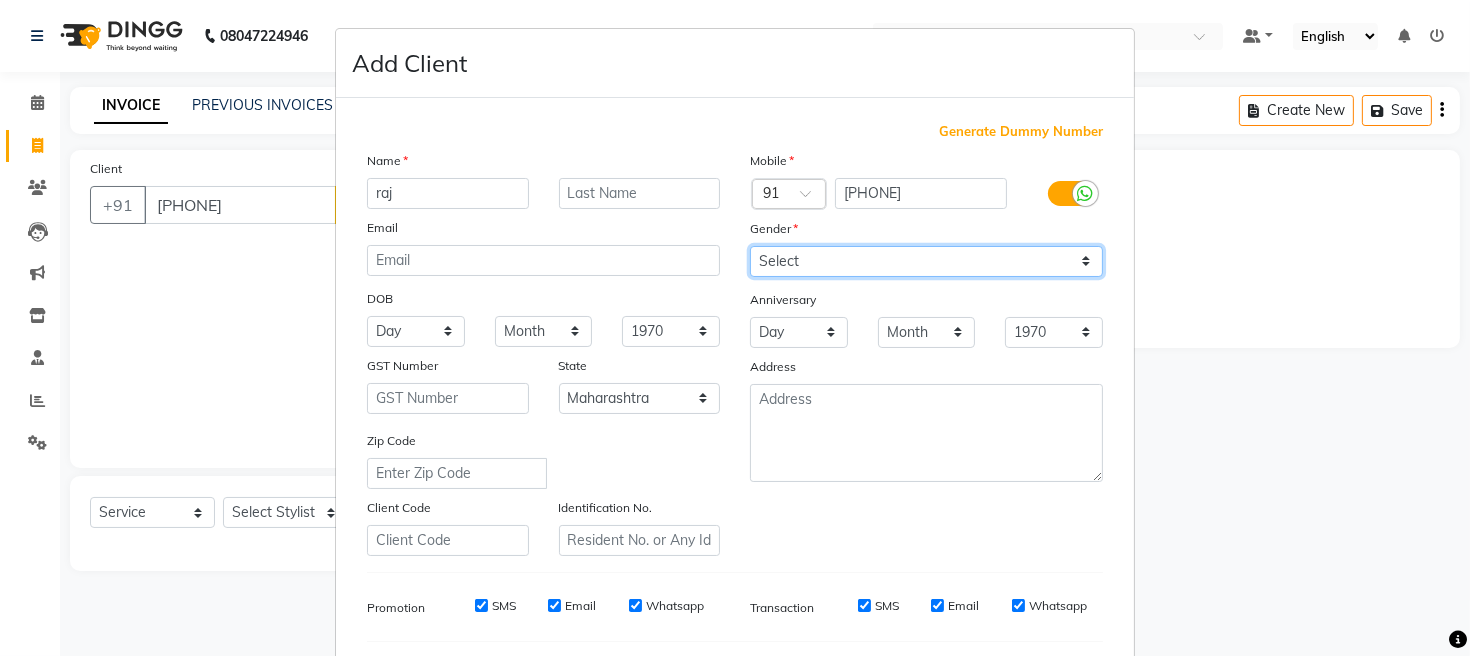 click on "Select Male Female Other Prefer Not To Say" at bounding box center (926, 261) 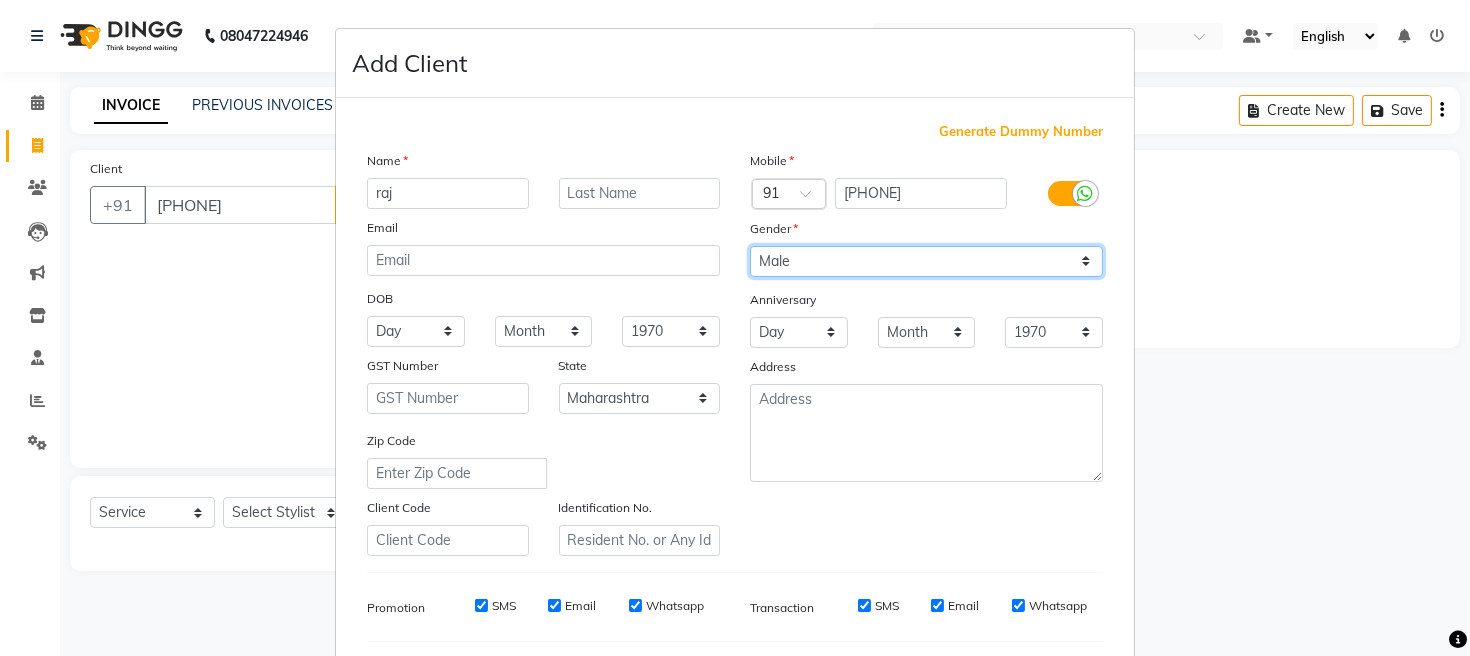 click on "Select Male Female Other Prefer Not To Say" at bounding box center [926, 261] 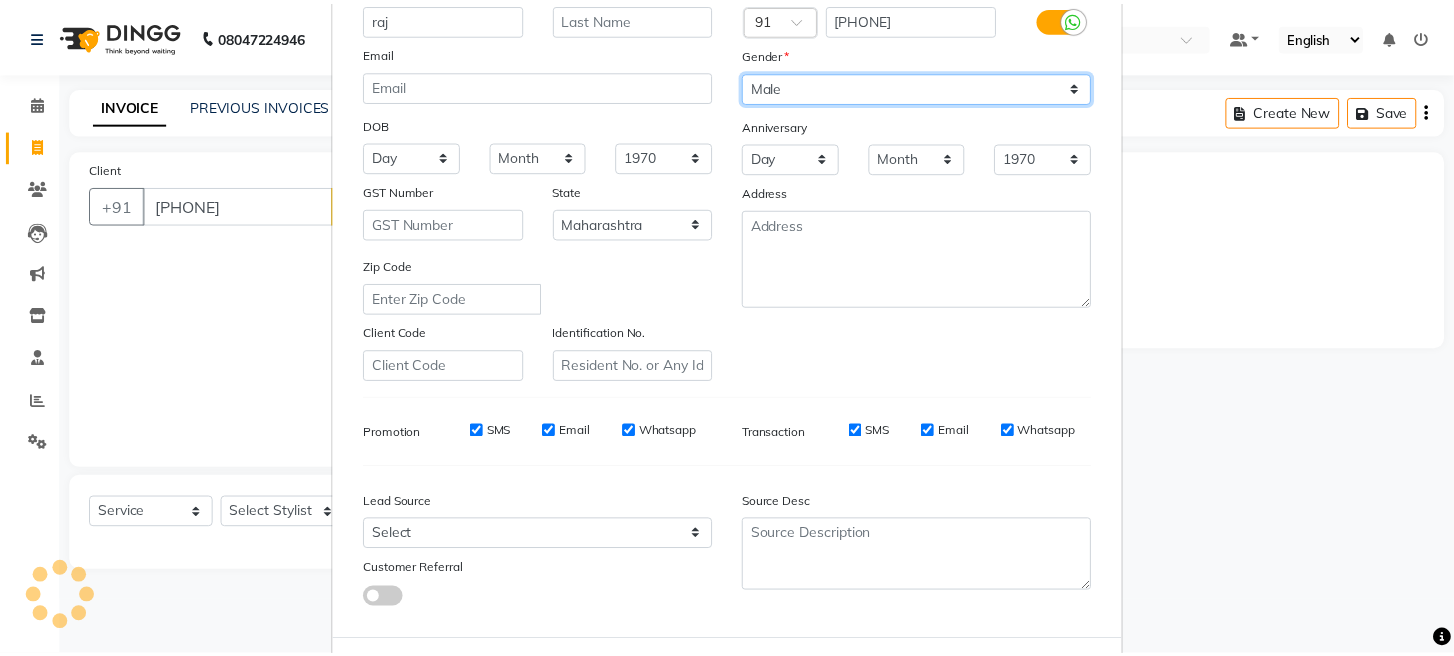scroll, scrollTop: 264, scrollLeft: 0, axis: vertical 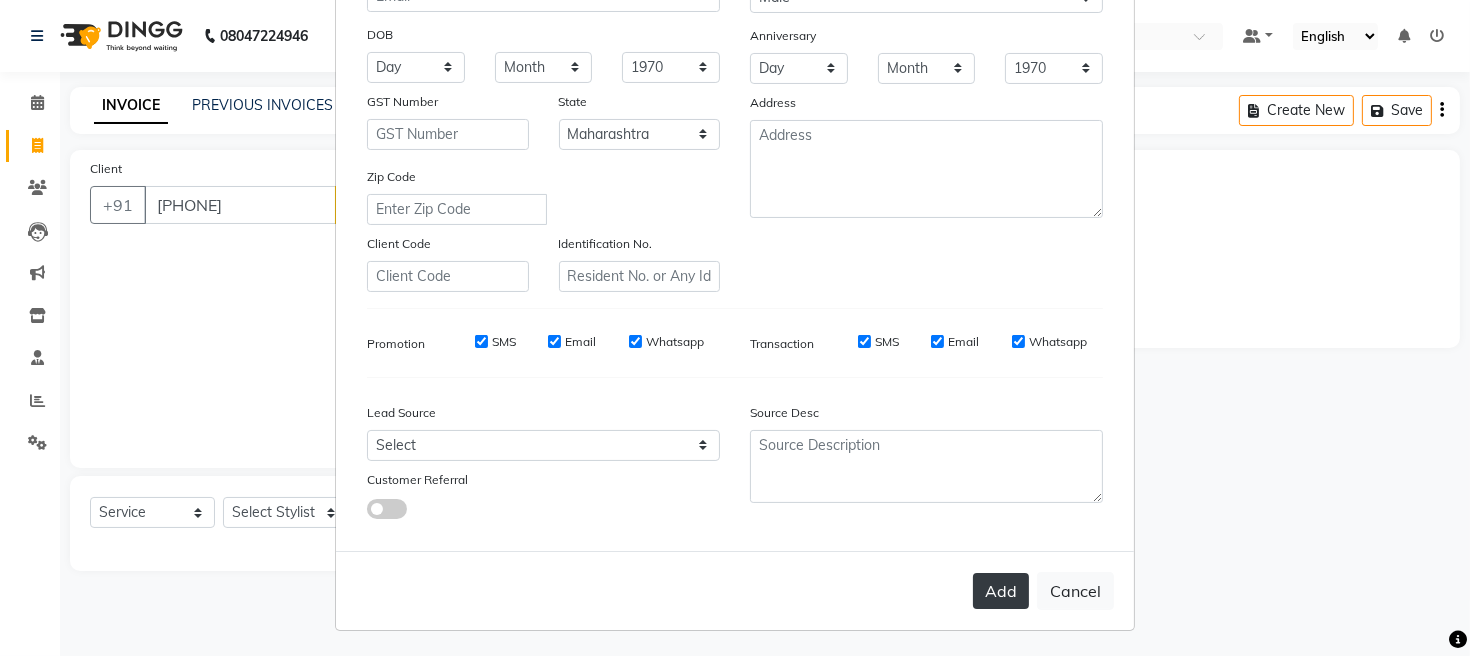 click on "Add" at bounding box center (1001, 591) 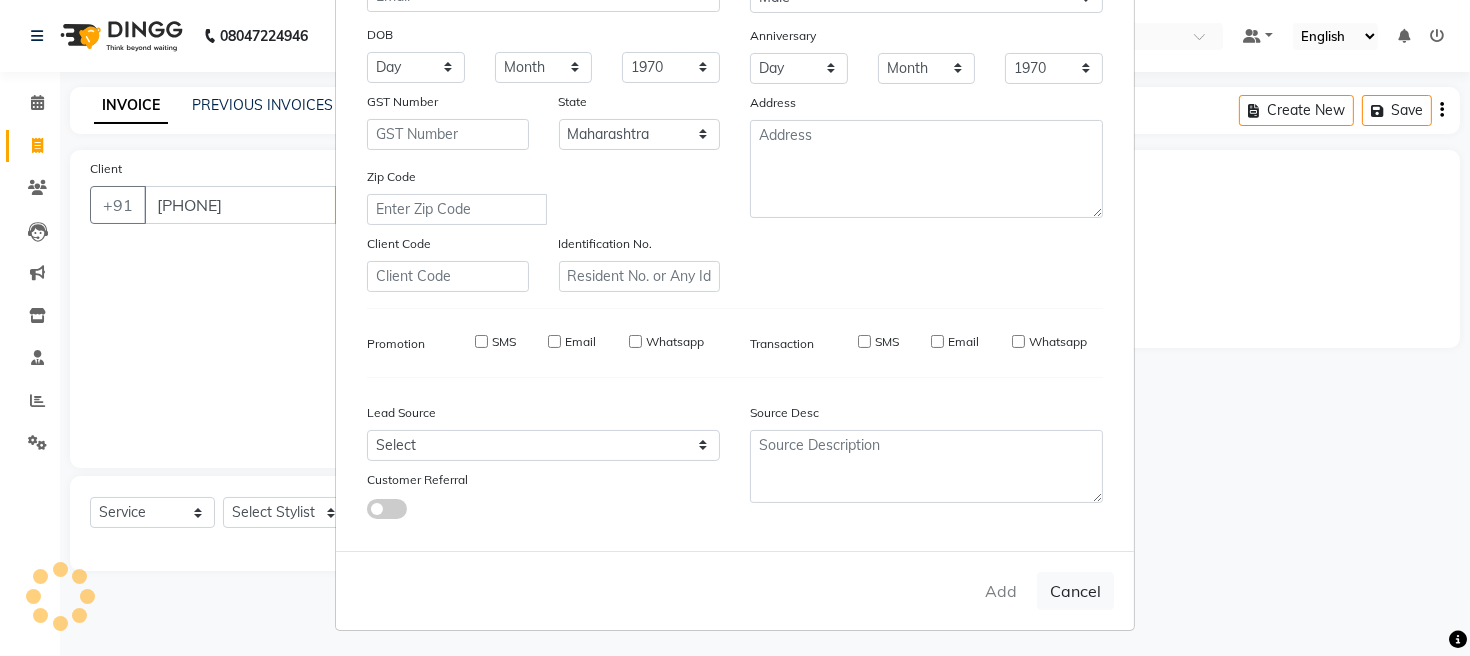 type 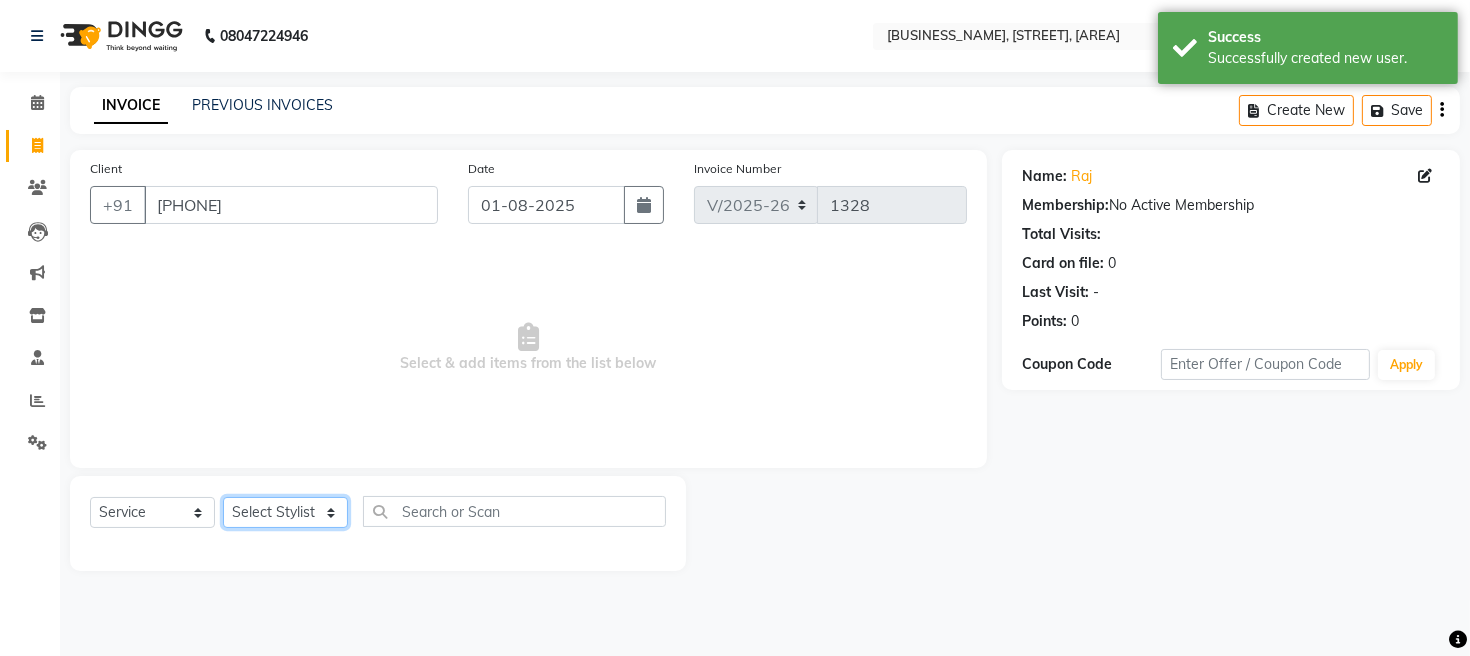 click on "Select Stylist [FIRST] [FIRST] [FIRST] [FIRST] [FIRST]" 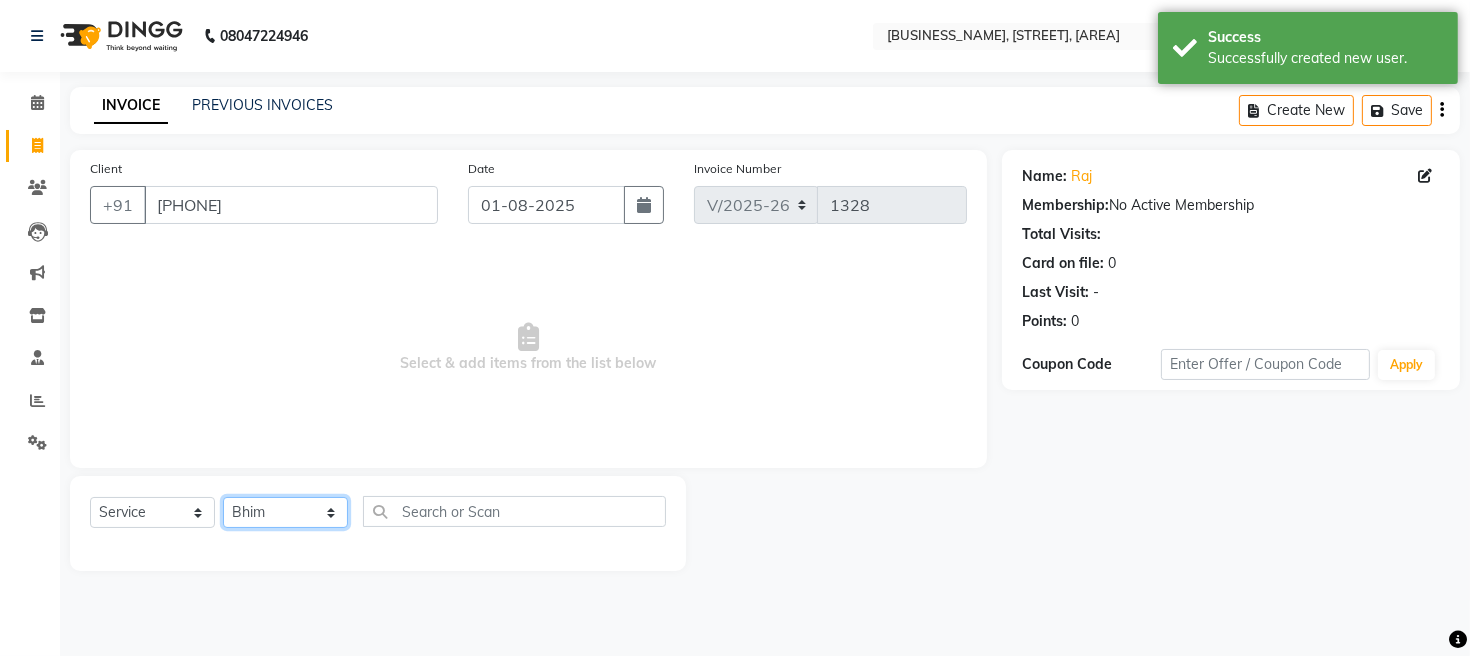 click on "Select Stylist [FIRST] [FIRST] [FIRST] [FIRST] [FIRST]" 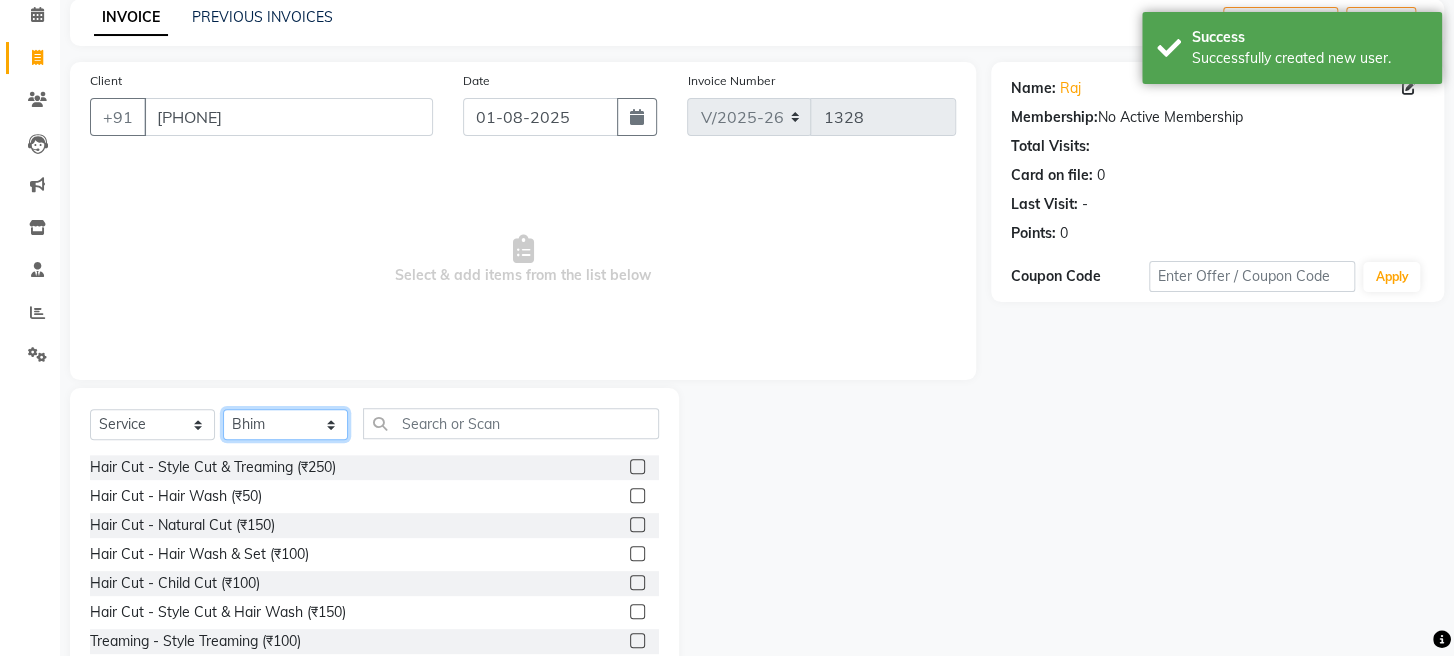 scroll, scrollTop: 145, scrollLeft: 0, axis: vertical 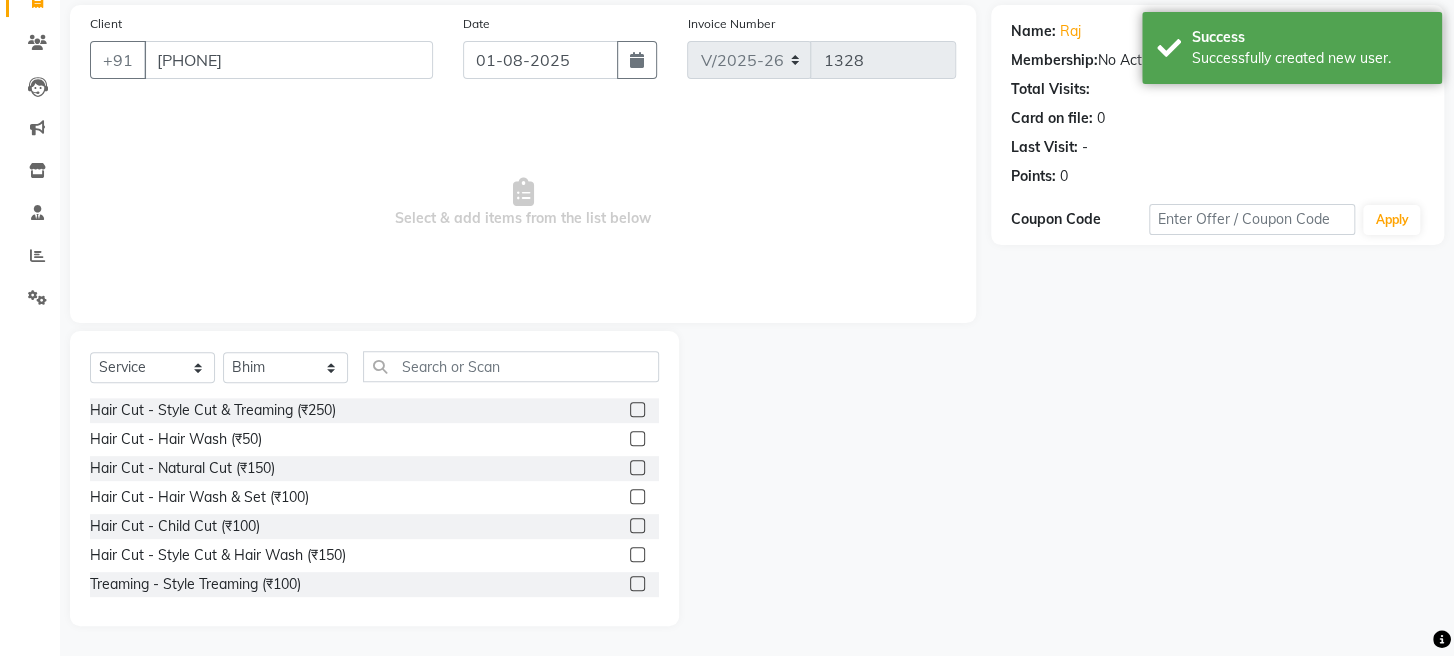 click 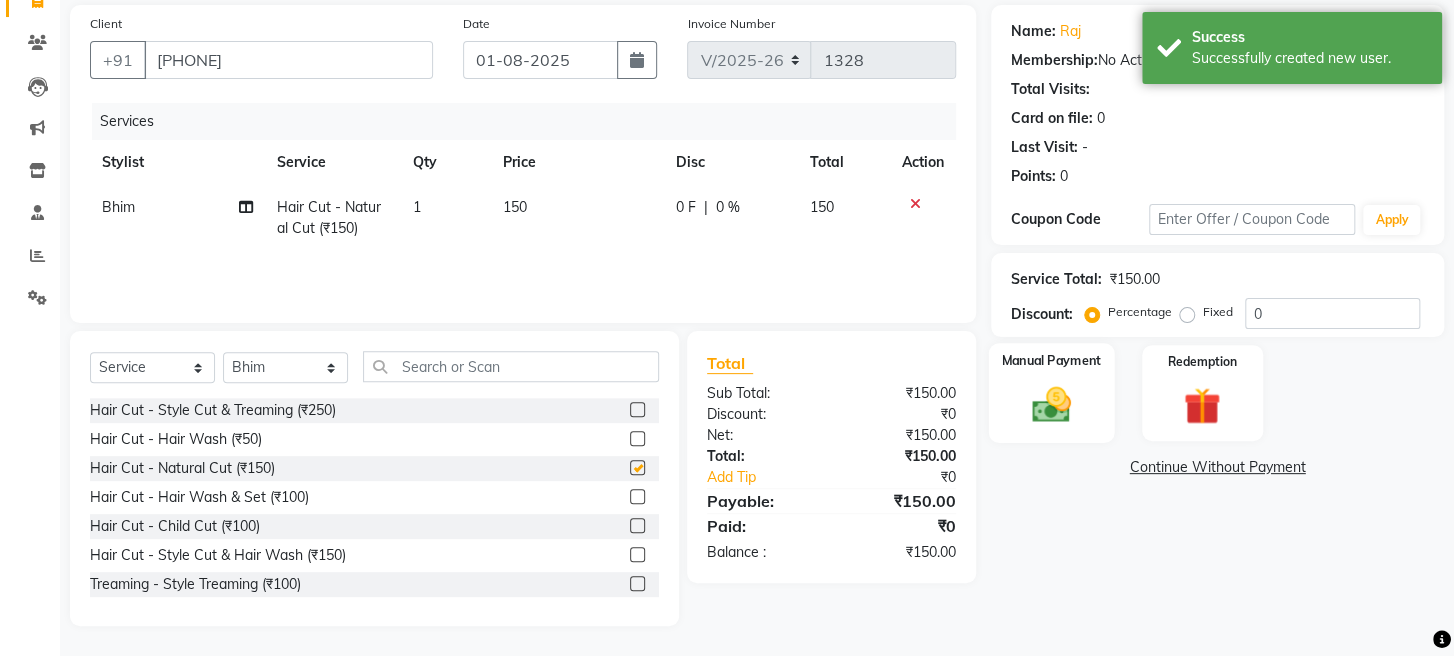 checkbox on "false" 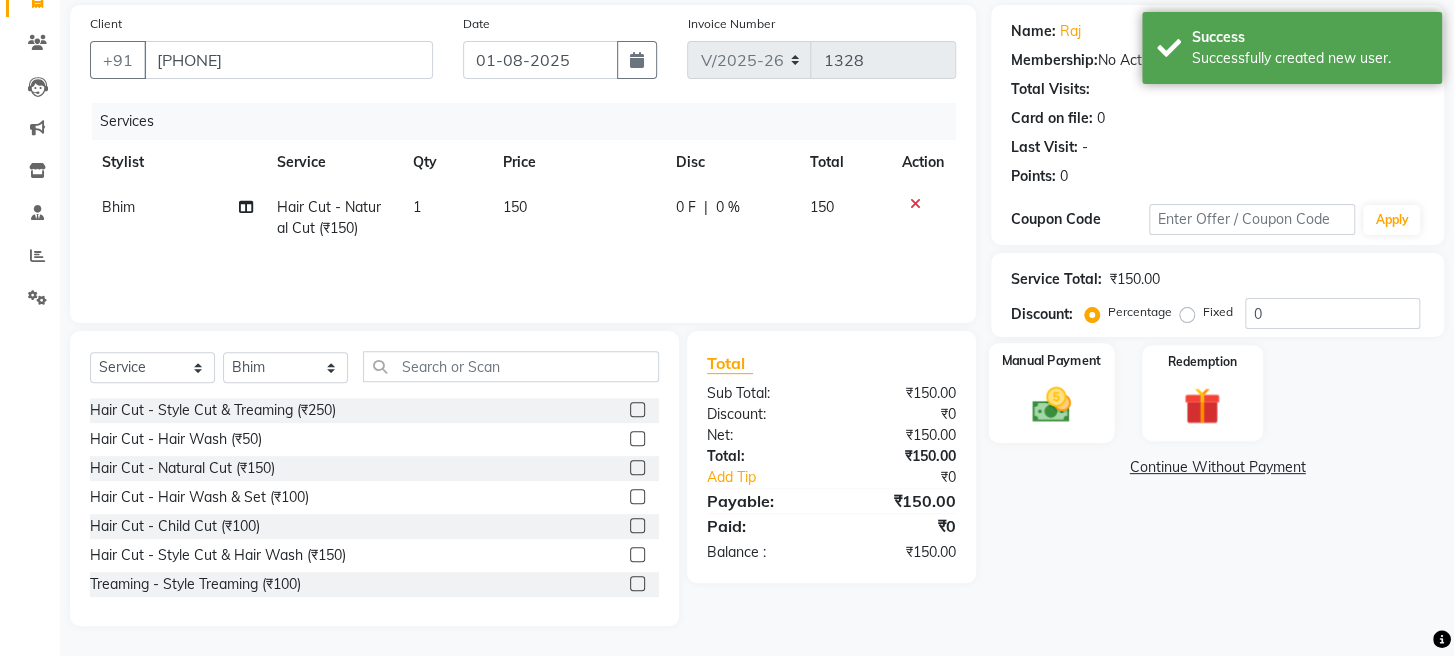 click 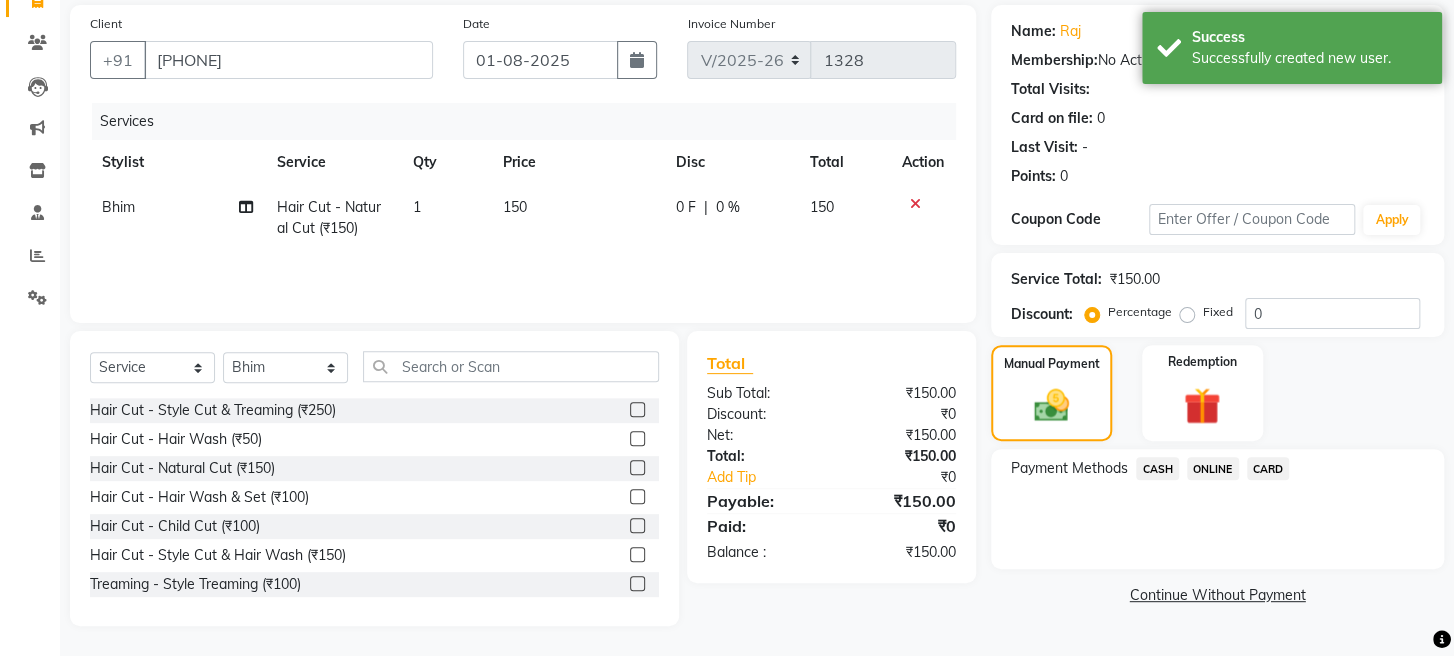 click on "CASH" 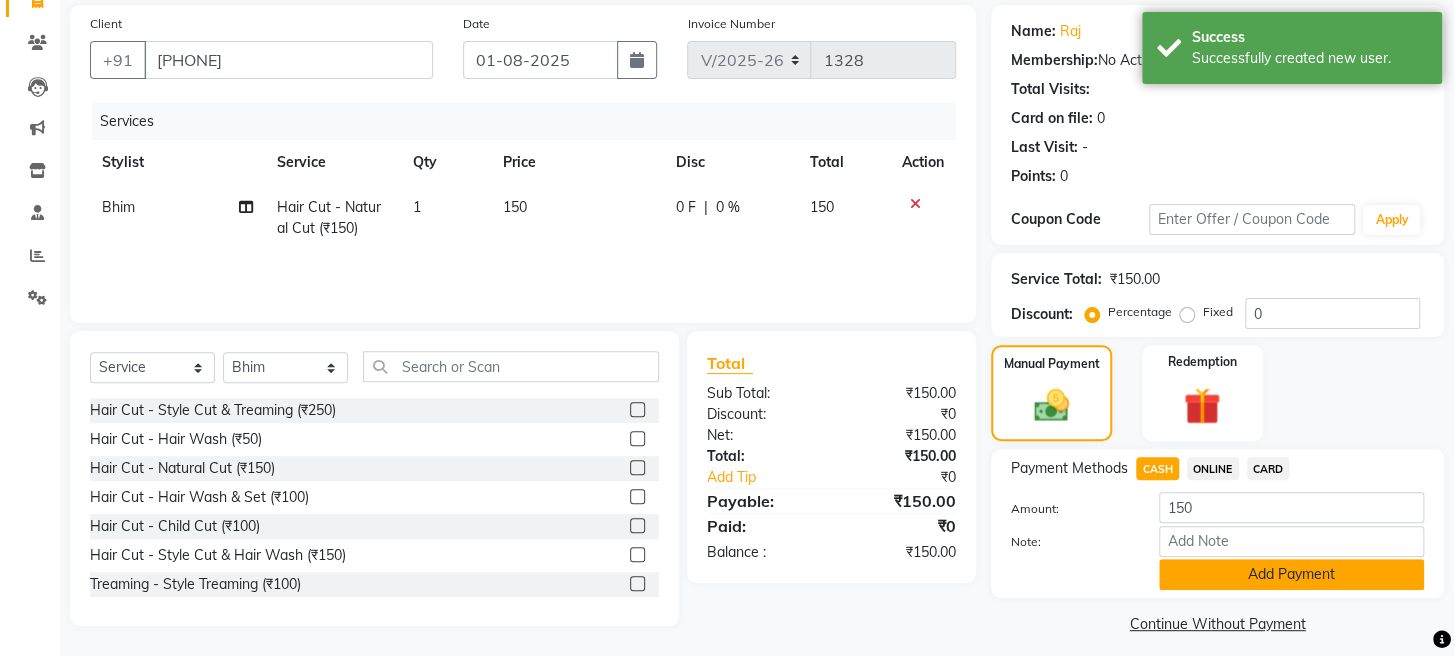 click on "Add Payment" 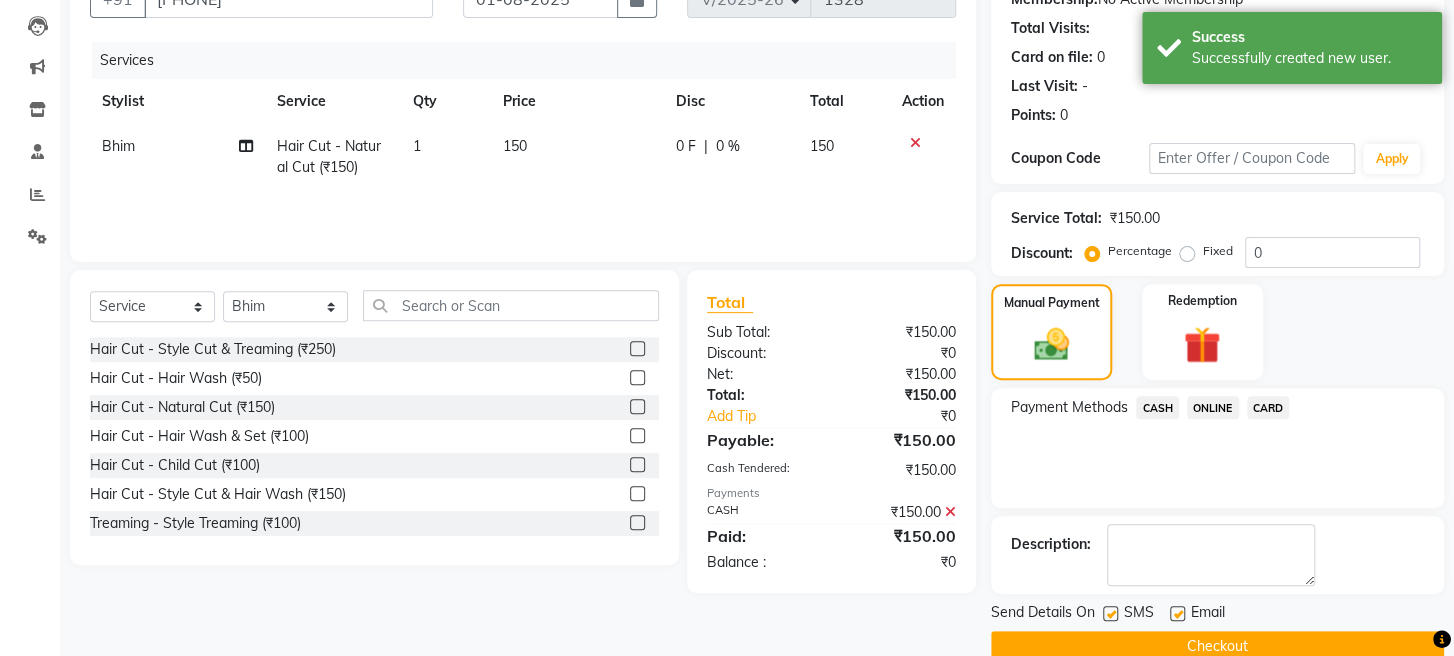 scroll, scrollTop: 264, scrollLeft: 0, axis: vertical 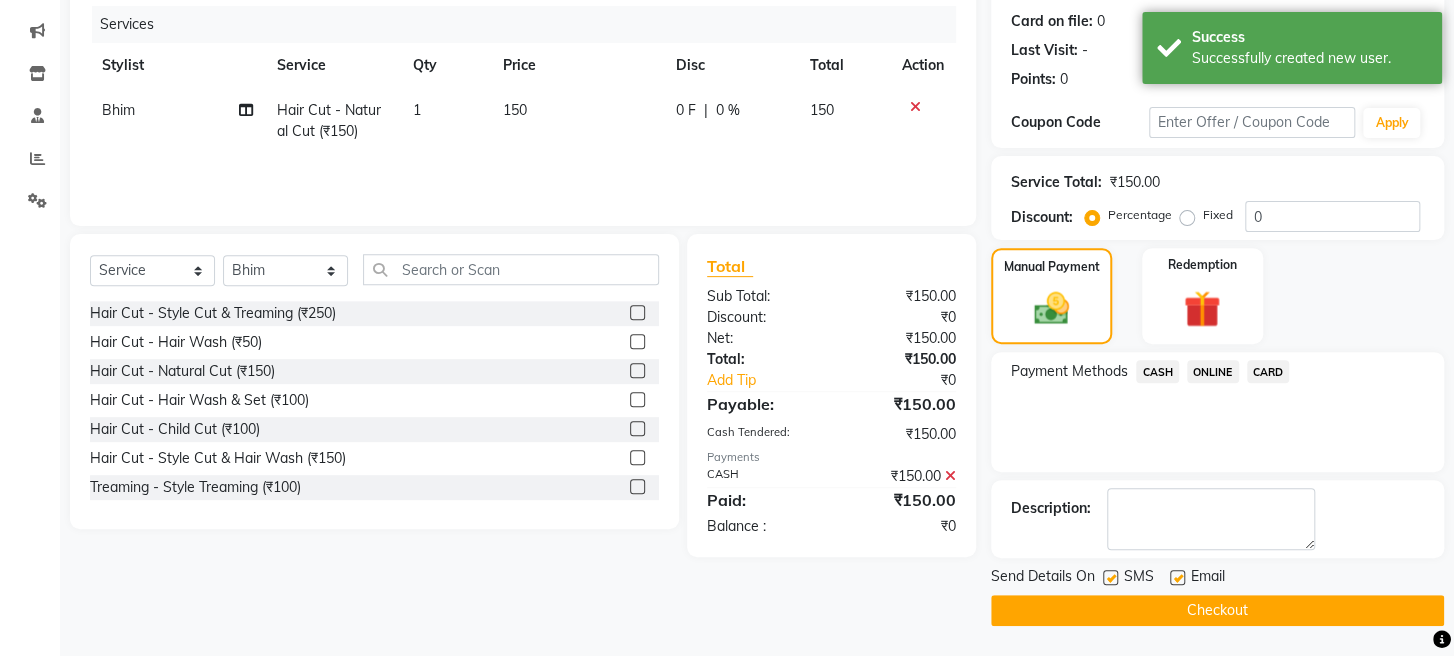 click on "Checkout" 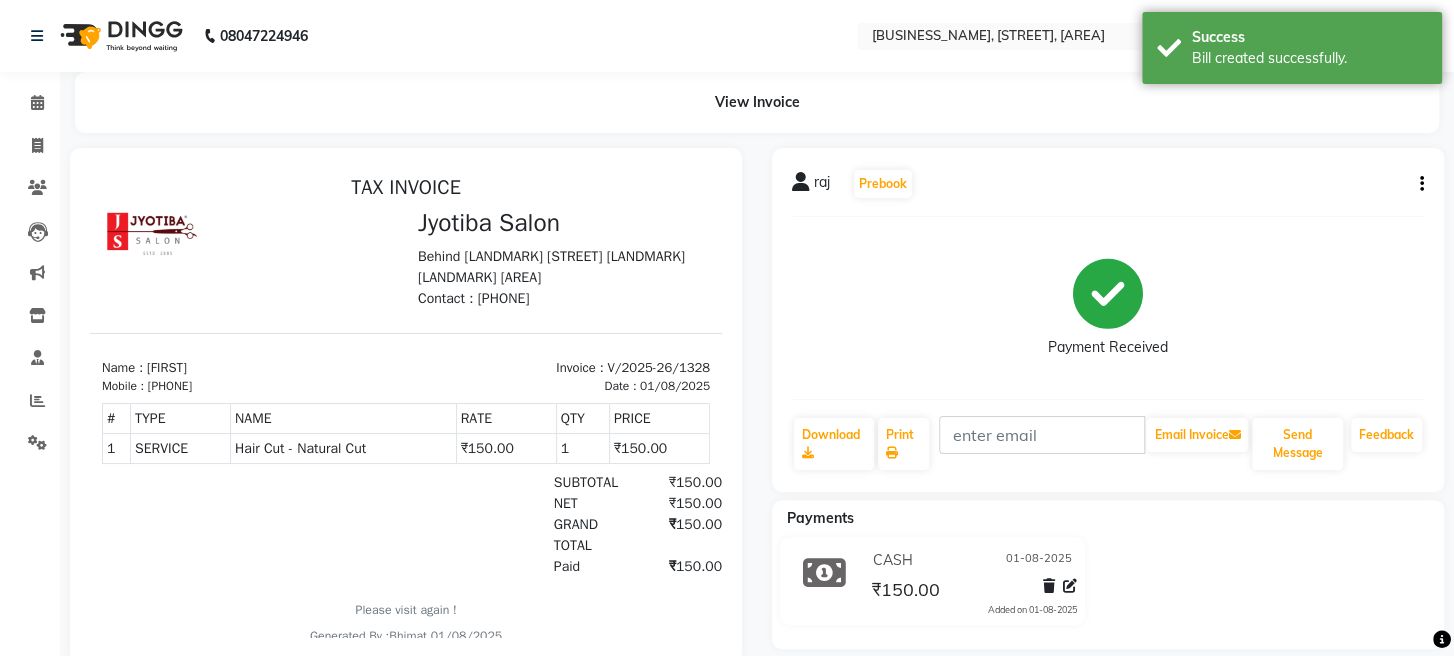 scroll, scrollTop: 0, scrollLeft: 0, axis: both 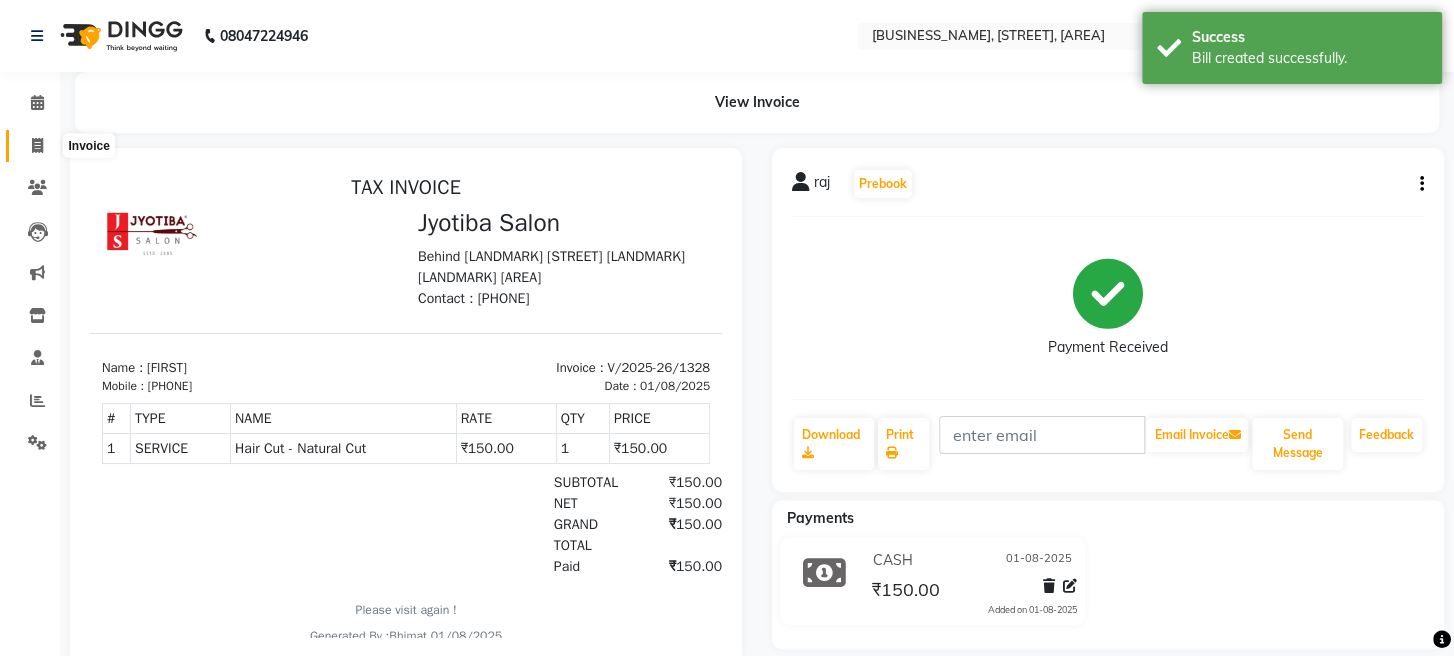 click 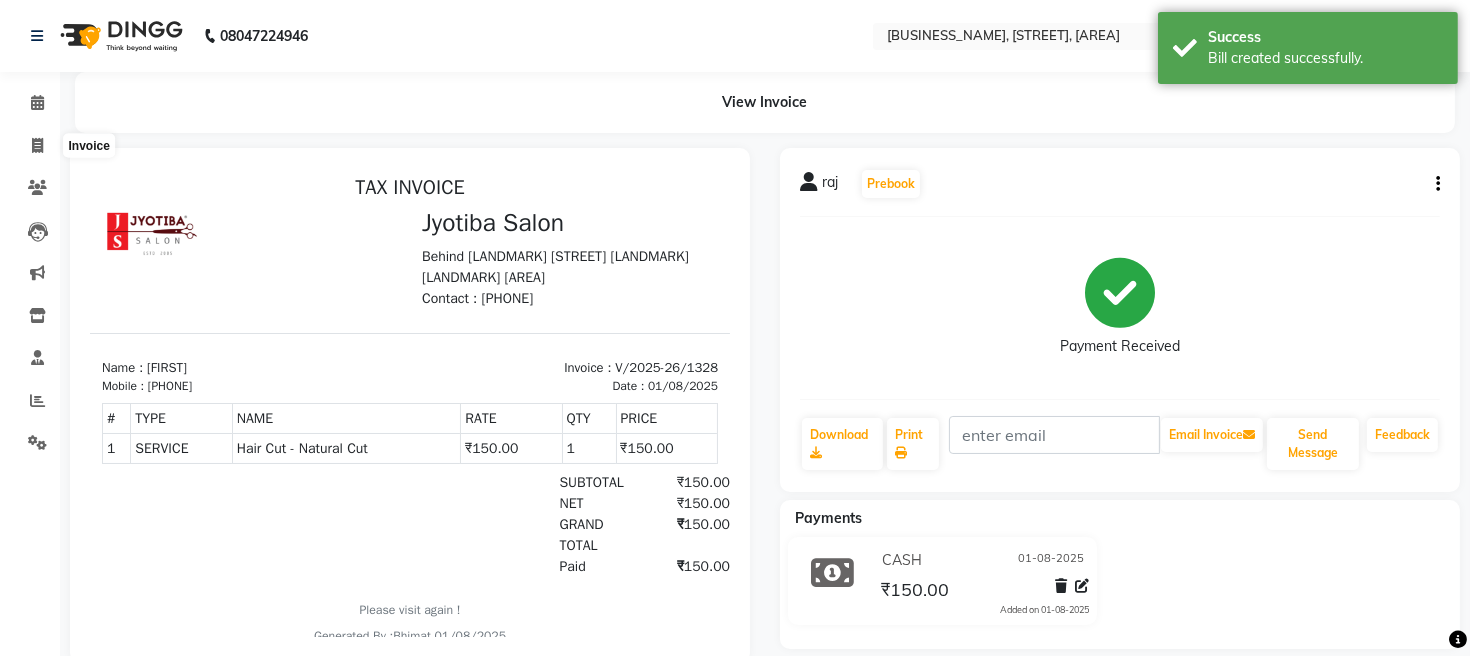 select on "779" 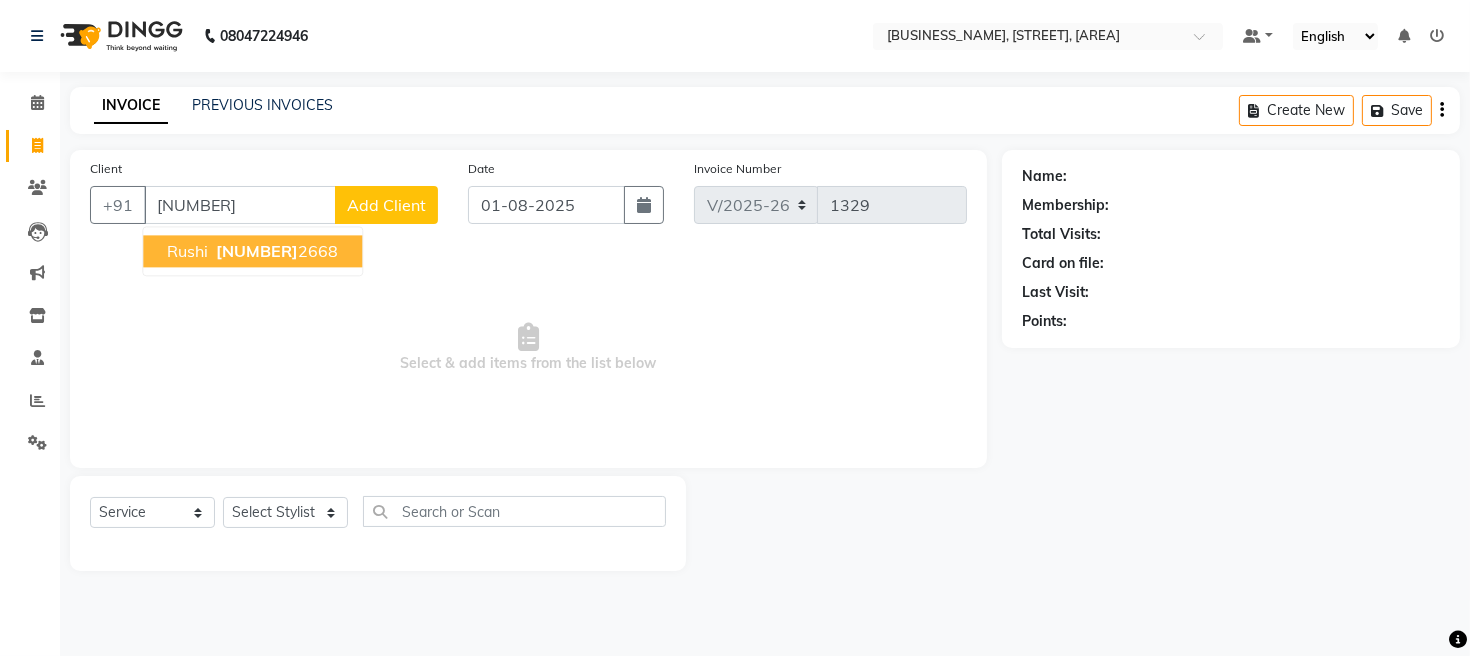 click on "[FIRST] [PHONE]" at bounding box center [252, 251] 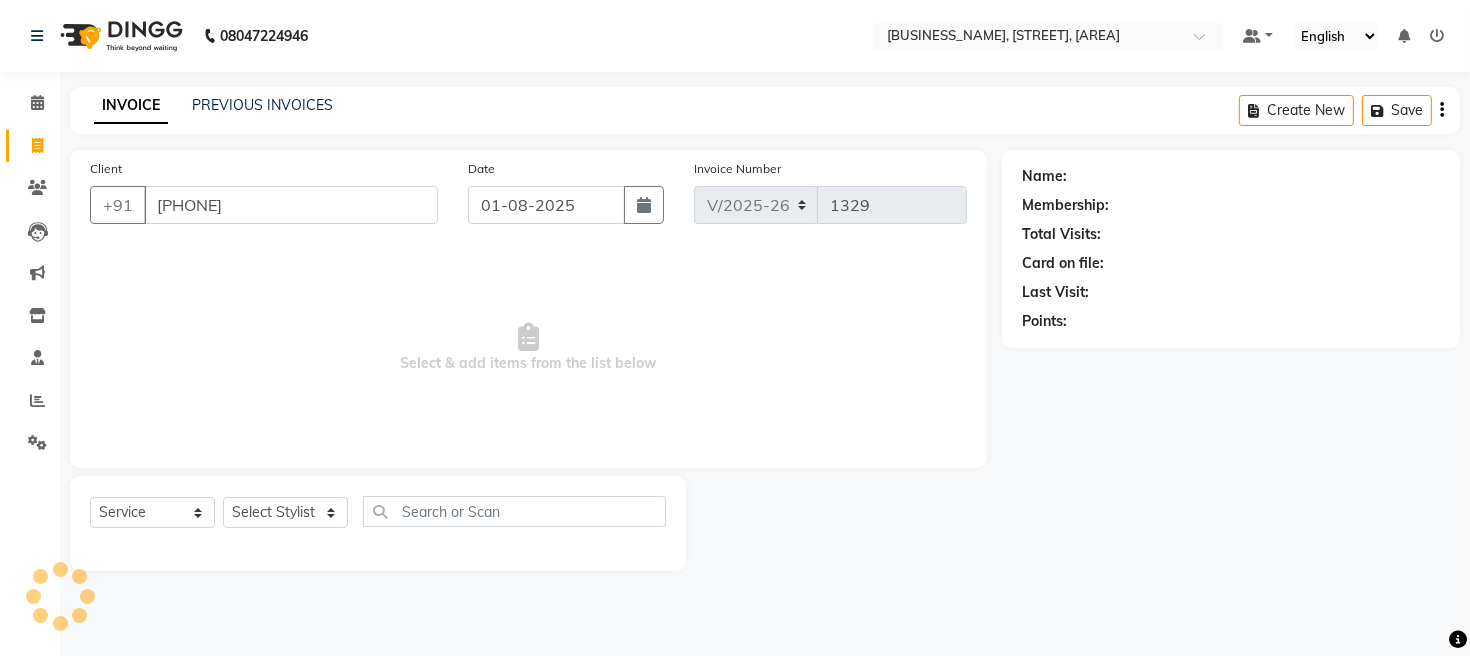 type on "[PHONE]" 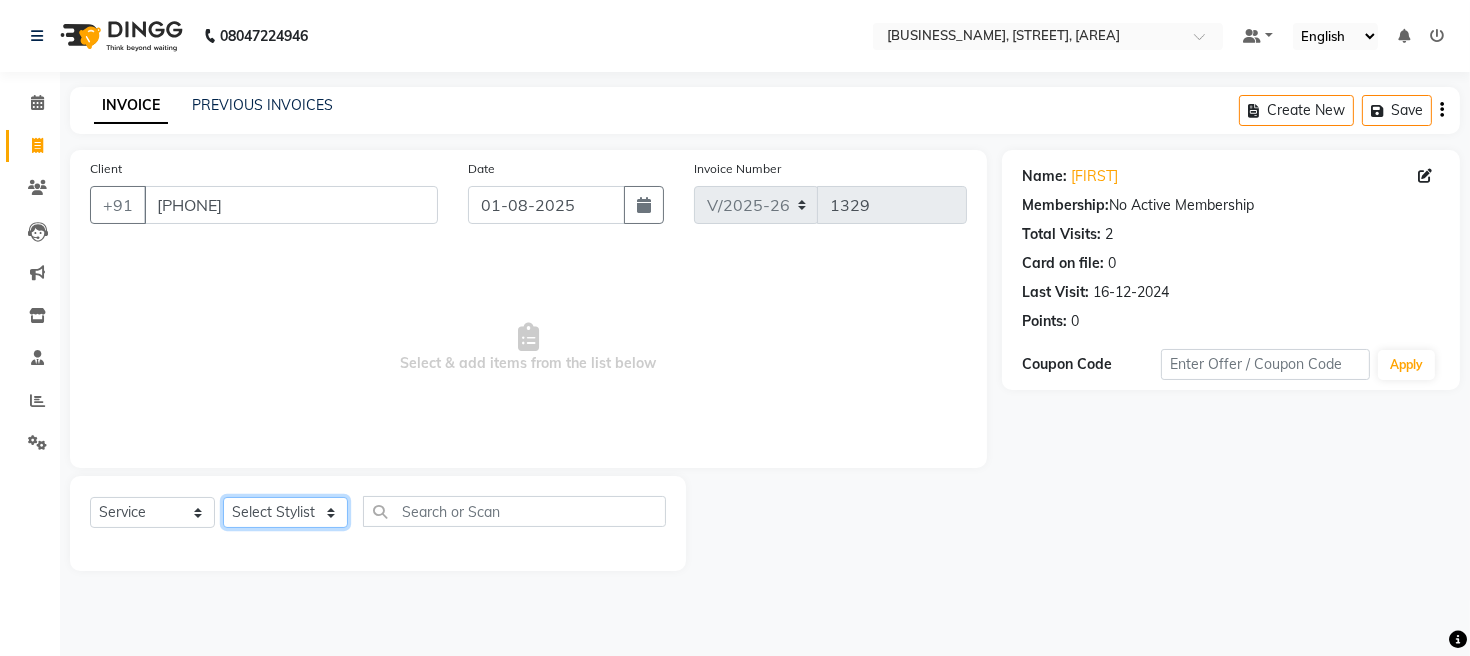 click on "Select Stylist [FIRST] [FIRST] [FIRST] [FIRST] [FIRST]" 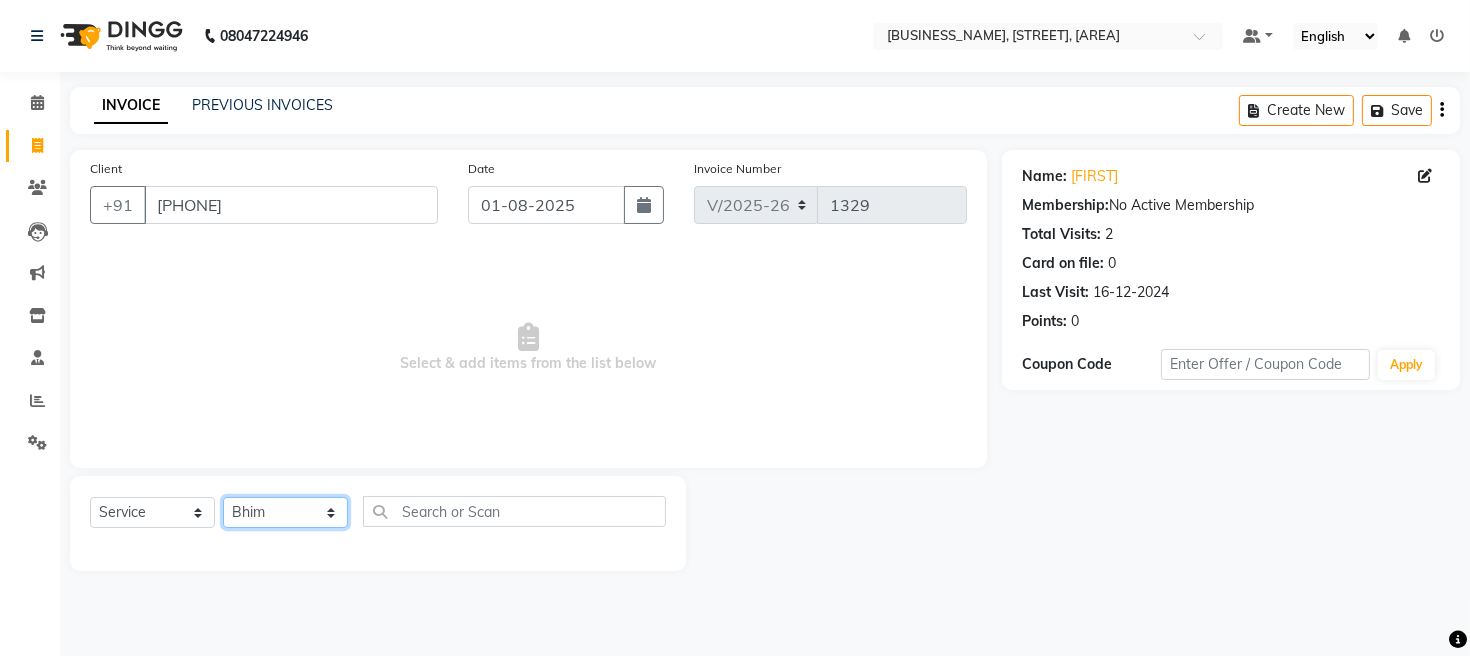 click on "Select Stylist [FIRST] [FIRST] [FIRST] [FIRST] [FIRST]" 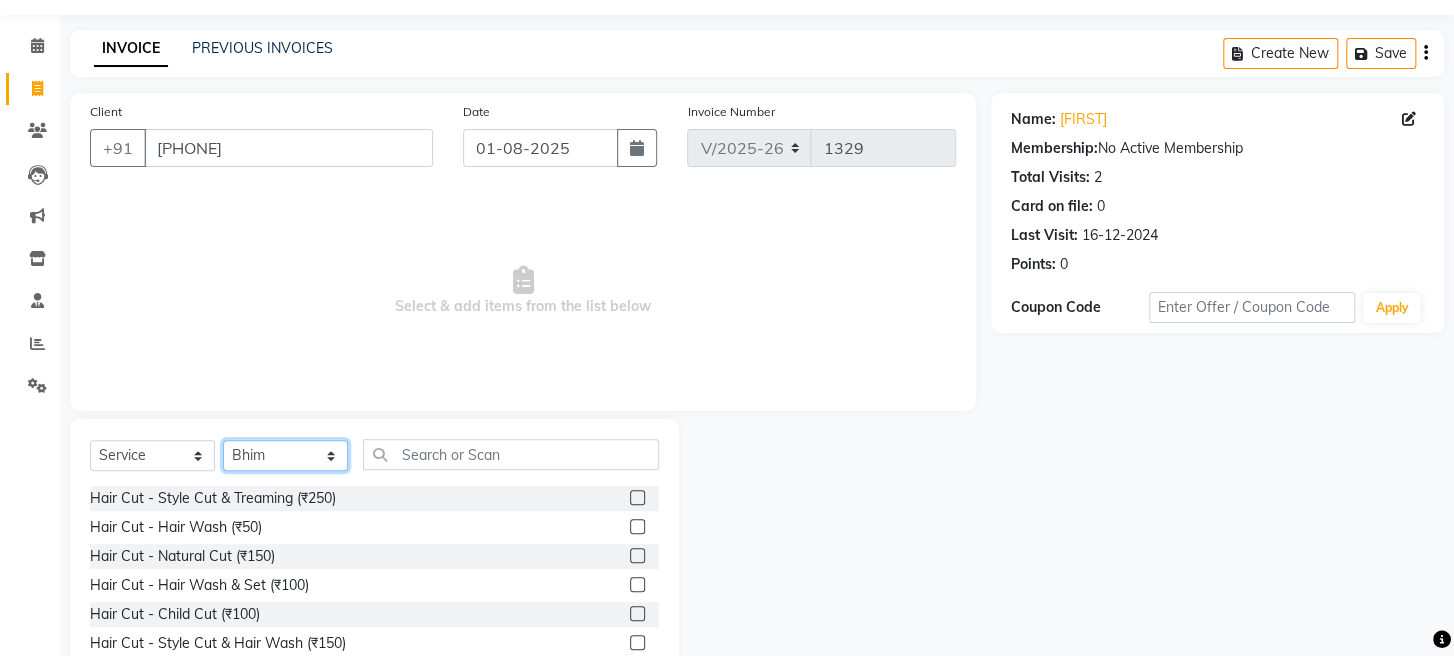 scroll, scrollTop: 145, scrollLeft: 0, axis: vertical 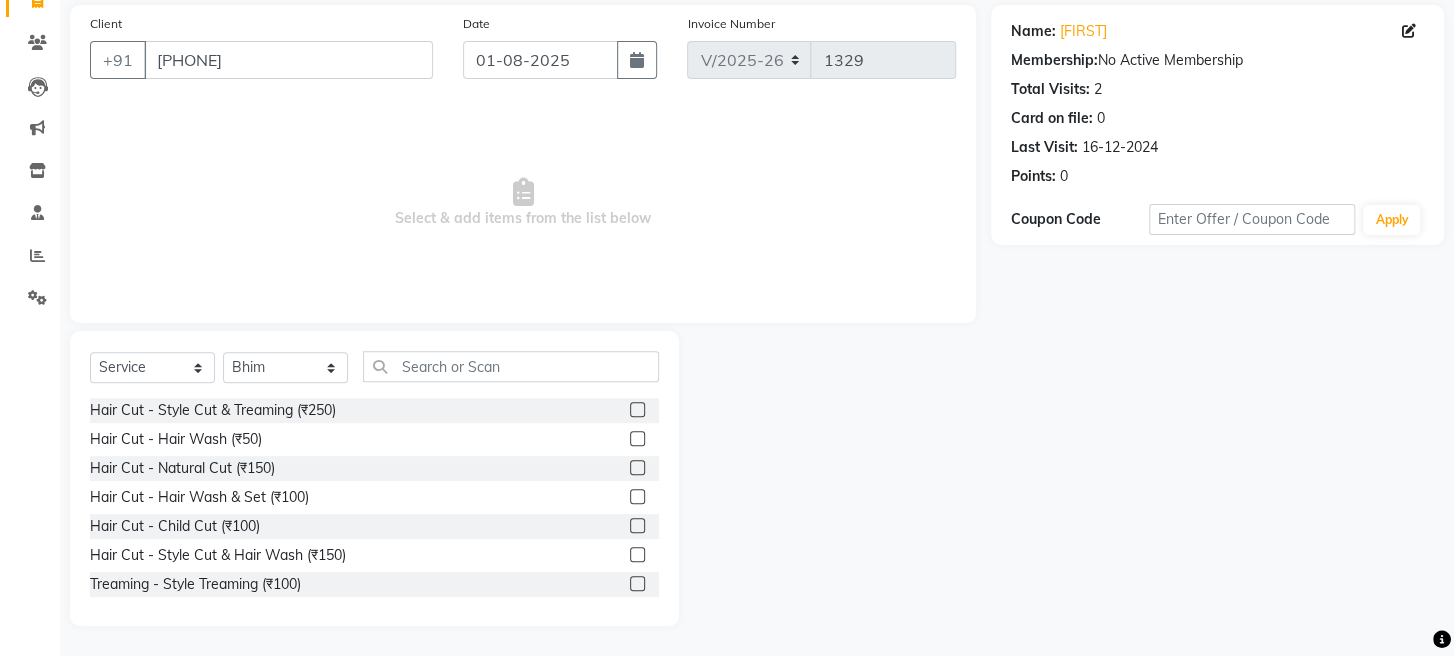 click 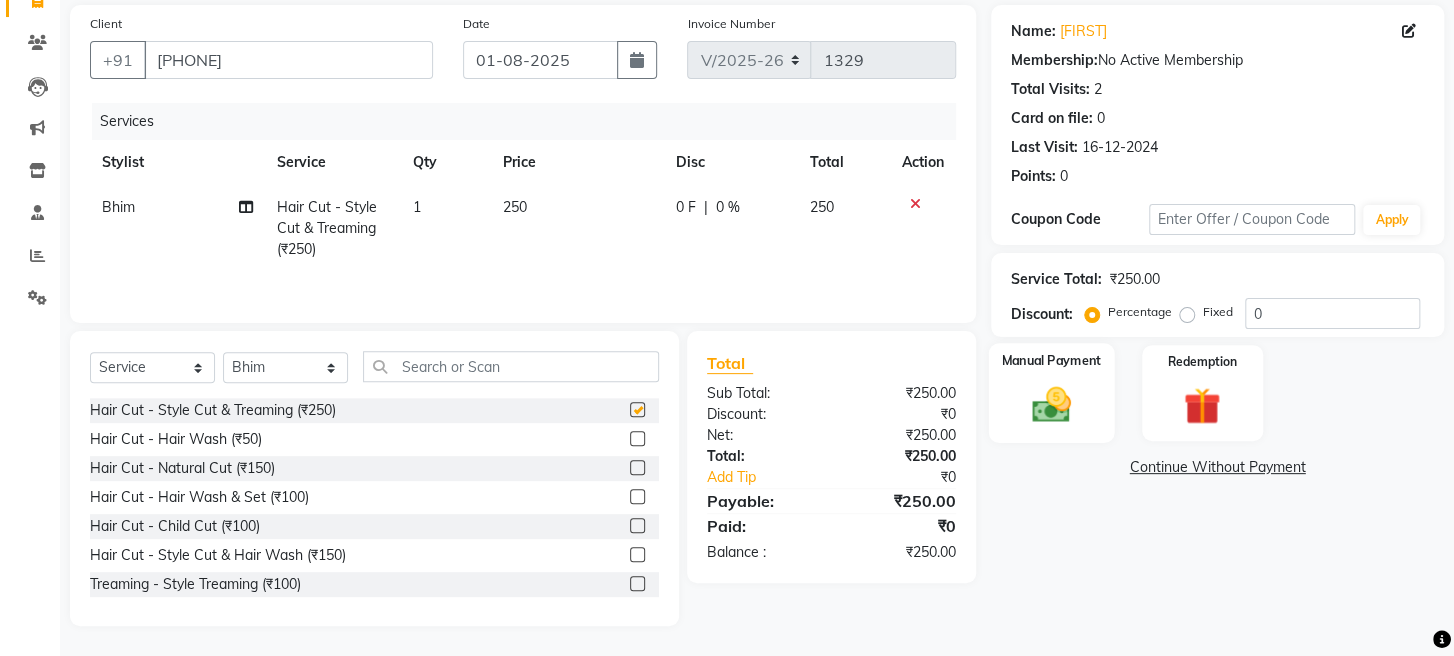 checkbox on "false" 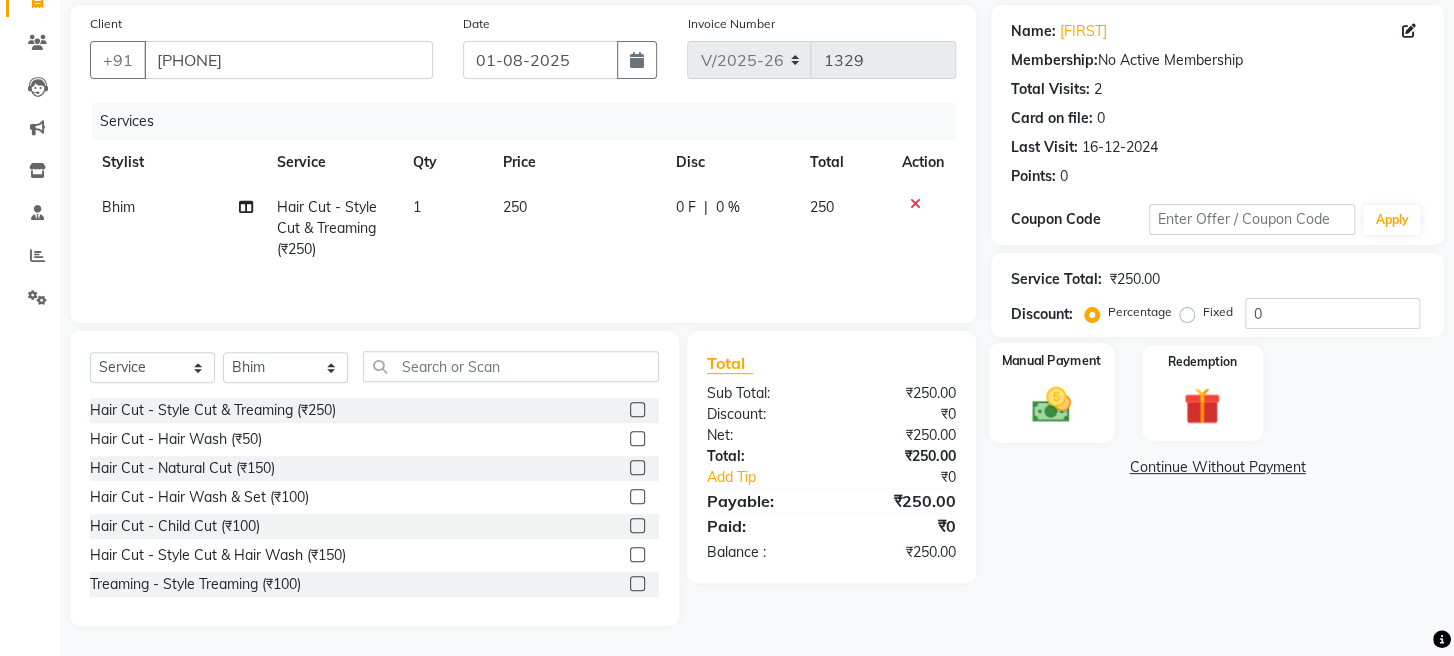 drag, startPoint x: 1054, startPoint y: 429, endPoint x: 1115, endPoint y: 462, distance: 69.354164 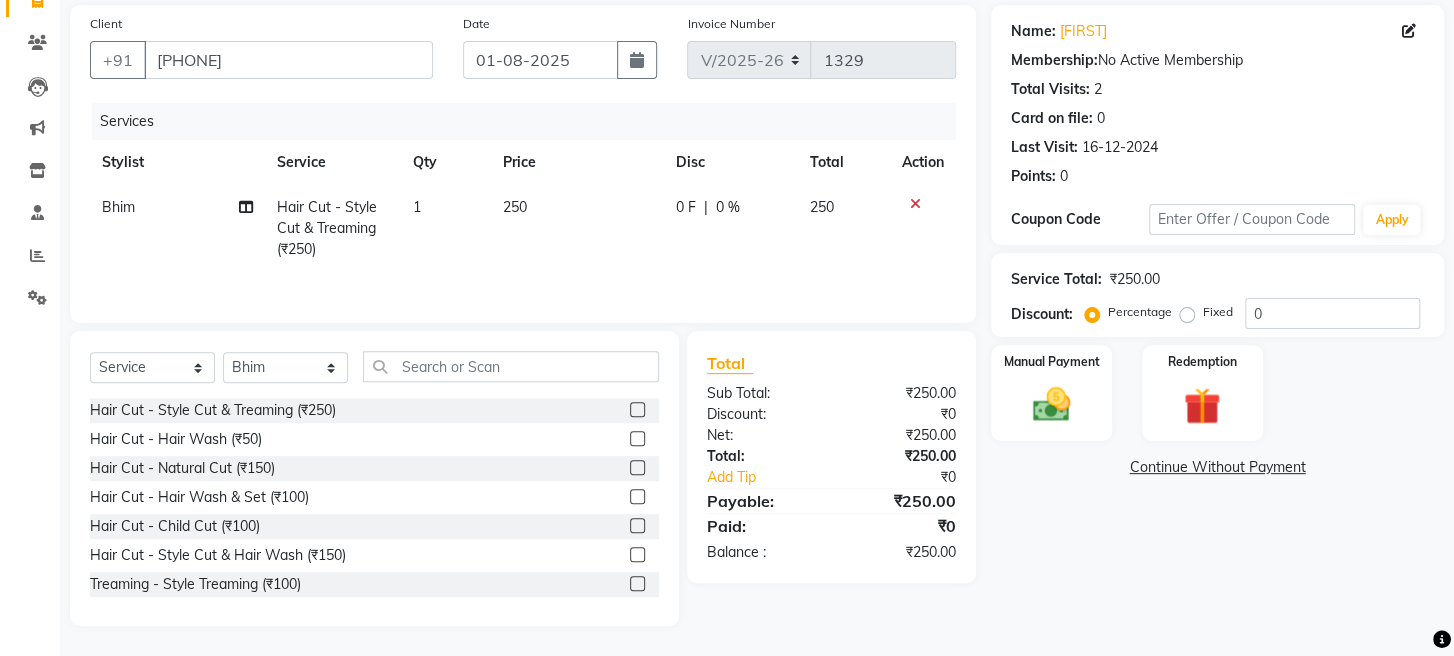 click 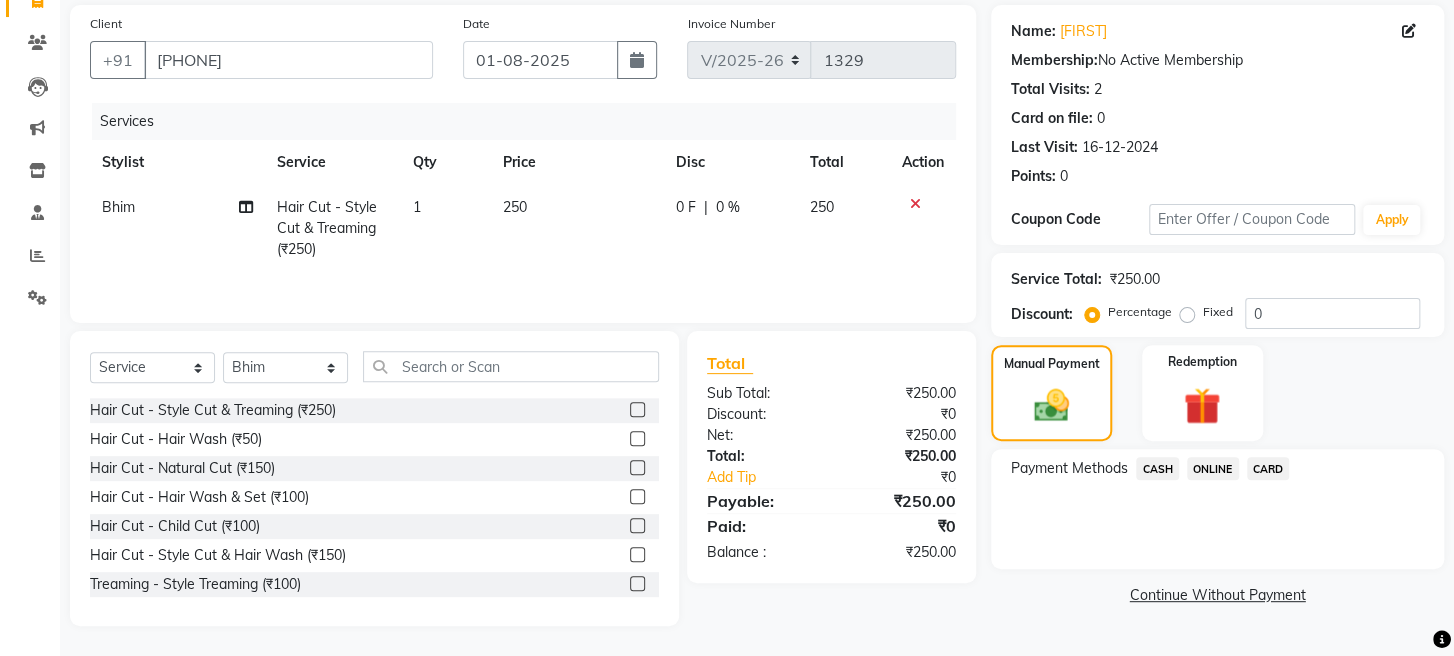 click on "ONLINE" 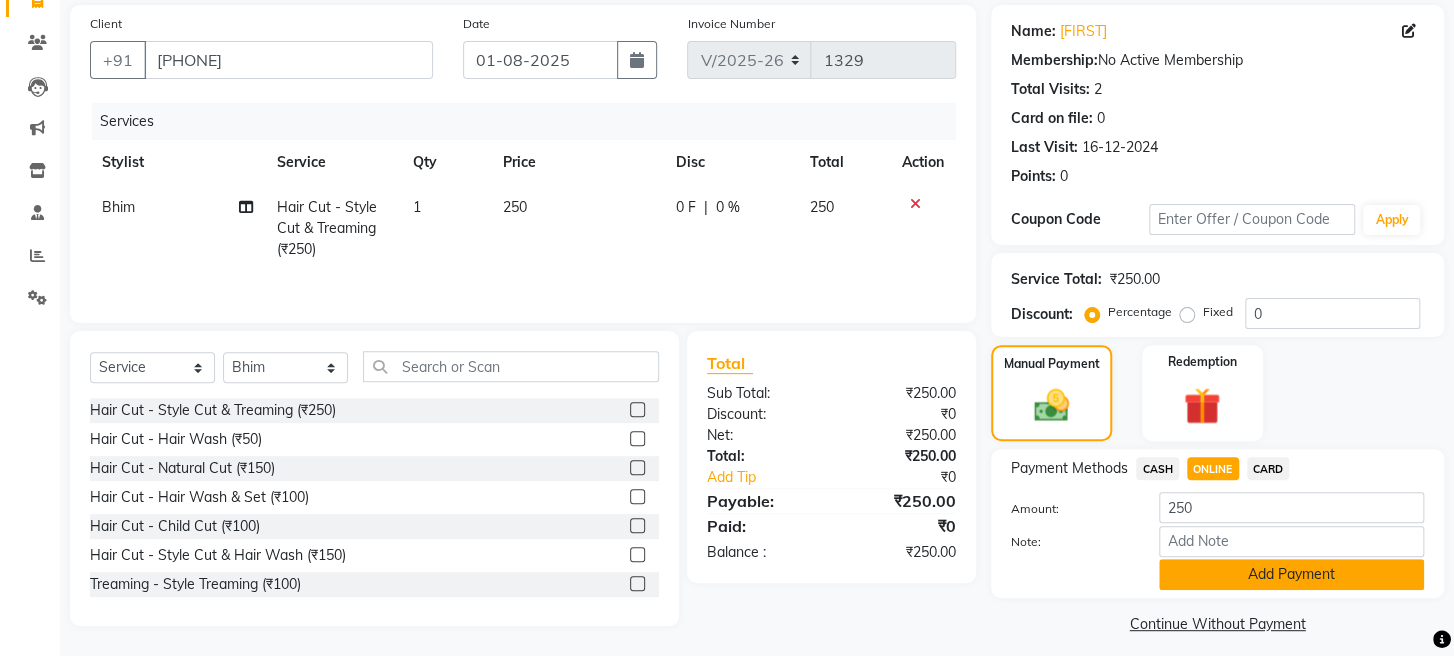 click on "Add Payment" 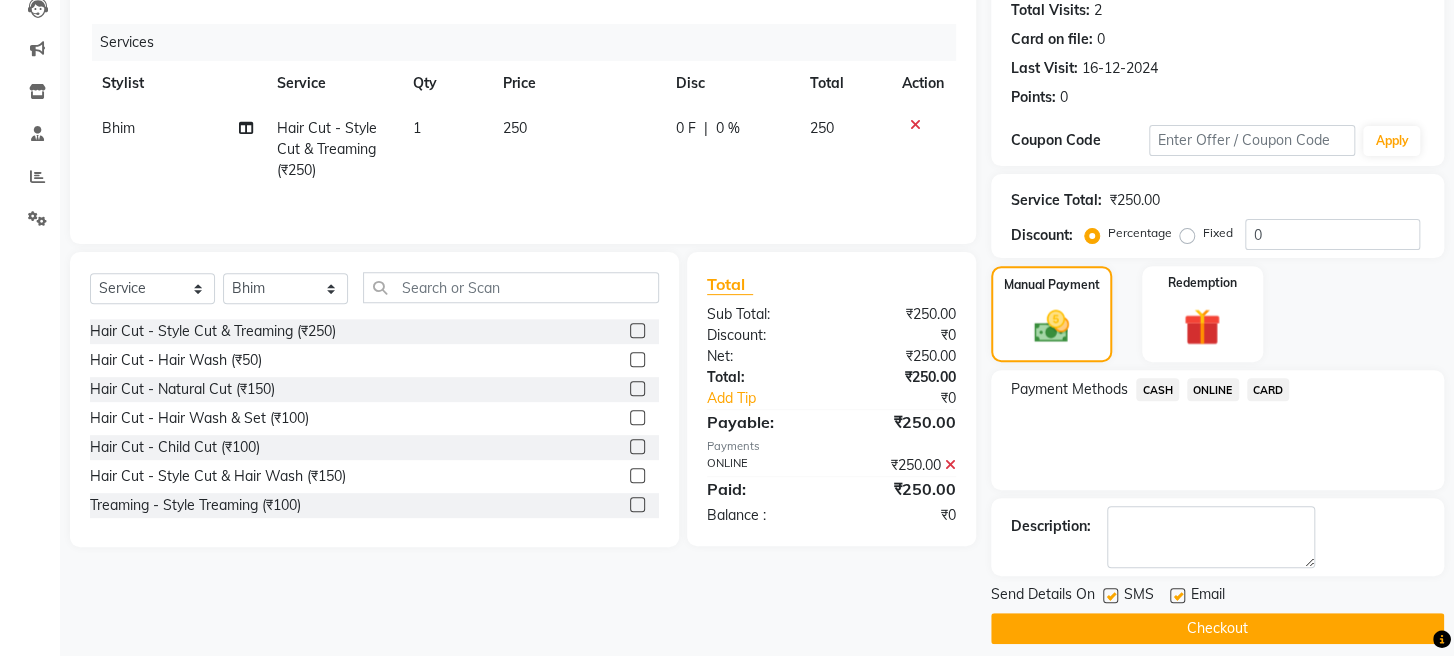 scroll, scrollTop: 264, scrollLeft: 0, axis: vertical 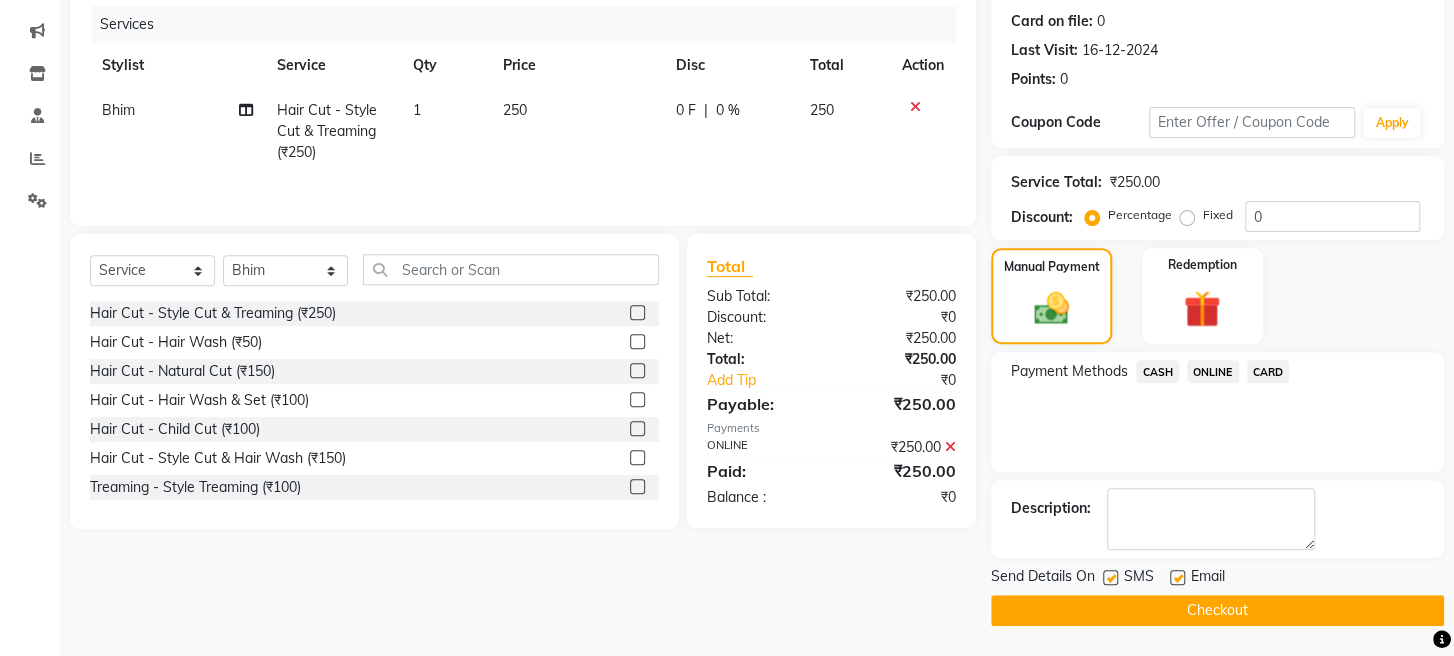 click on "Checkout" 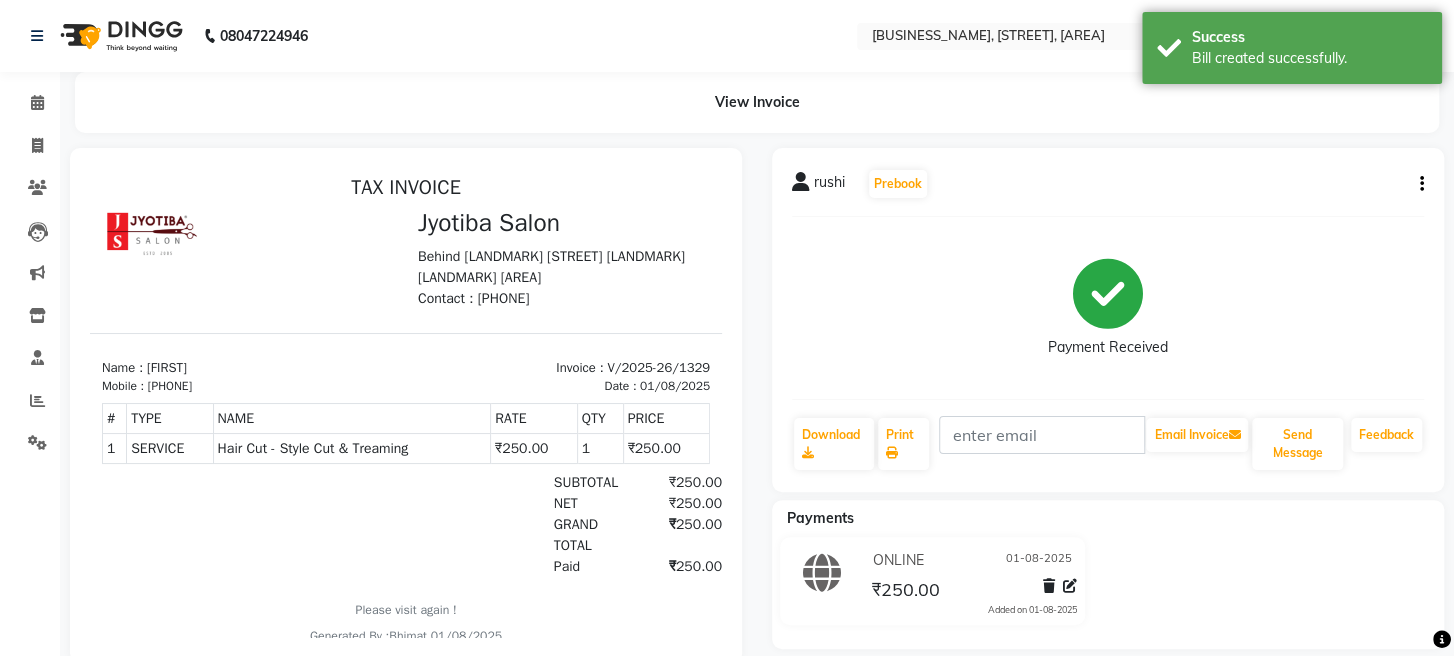scroll, scrollTop: 0, scrollLeft: 0, axis: both 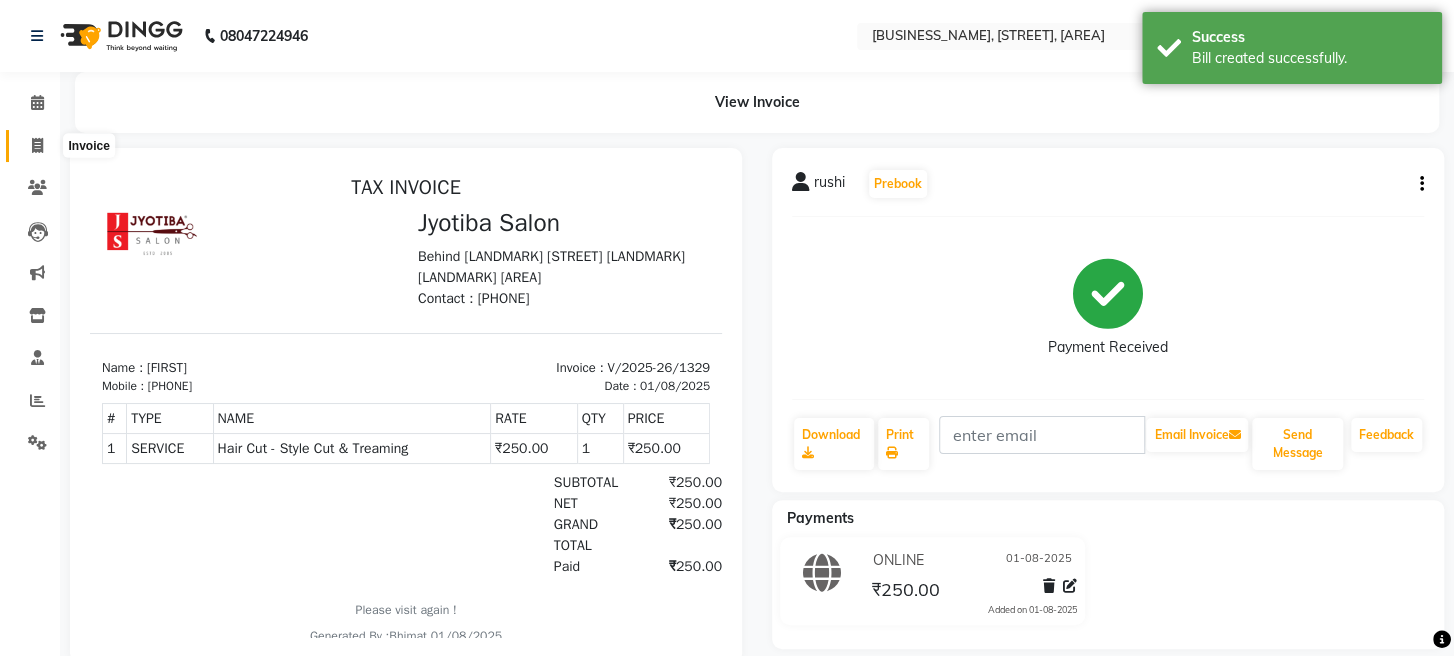 click 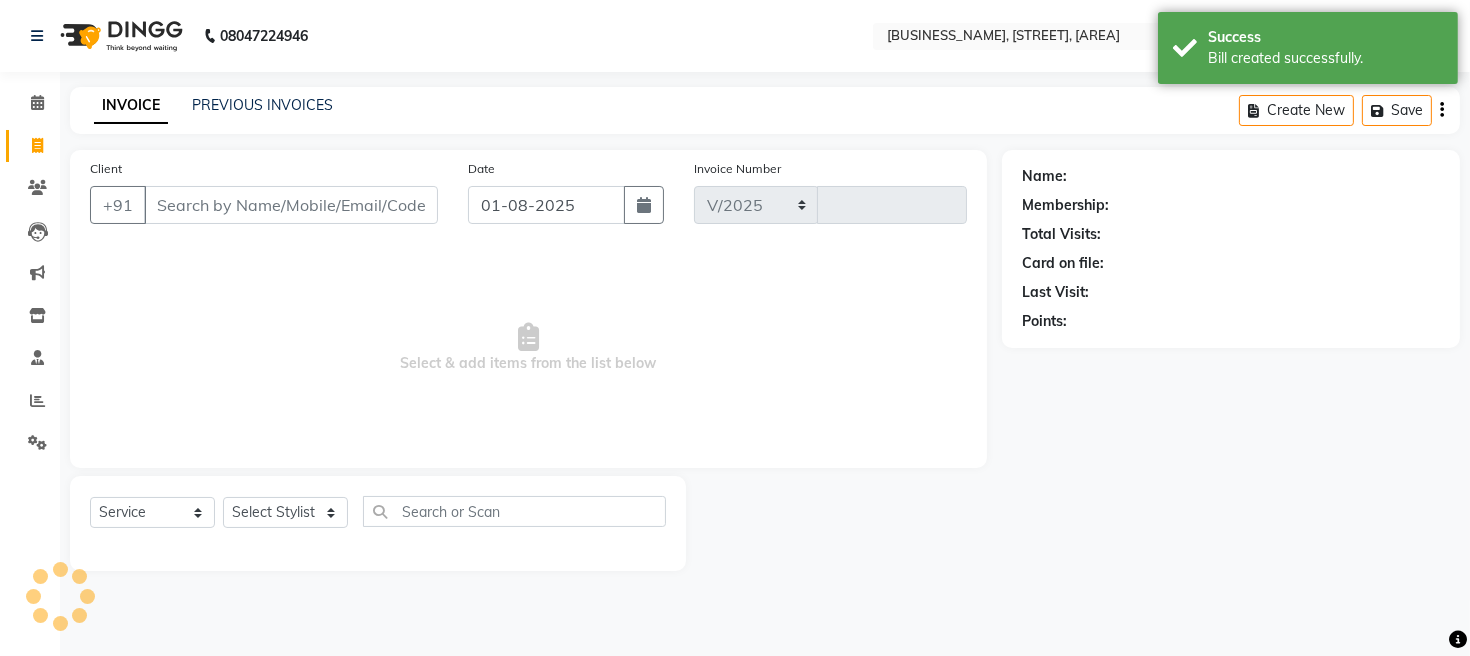 select on "779" 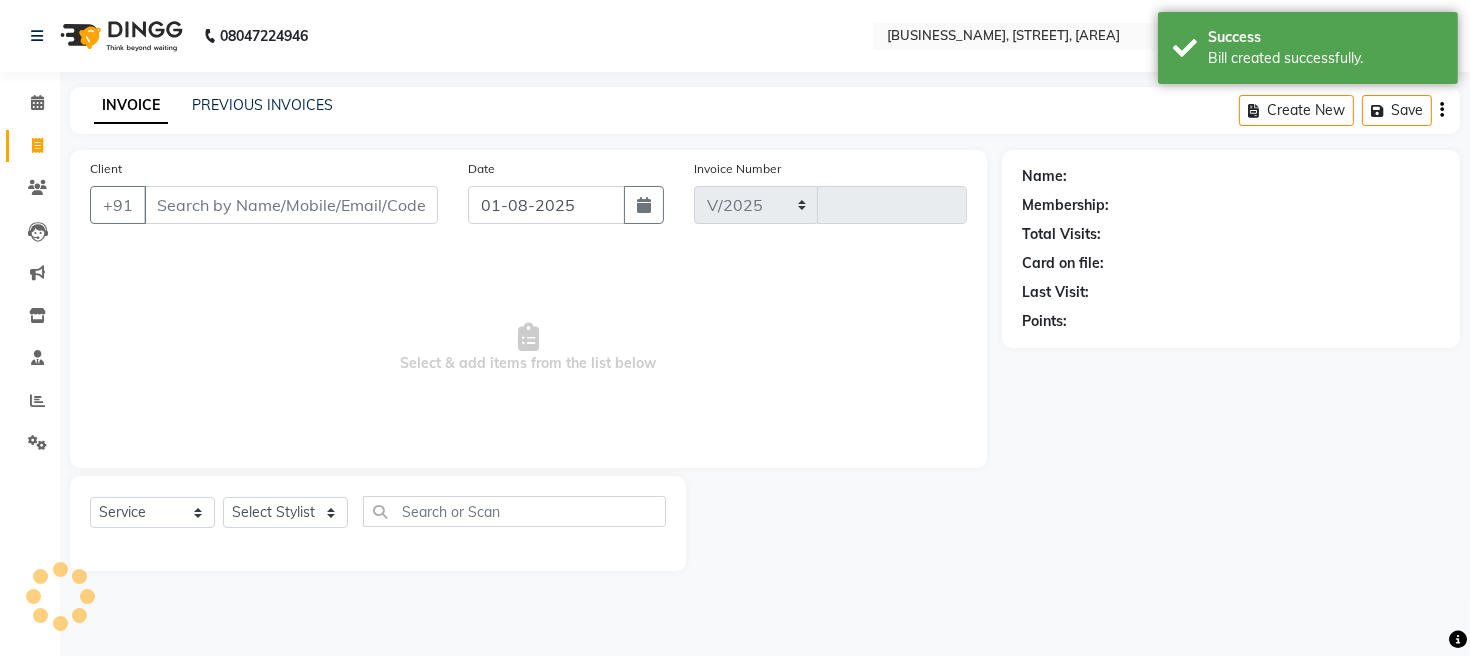 type on "1330" 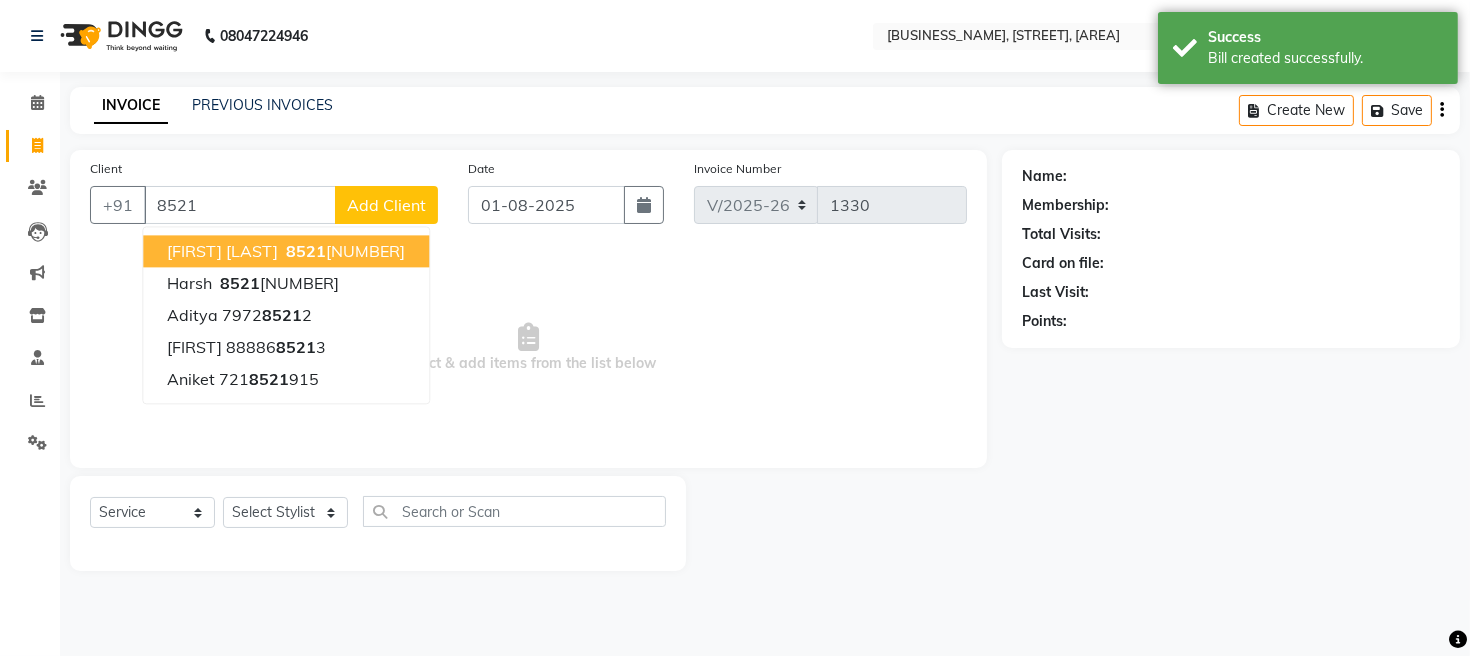 click on "[FIRST] [LAST]" at bounding box center (222, 251) 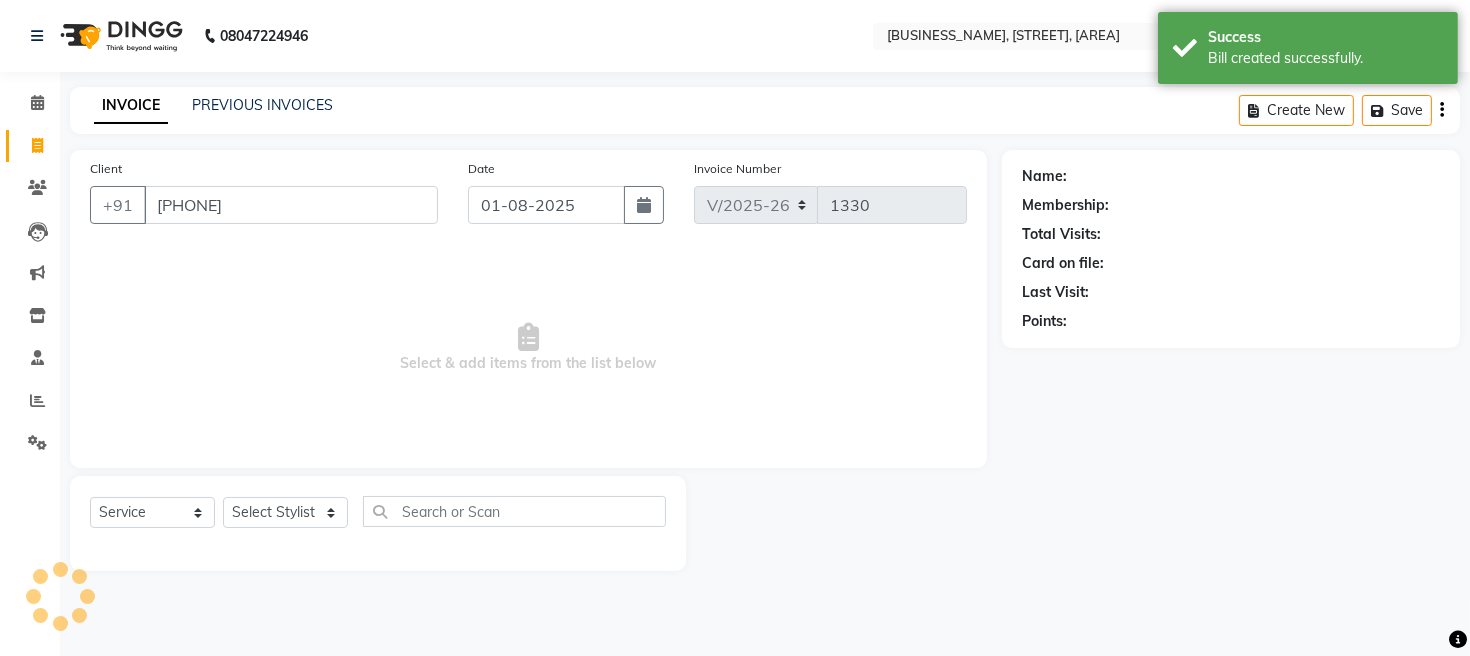 type on "[PHONE]" 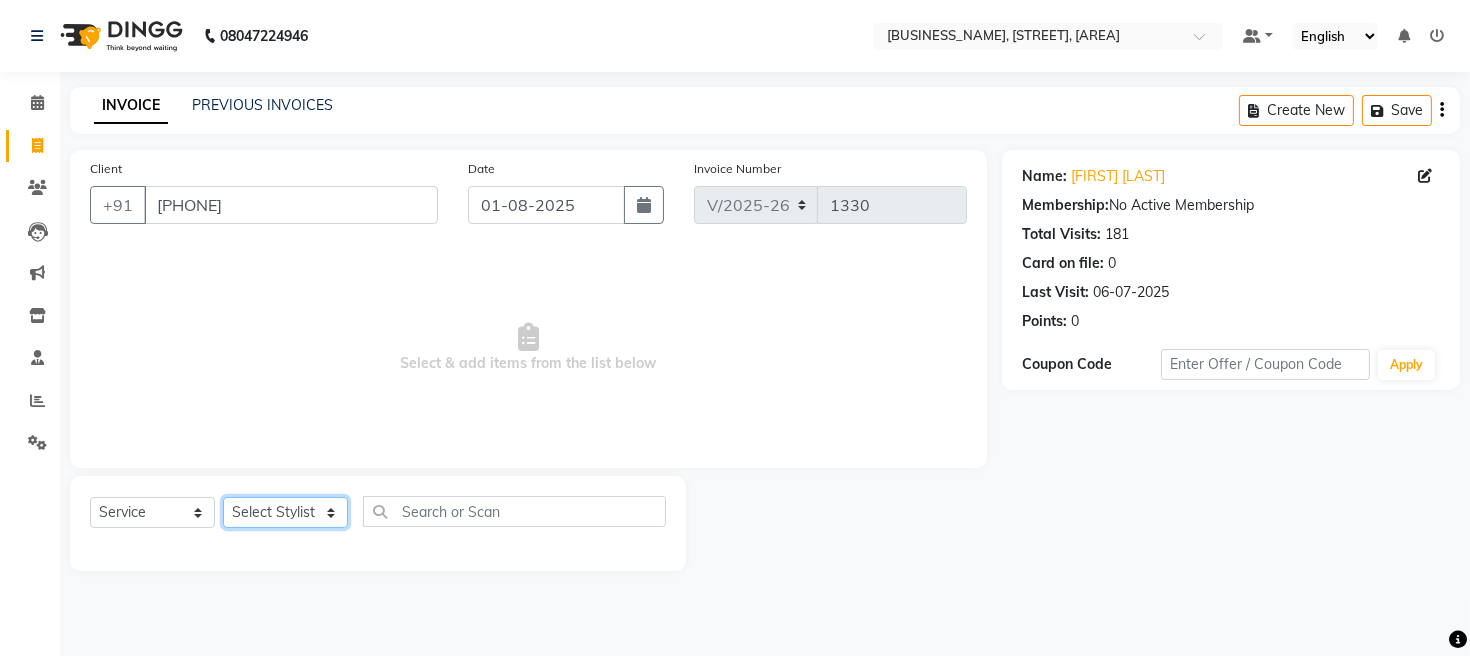 click on "Select Stylist [FIRST] [FIRST] [FIRST] [FIRST] [FIRST]" 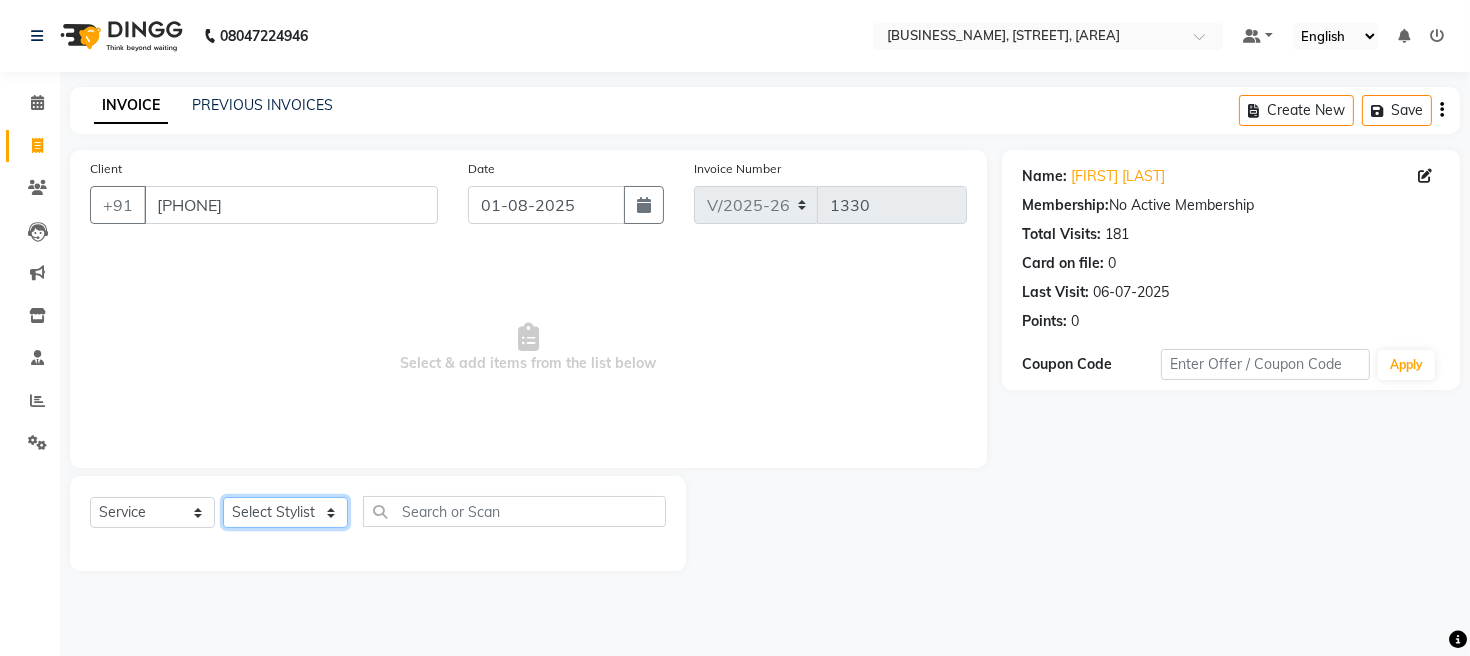 select on "12803" 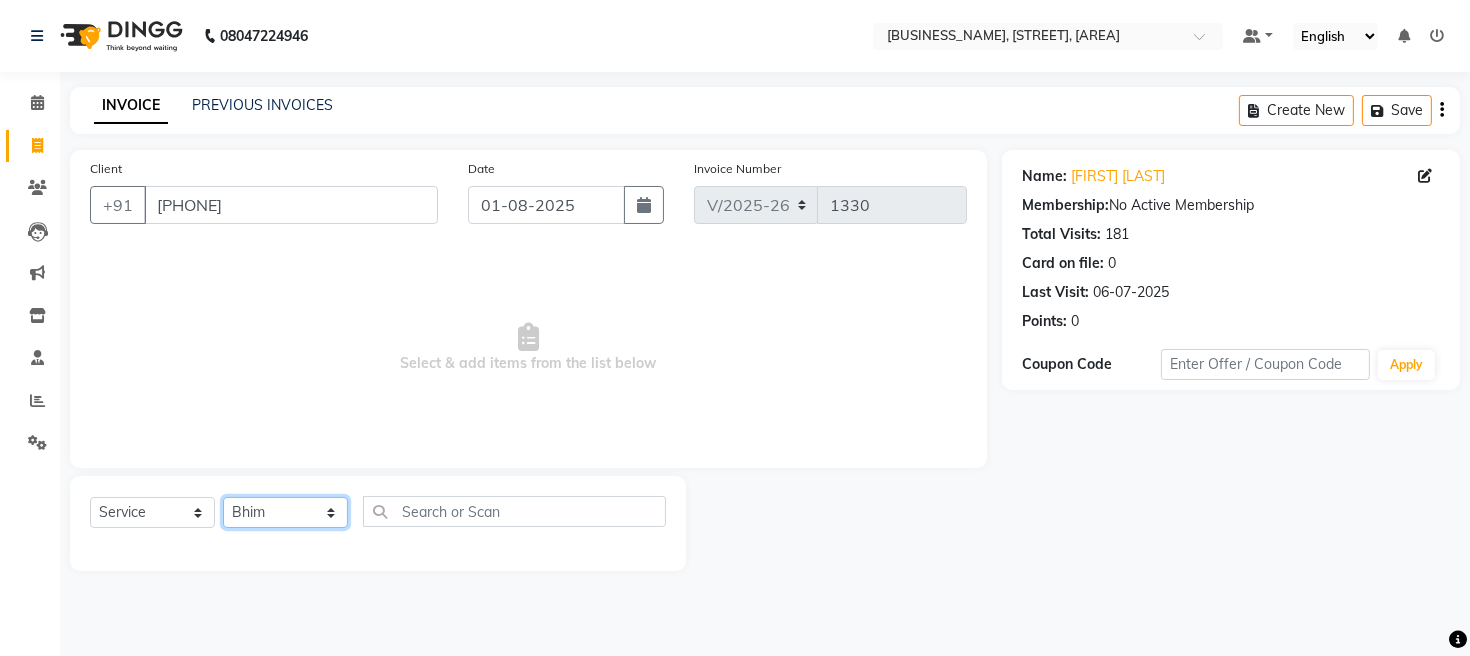 click on "Select Stylist [FIRST] [FIRST] [FIRST] [FIRST] [FIRST]" 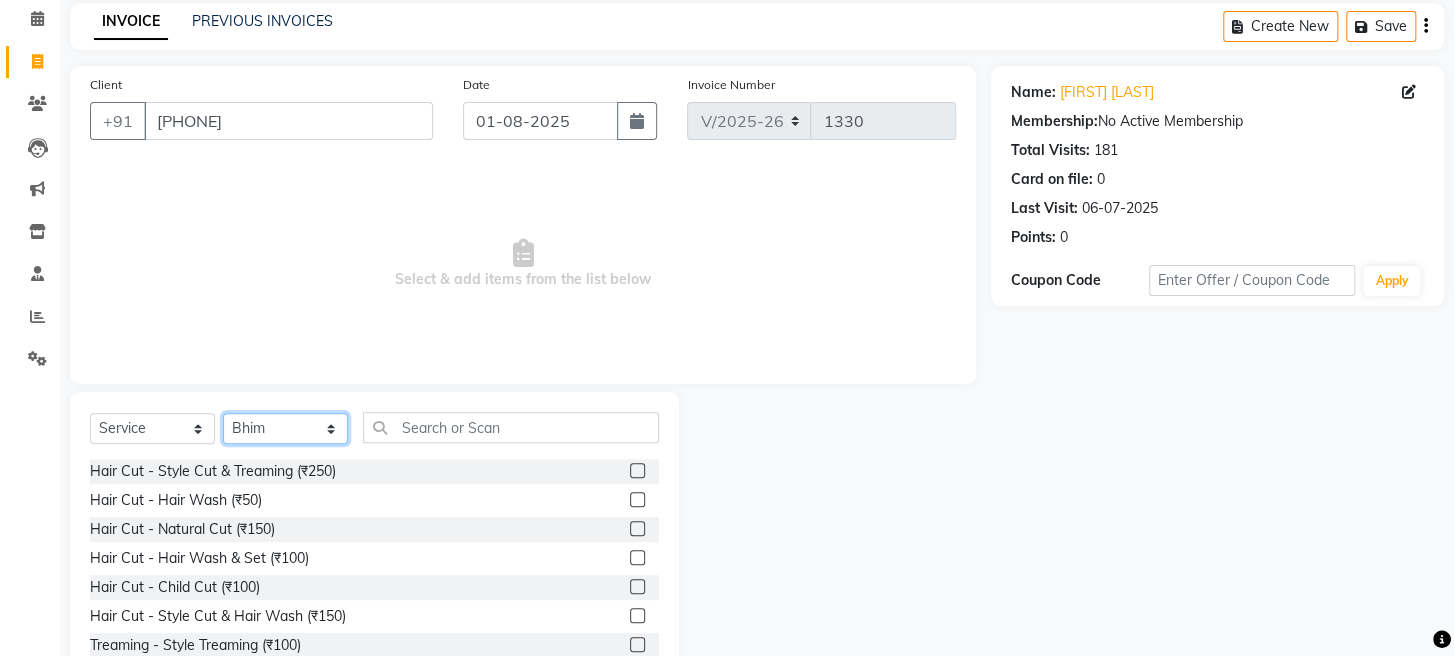 scroll, scrollTop: 145, scrollLeft: 0, axis: vertical 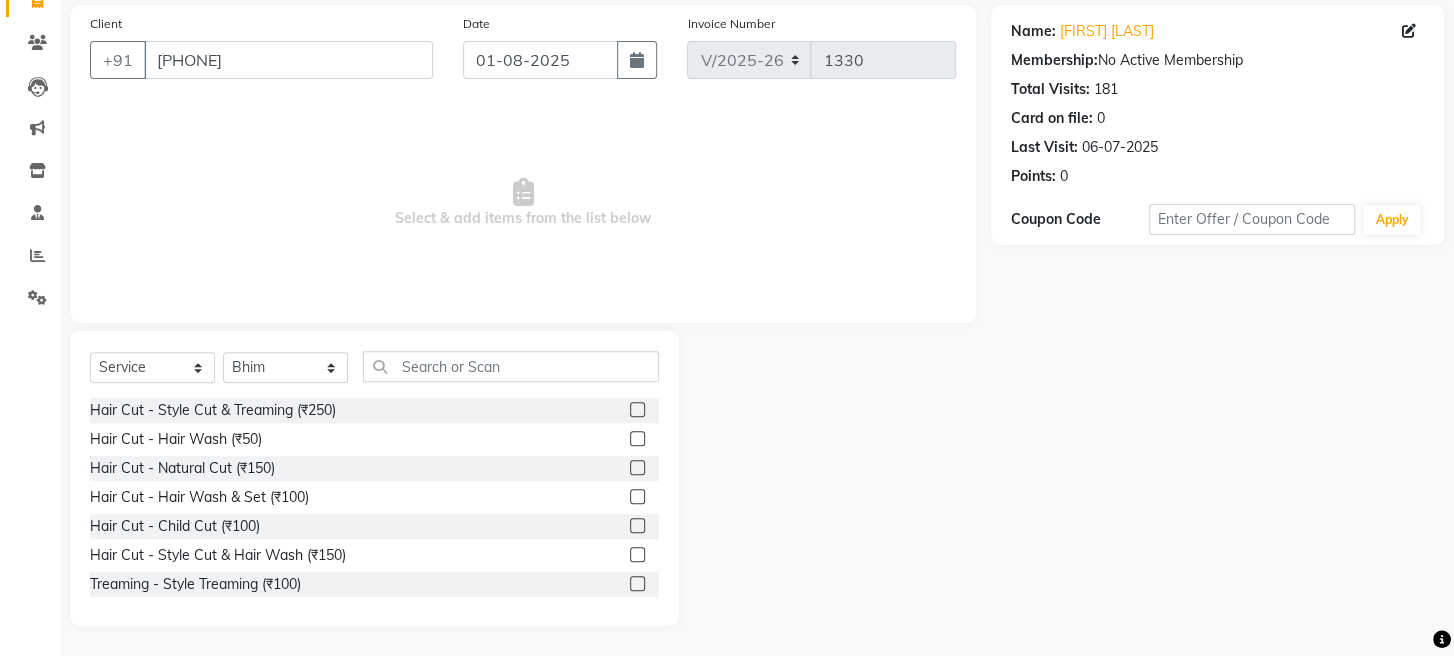 click 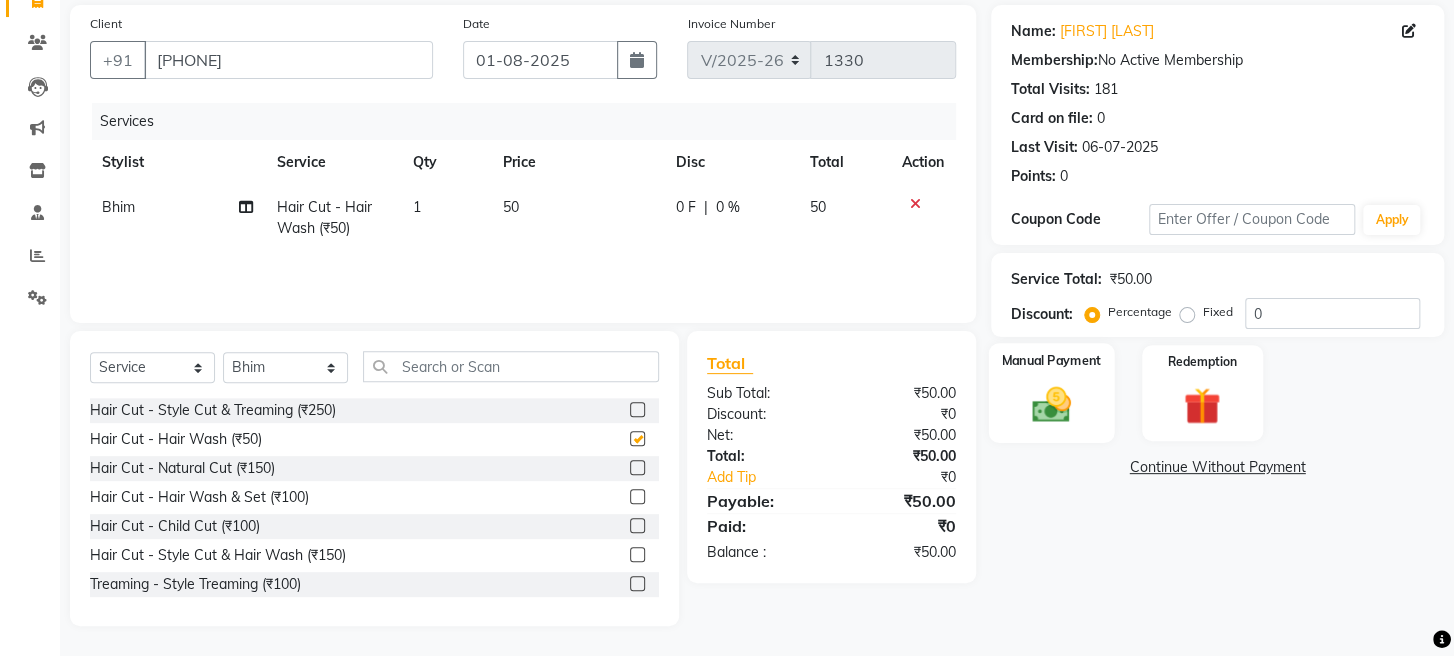 checkbox on "false" 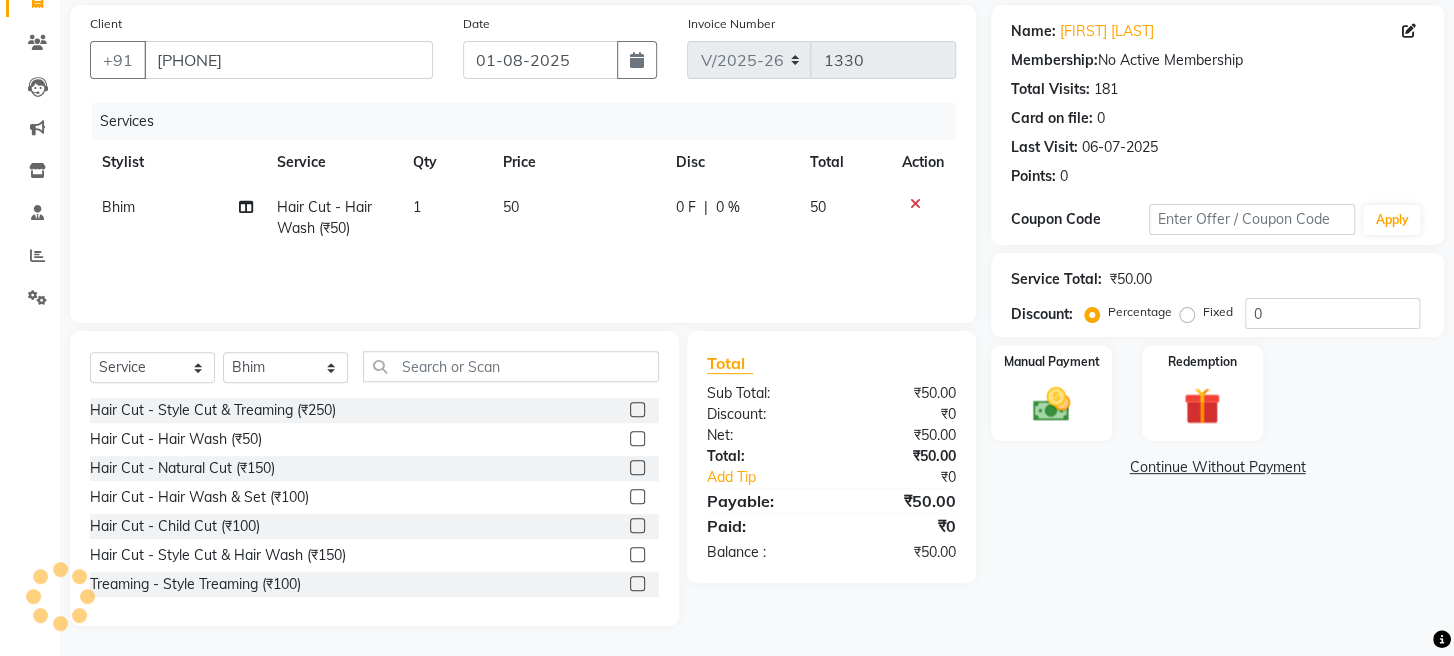 click on "50" 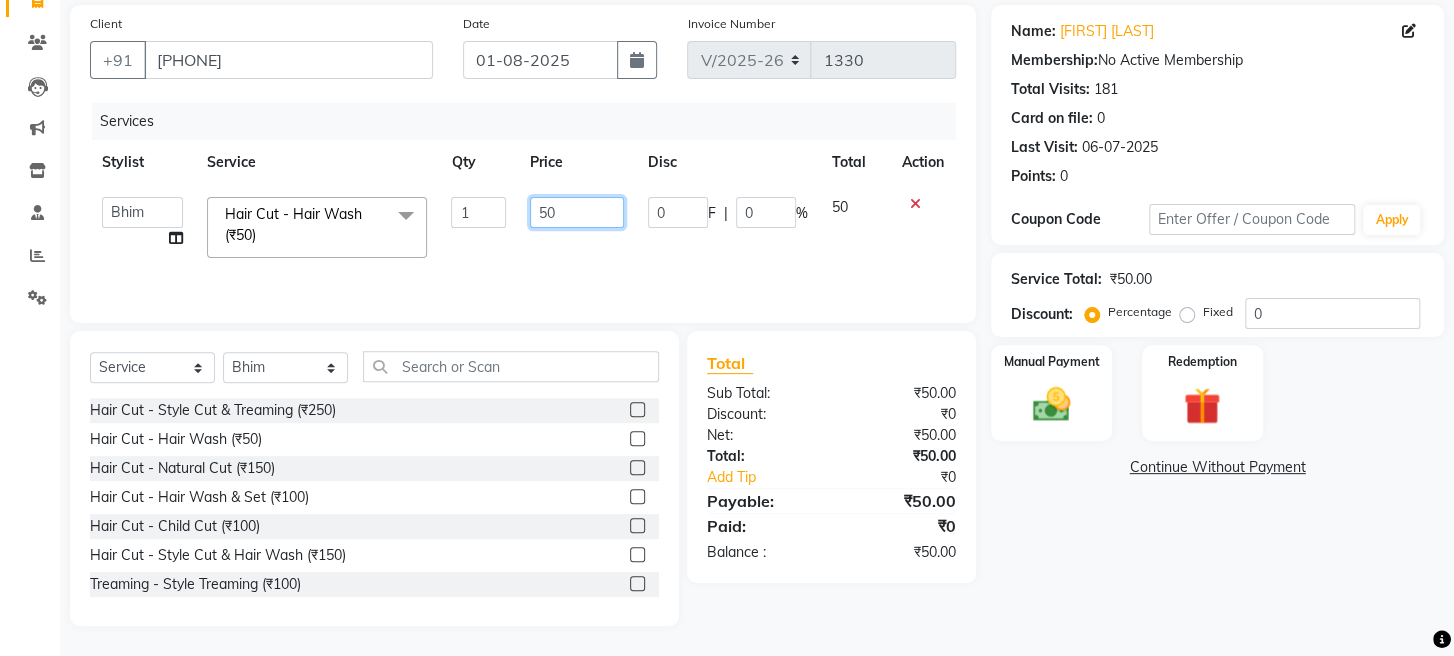 click on "50" 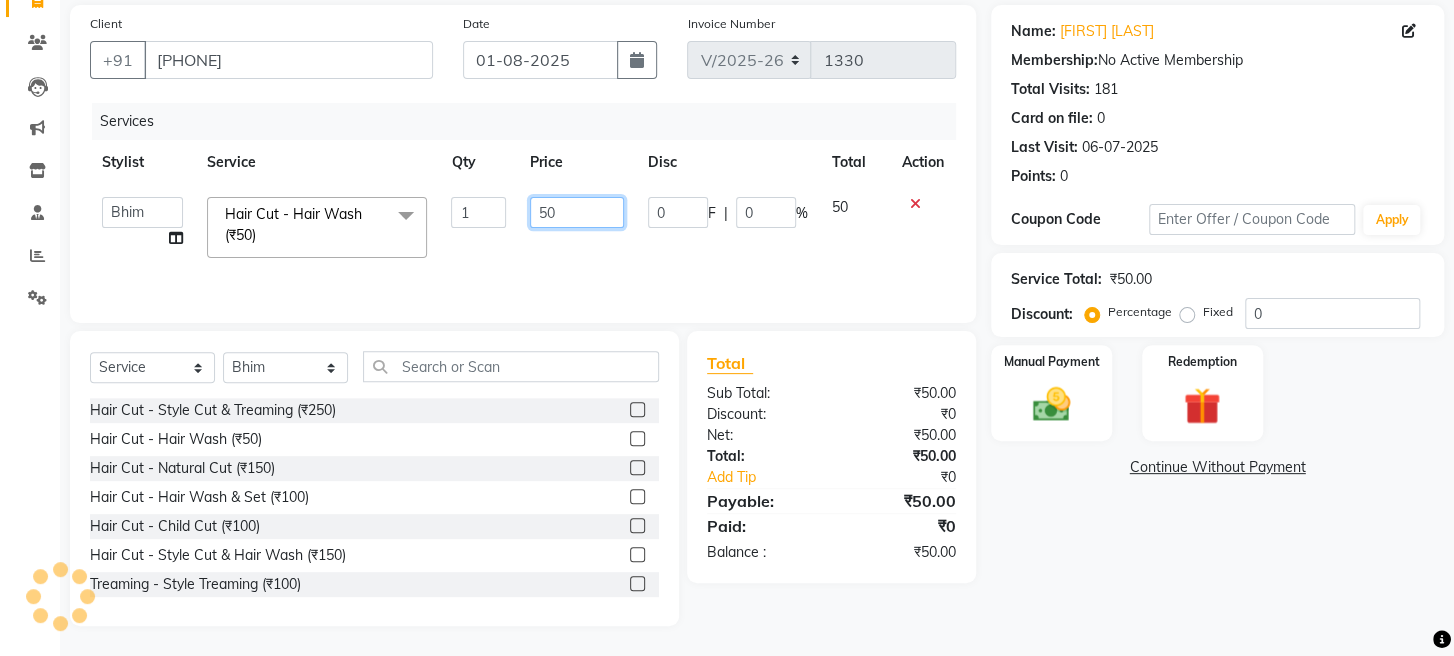 type on "5" 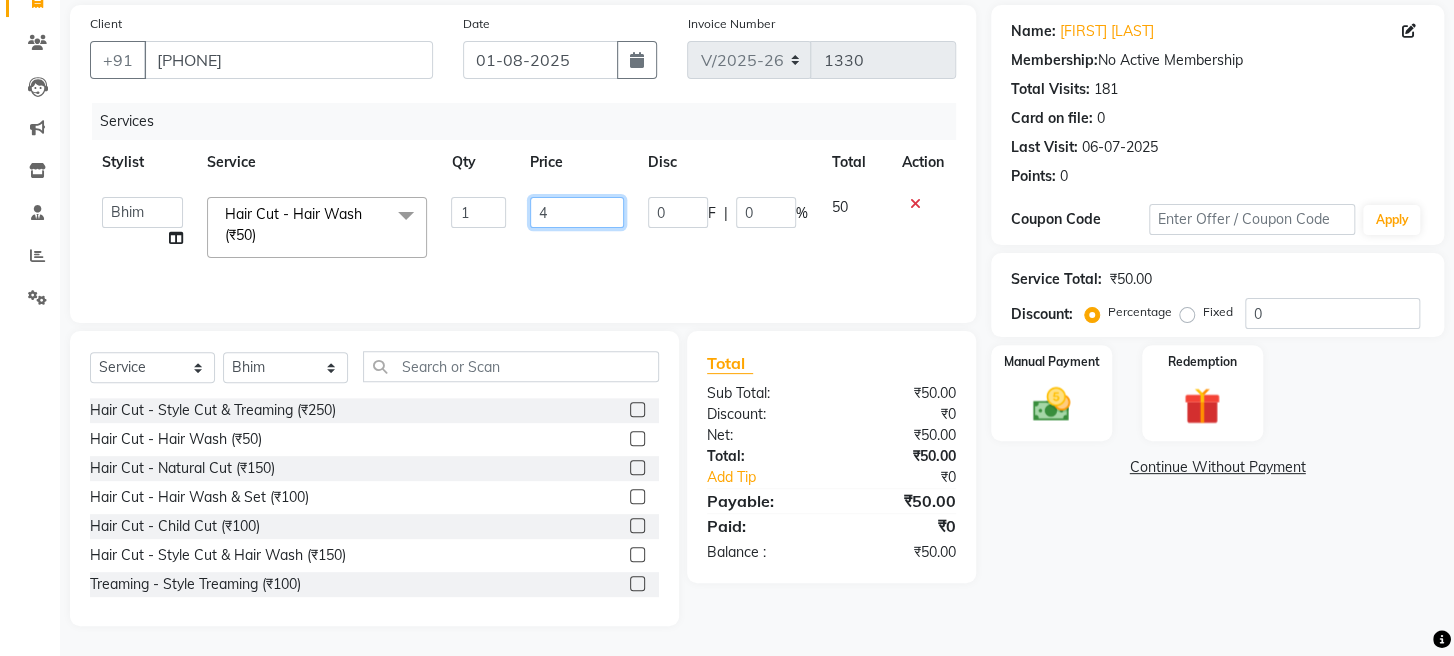 type on "40" 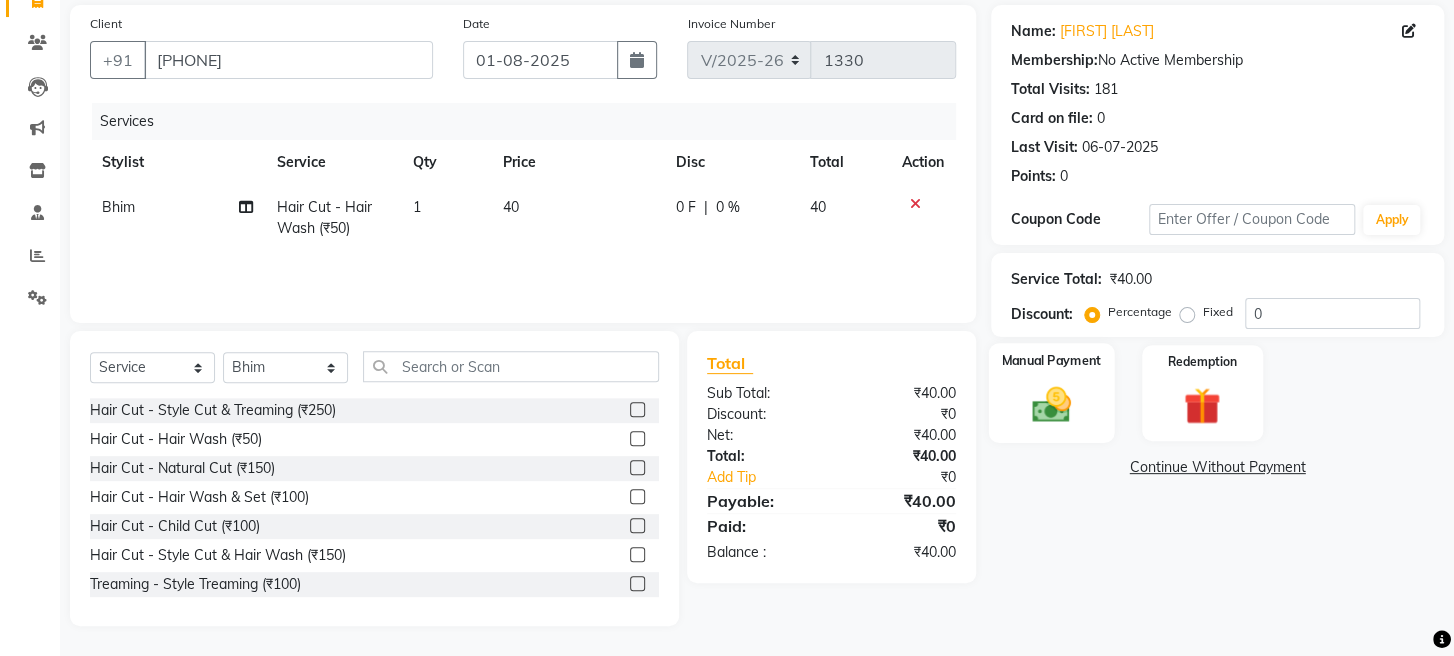 click 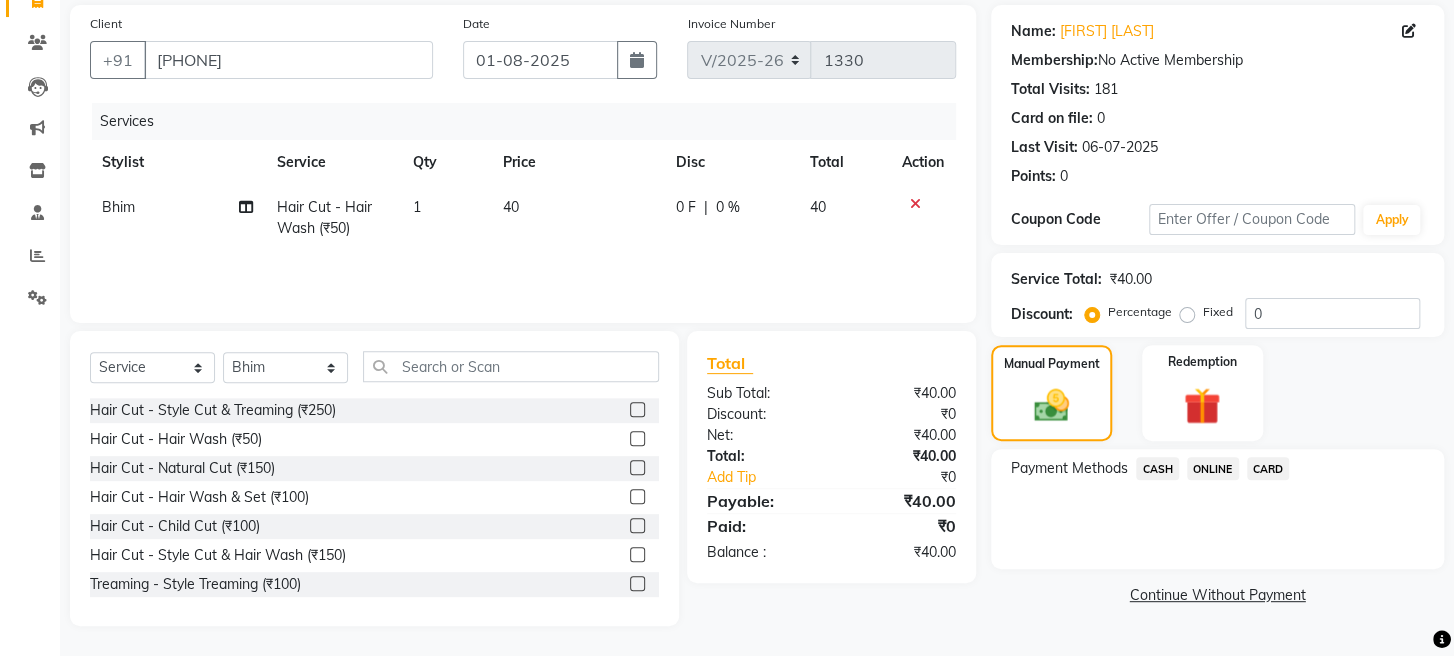 click on "ONLINE" 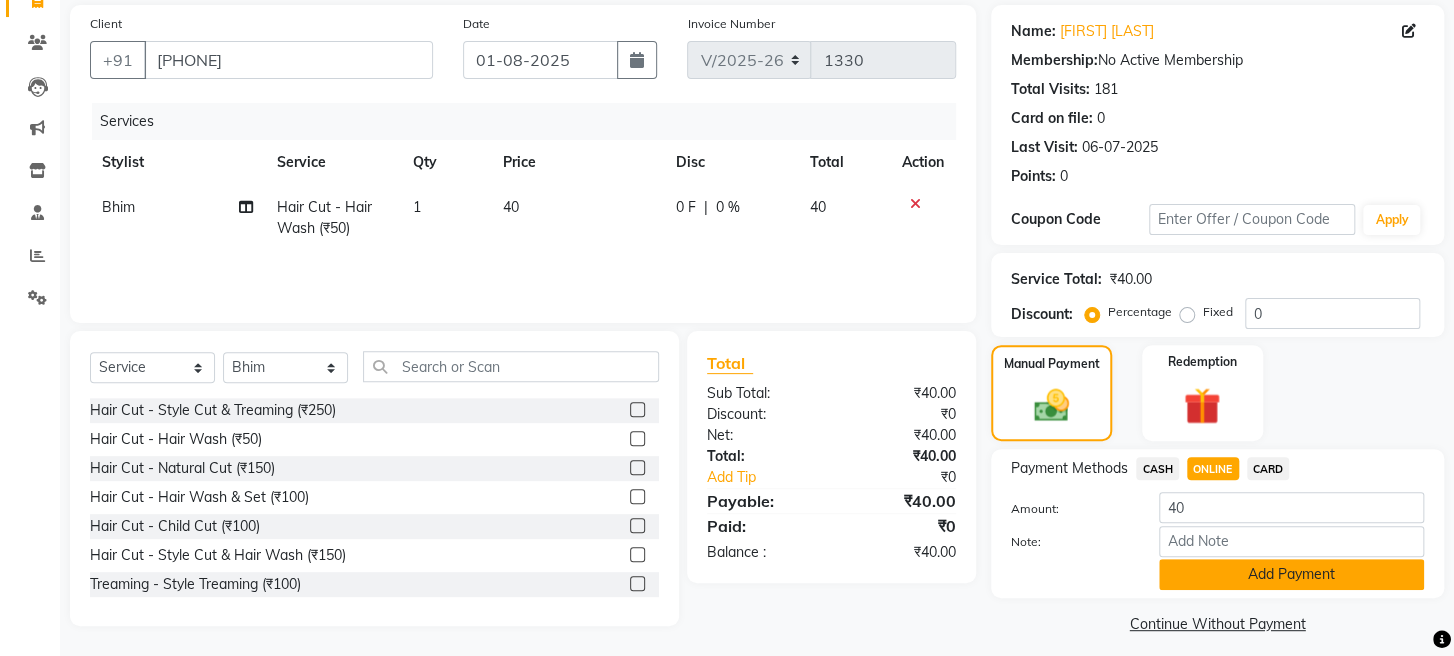 click on "Add Payment" 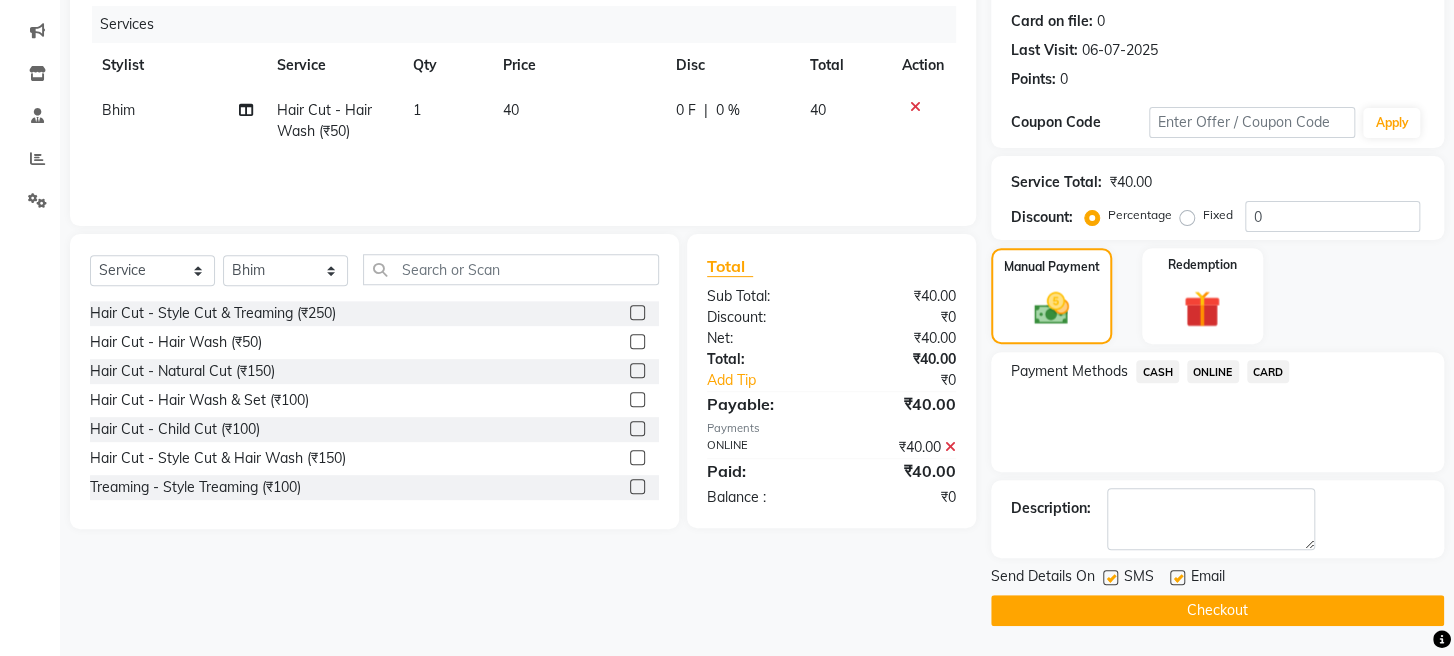 scroll, scrollTop: 264, scrollLeft: 0, axis: vertical 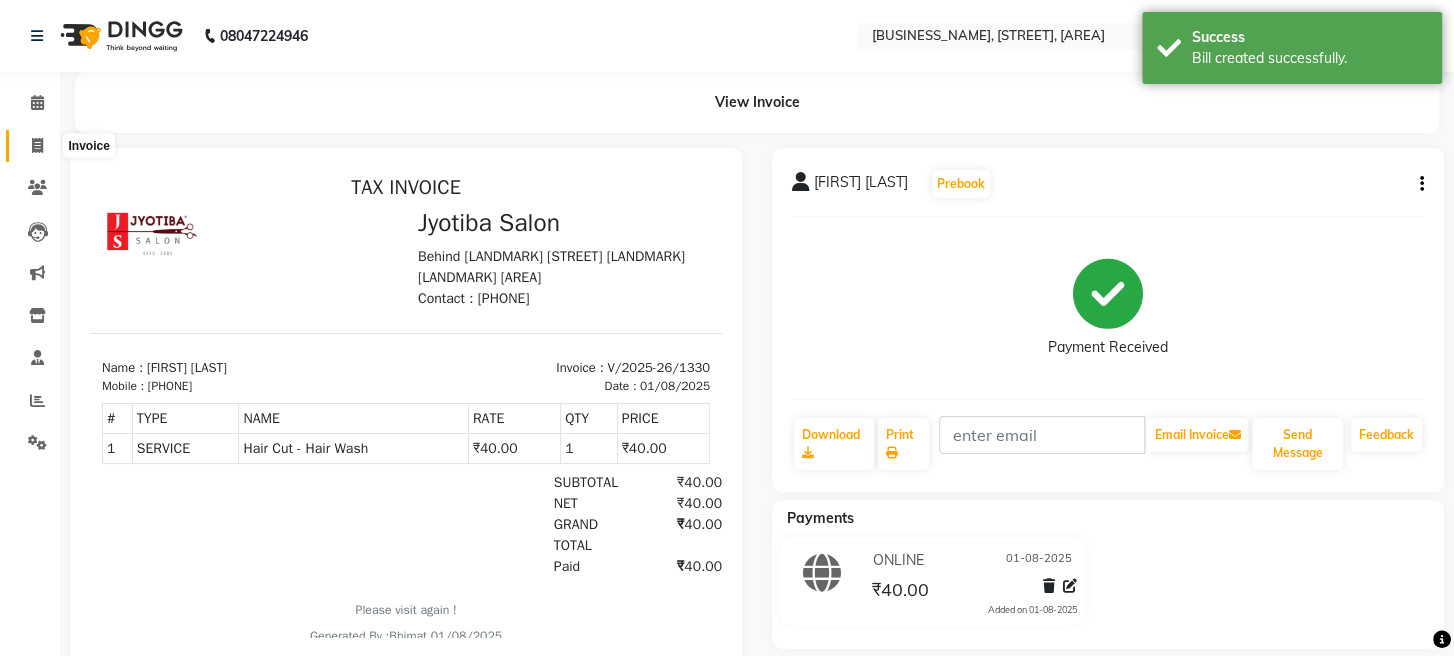 click 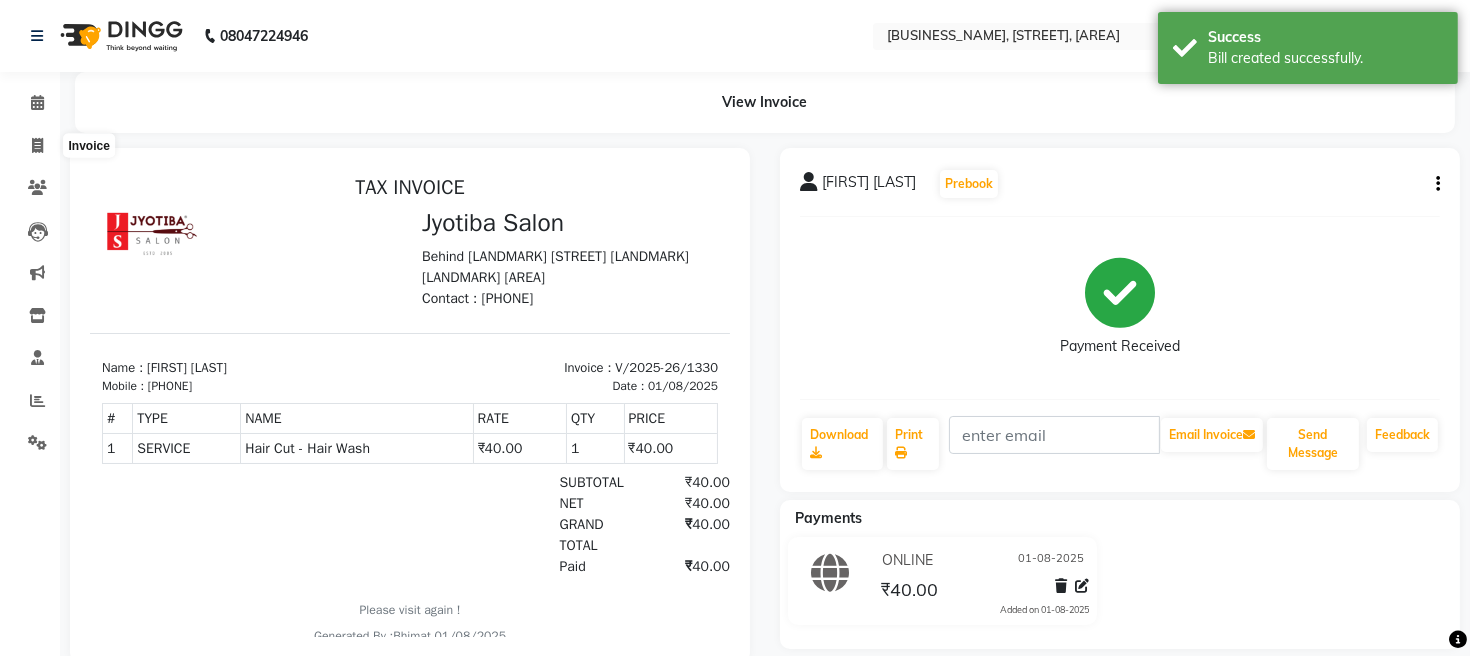 select on "service" 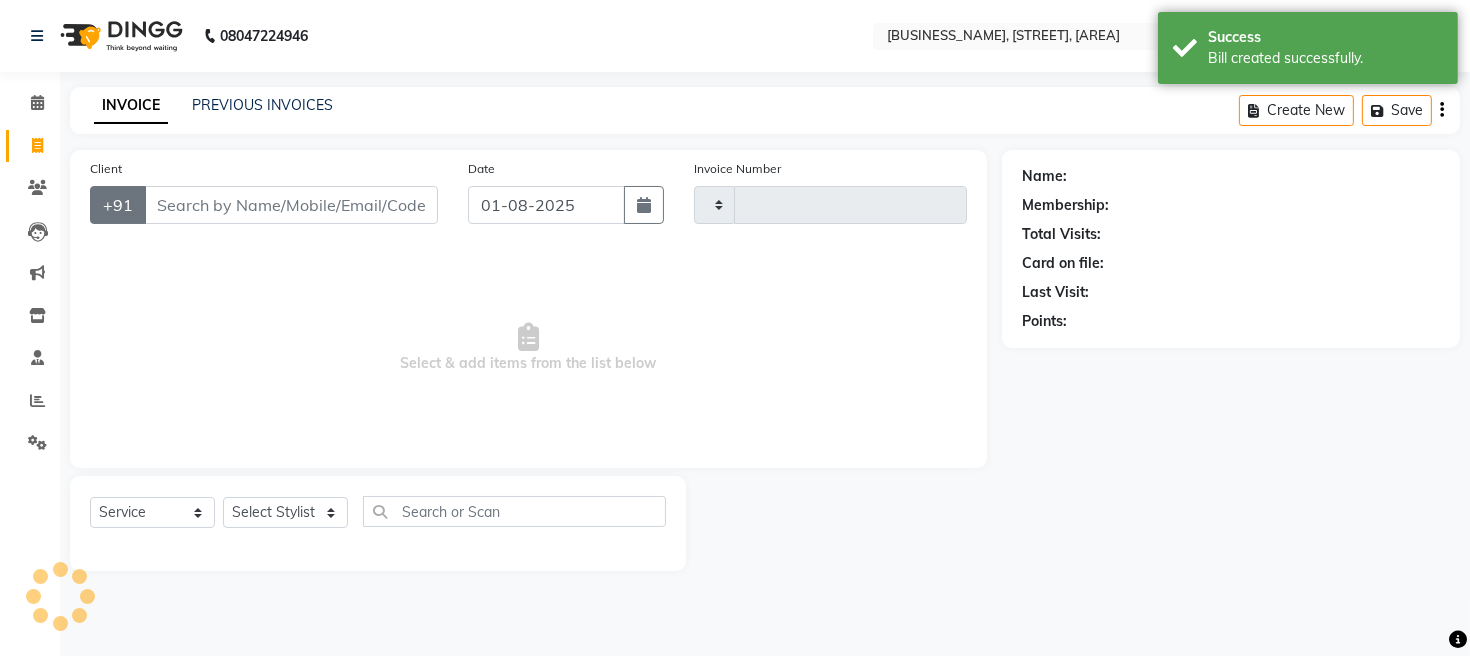 type on "1331" 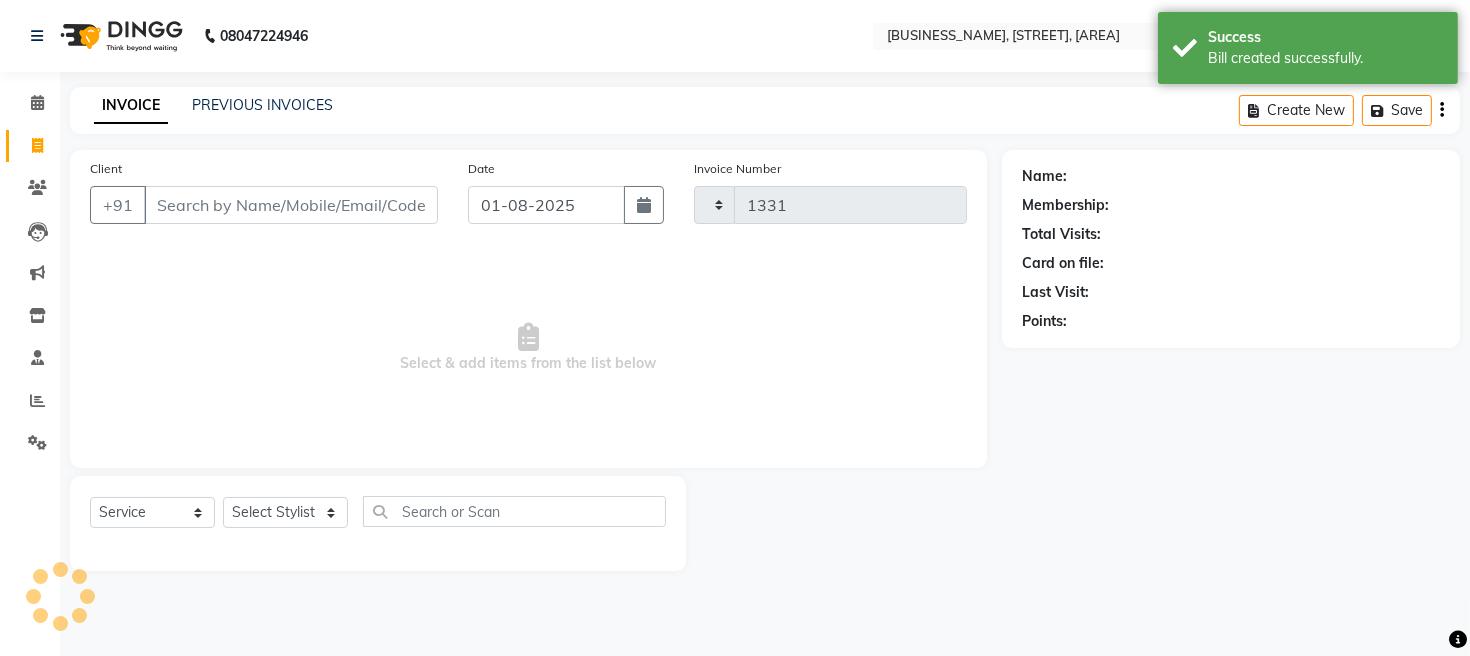 select on "779" 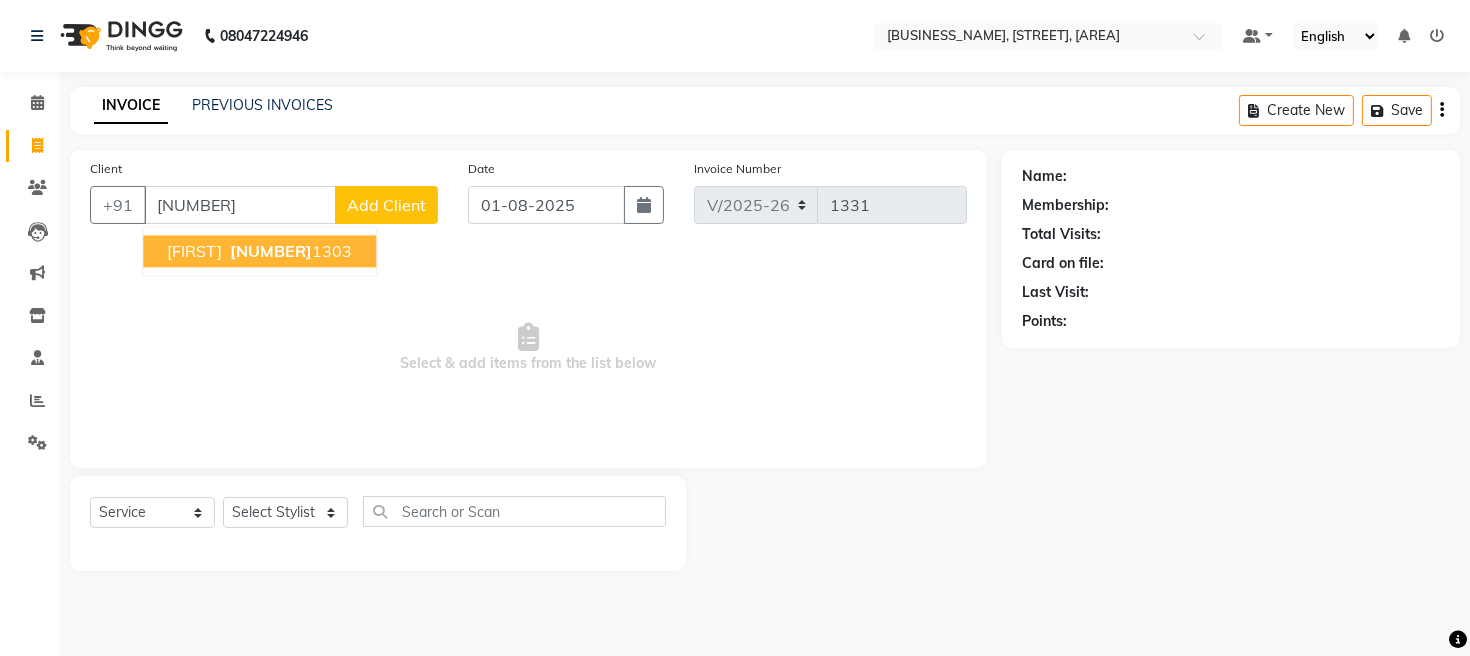 click on "[NUMBER]" at bounding box center (289, 251) 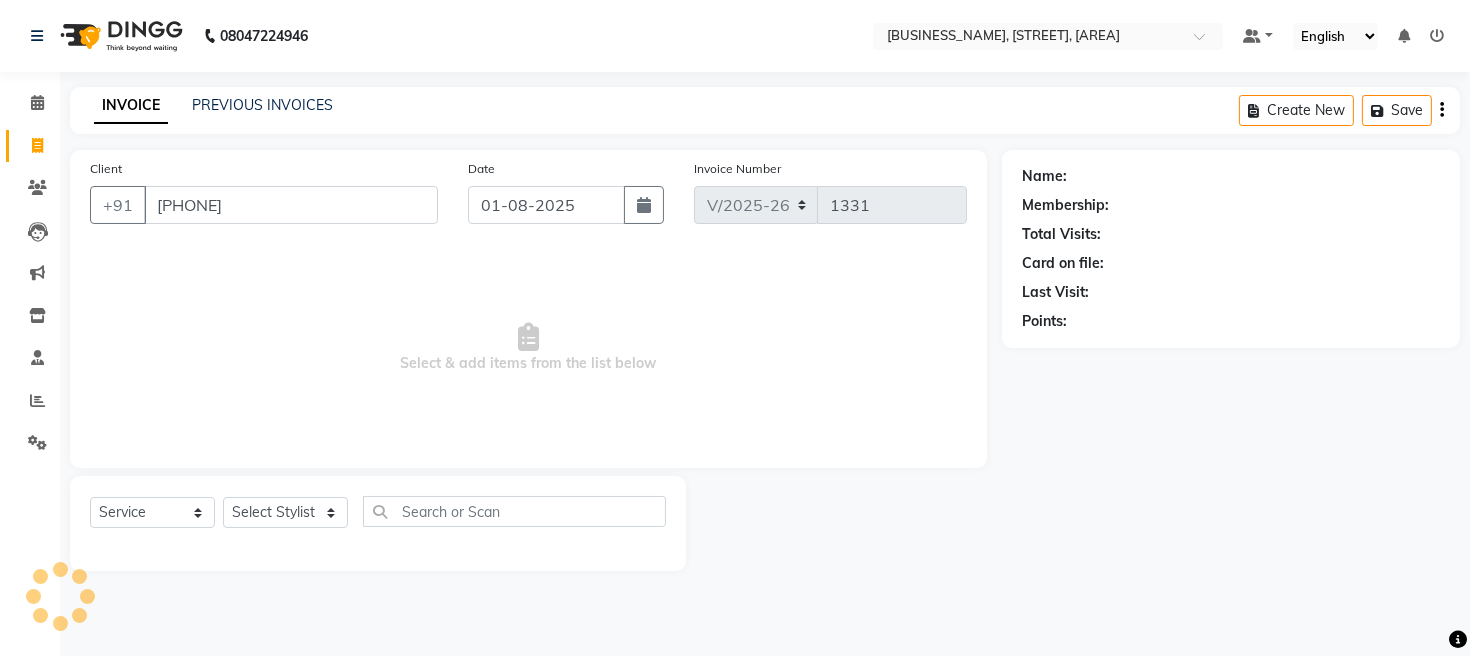 type on "[PHONE]" 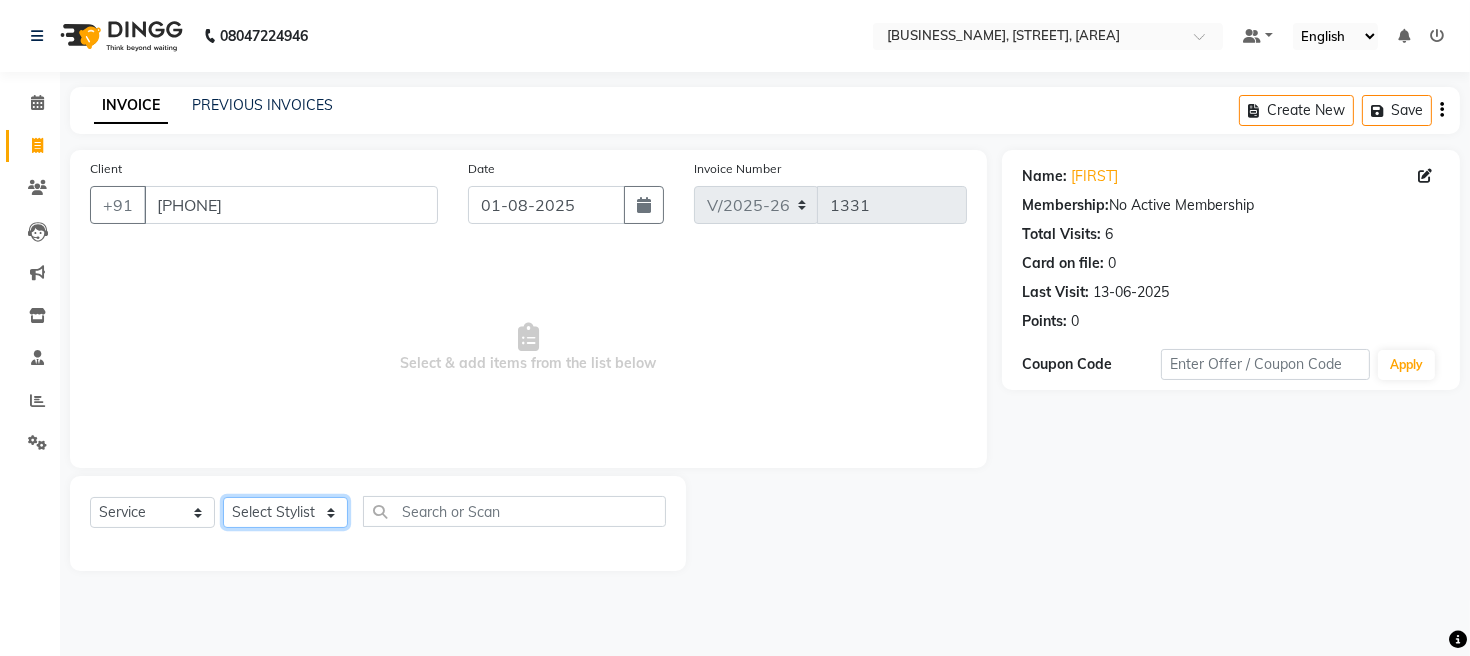click on "Select Stylist [FIRST] [FIRST] [FIRST] [FIRST] [FIRST]" 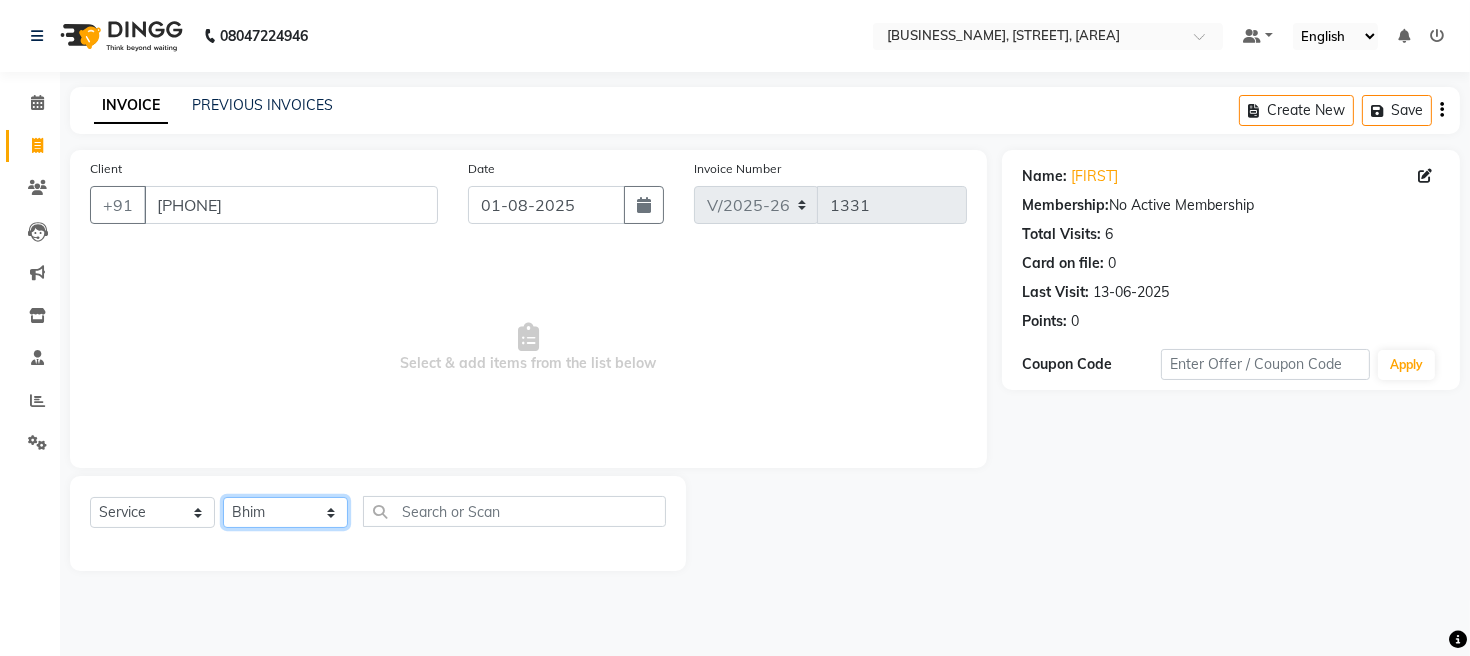 click on "Select Stylist [FIRST] [FIRST] [FIRST] [FIRST] [FIRST]" 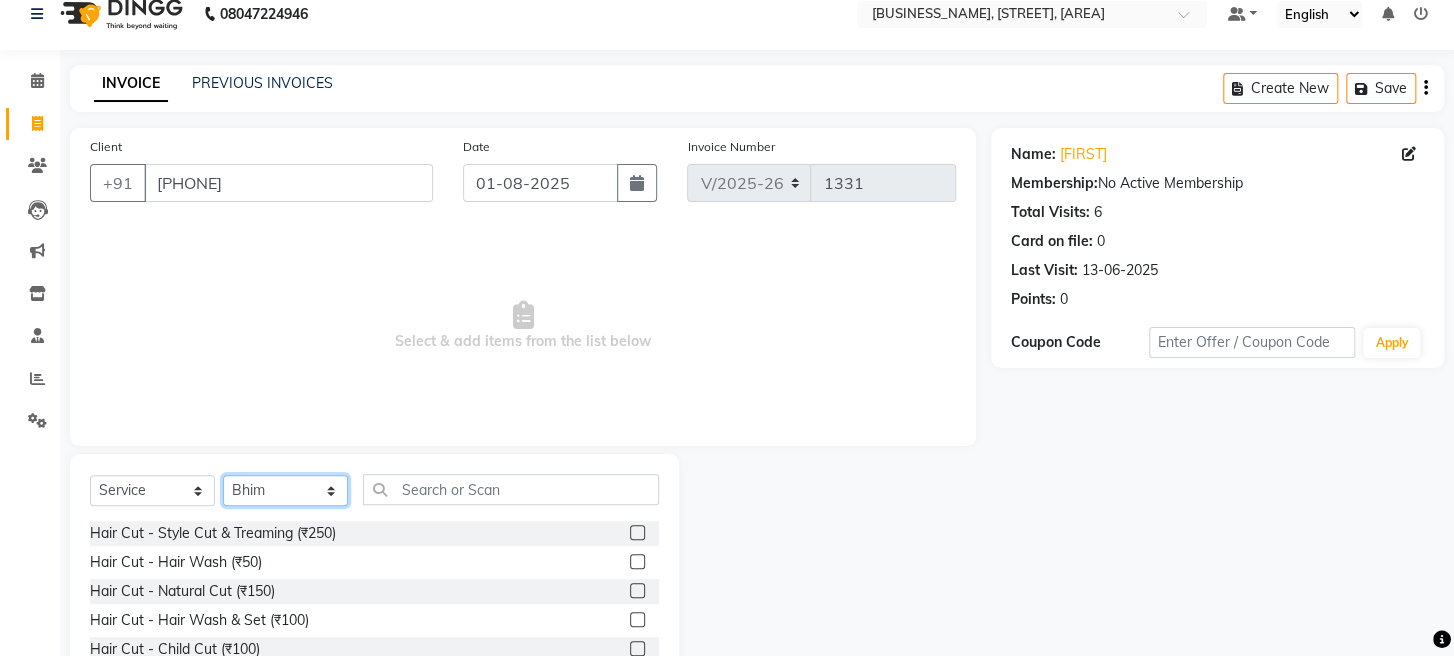 scroll, scrollTop: 145, scrollLeft: 0, axis: vertical 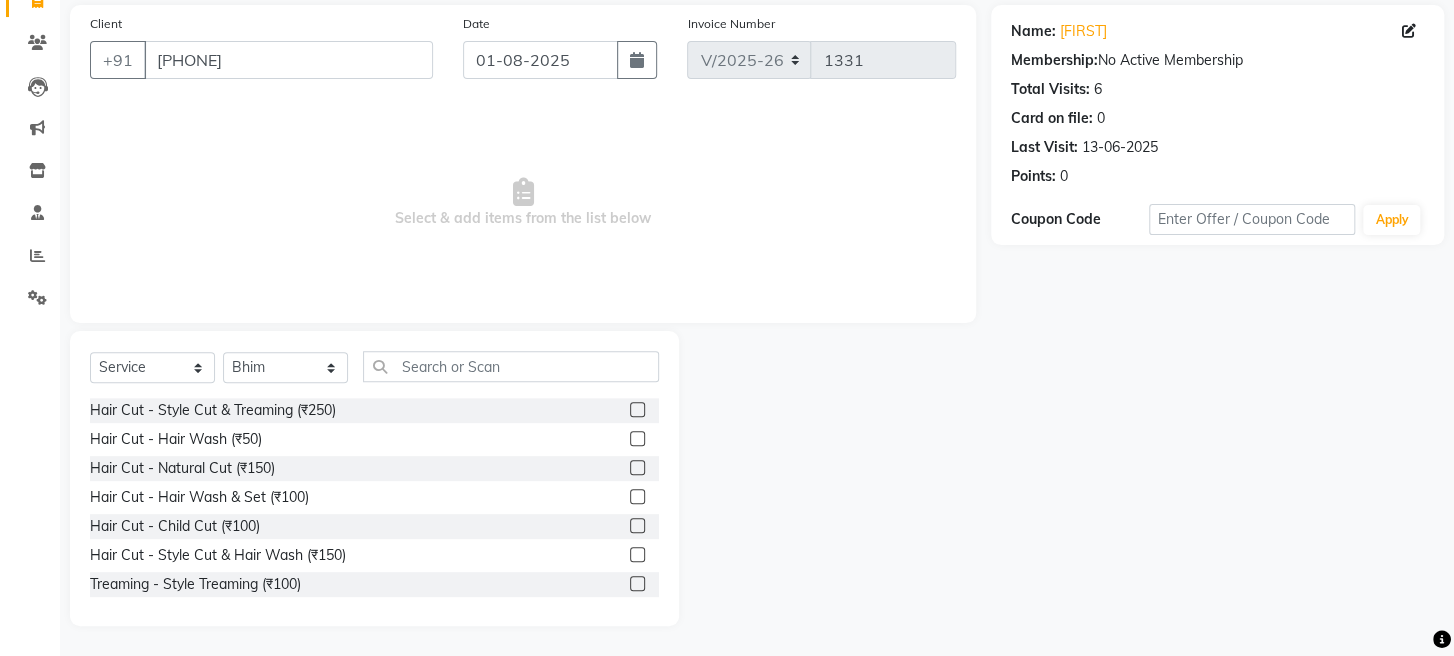 click 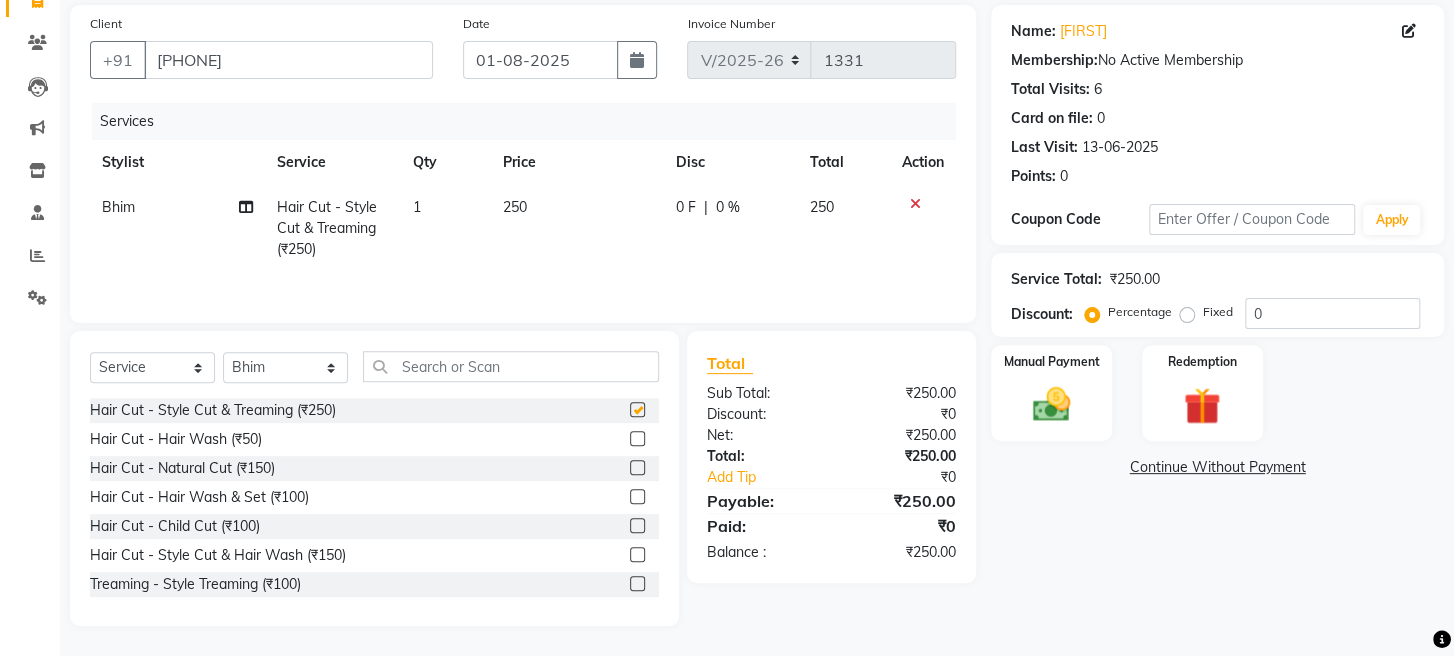checkbox on "false" 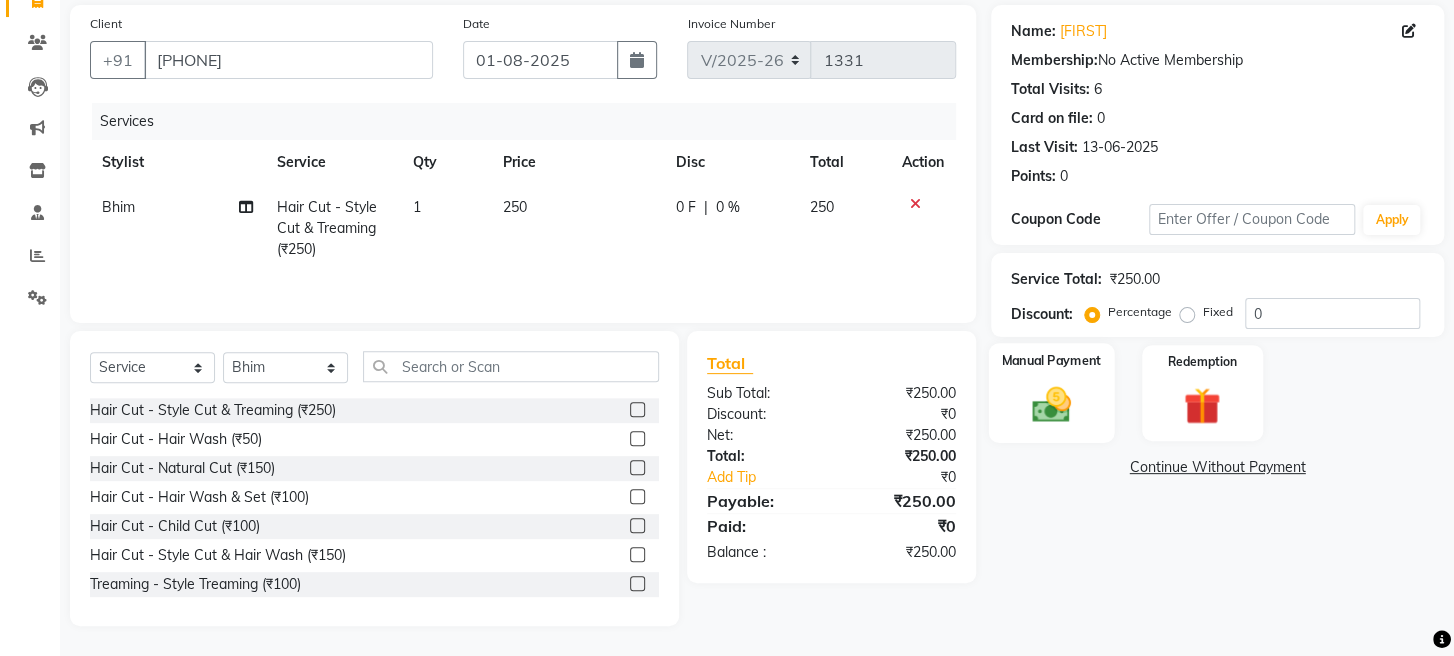 click 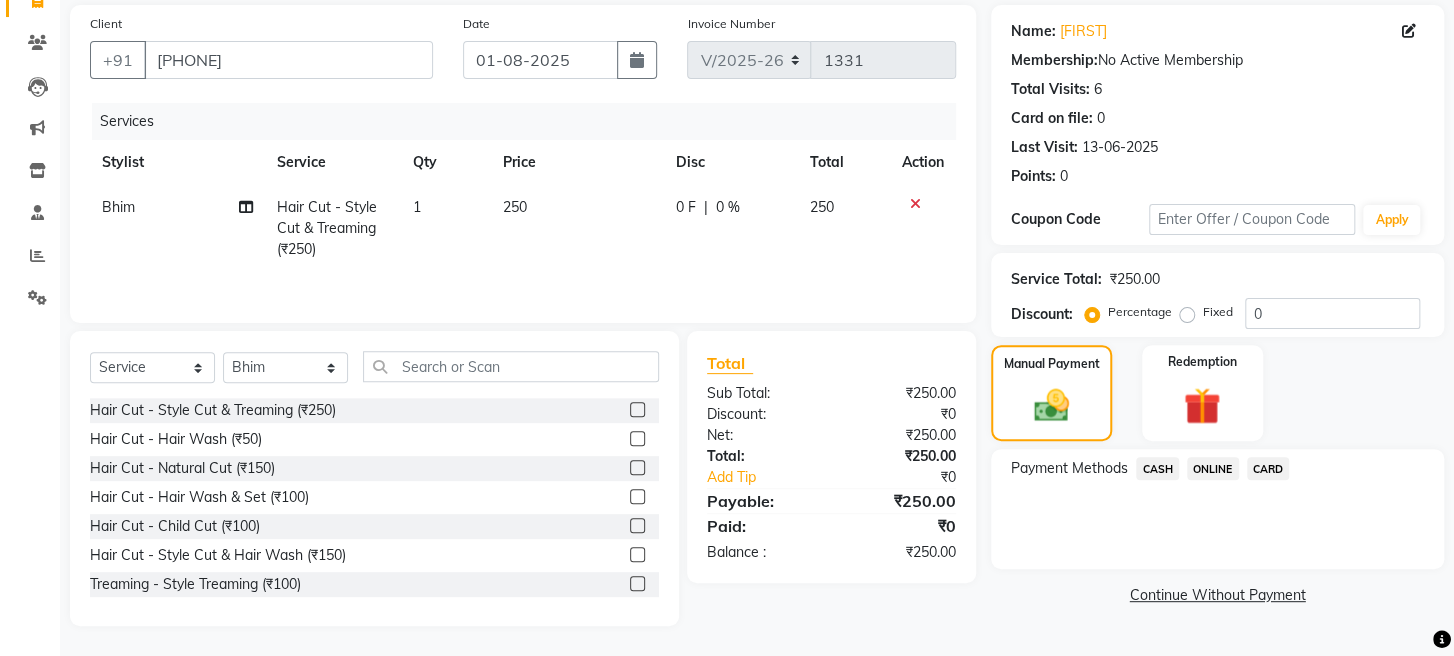 drag, startPoint x: 1198, startPoint y: 489, endPoint x: 1203, endPoint y: 509, distance: 20.615528 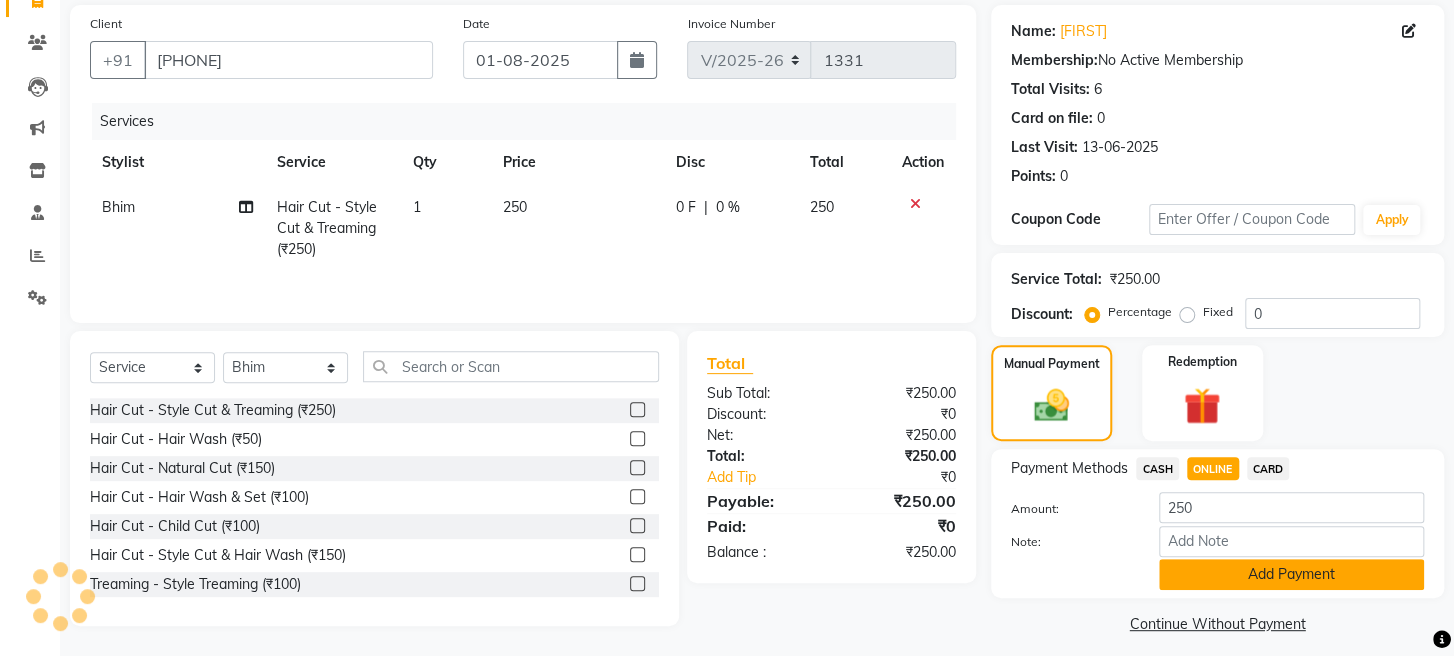 click on "Add Payment" 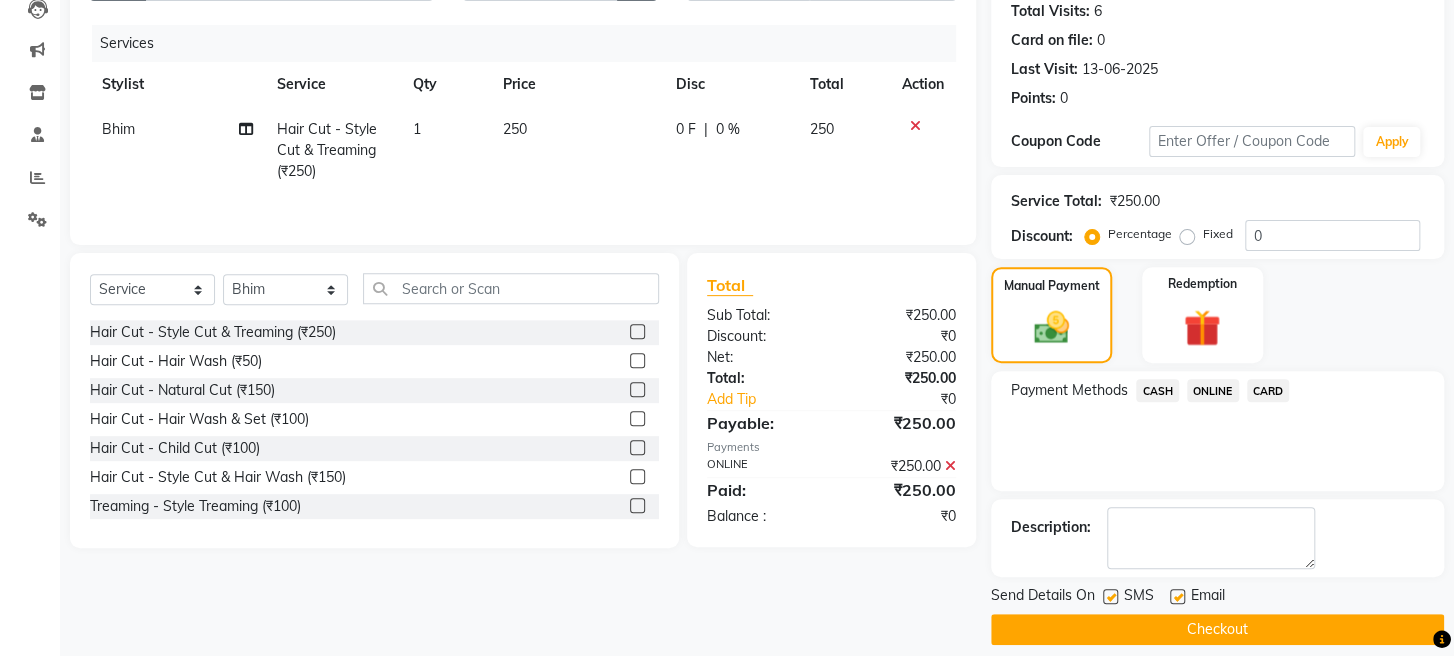 scroll, scrollTop: 264, scrollLeft: 0, axis: vertical 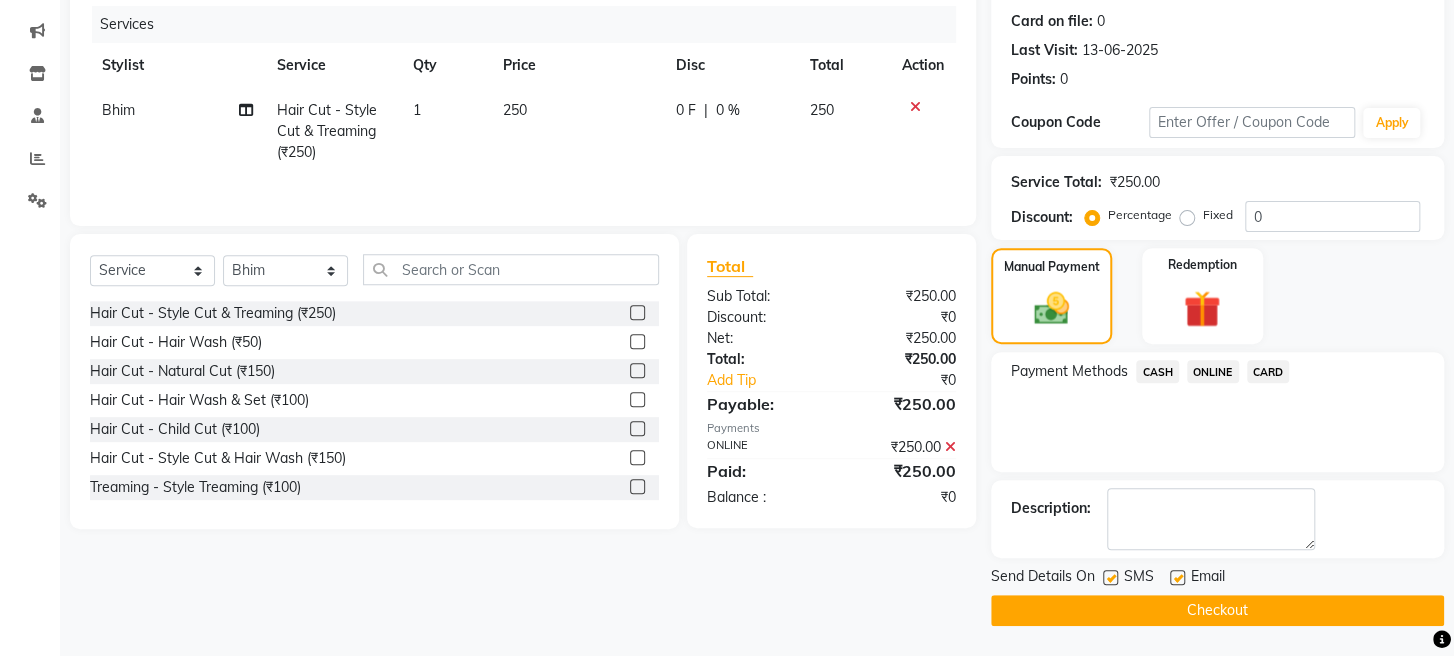 click on "Checkout" 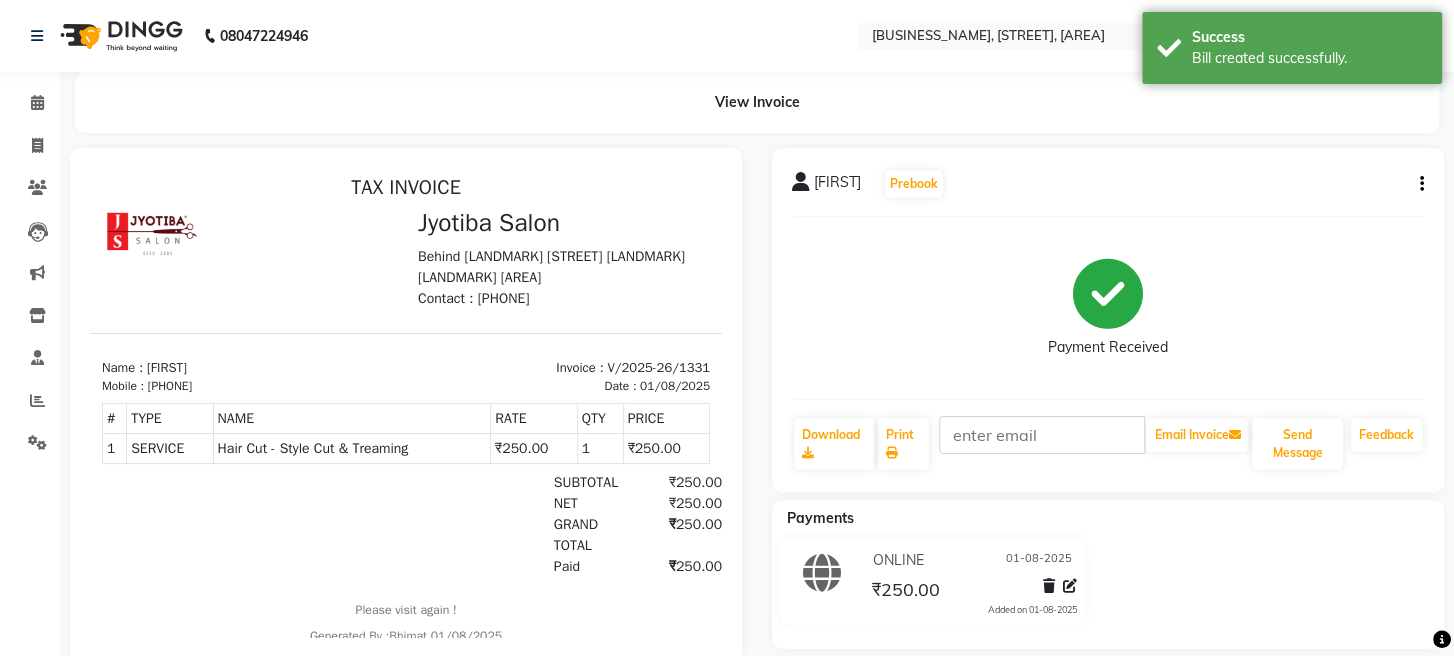 scroll, scrollTop: 0, scrollLeft: 0, axis: both 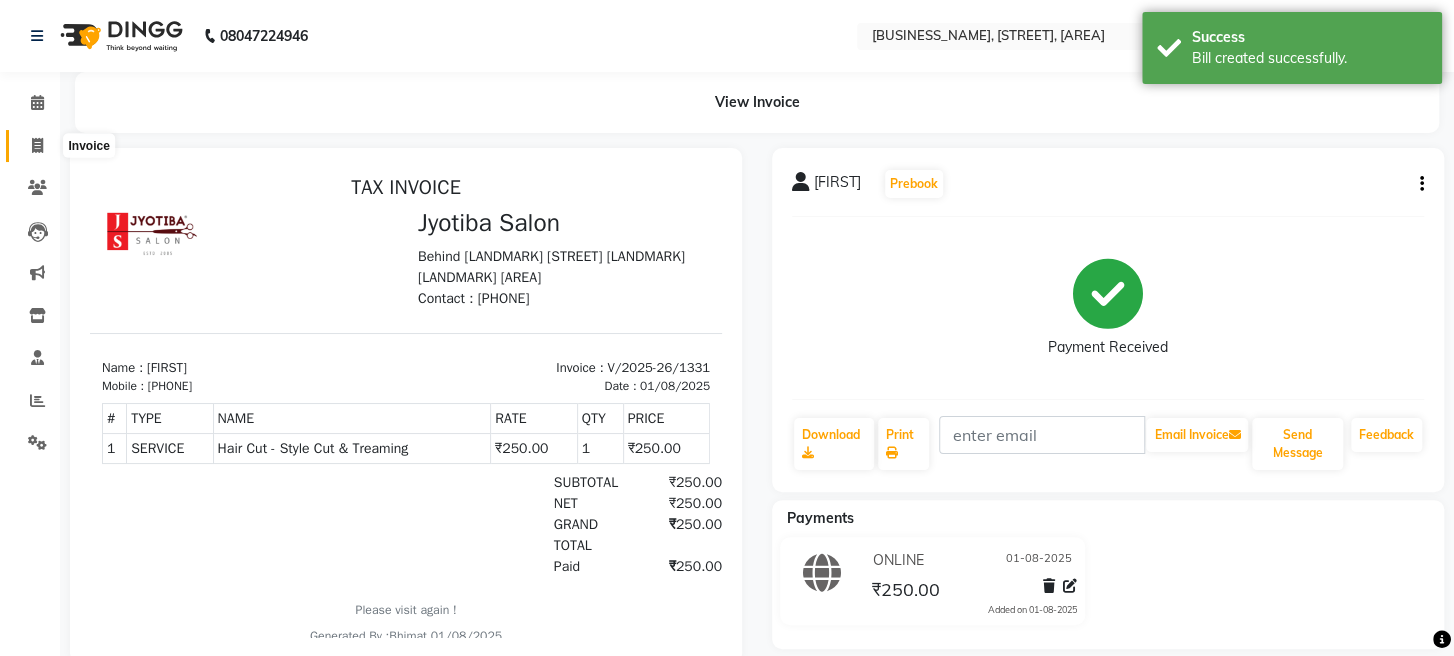 click 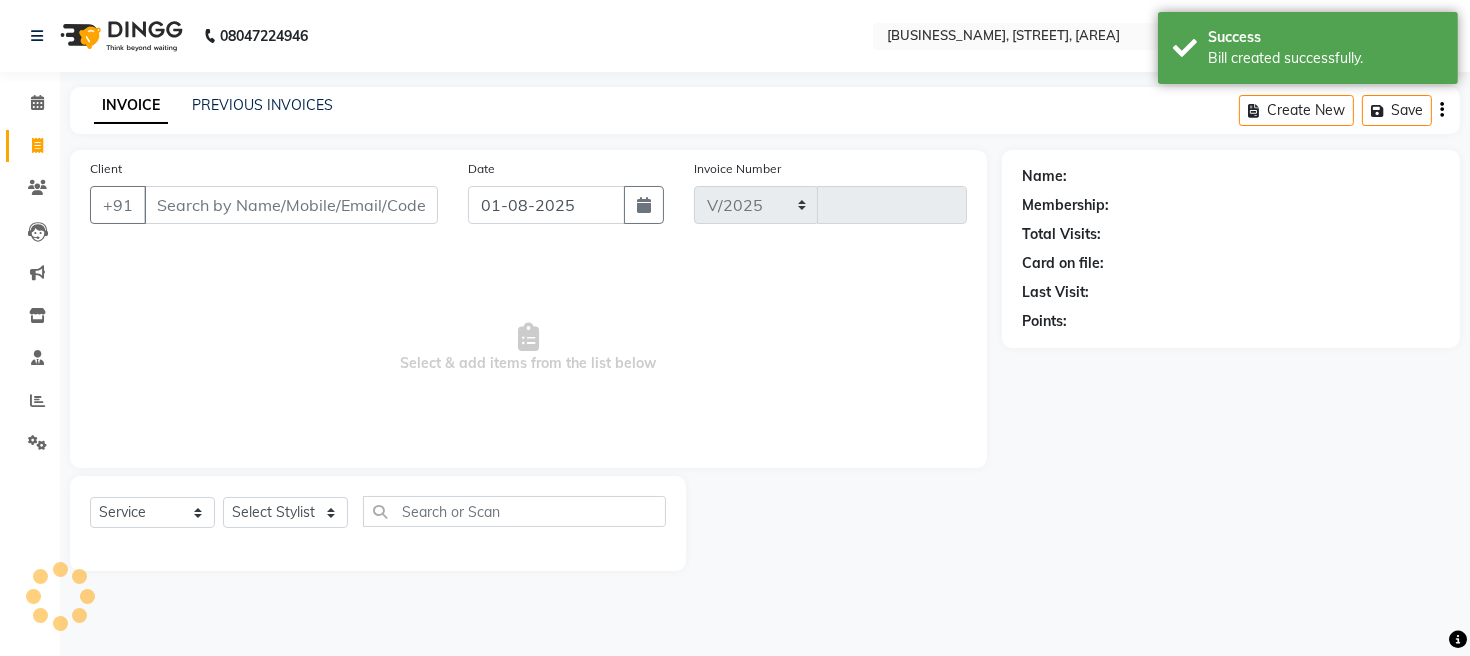 select on "779" 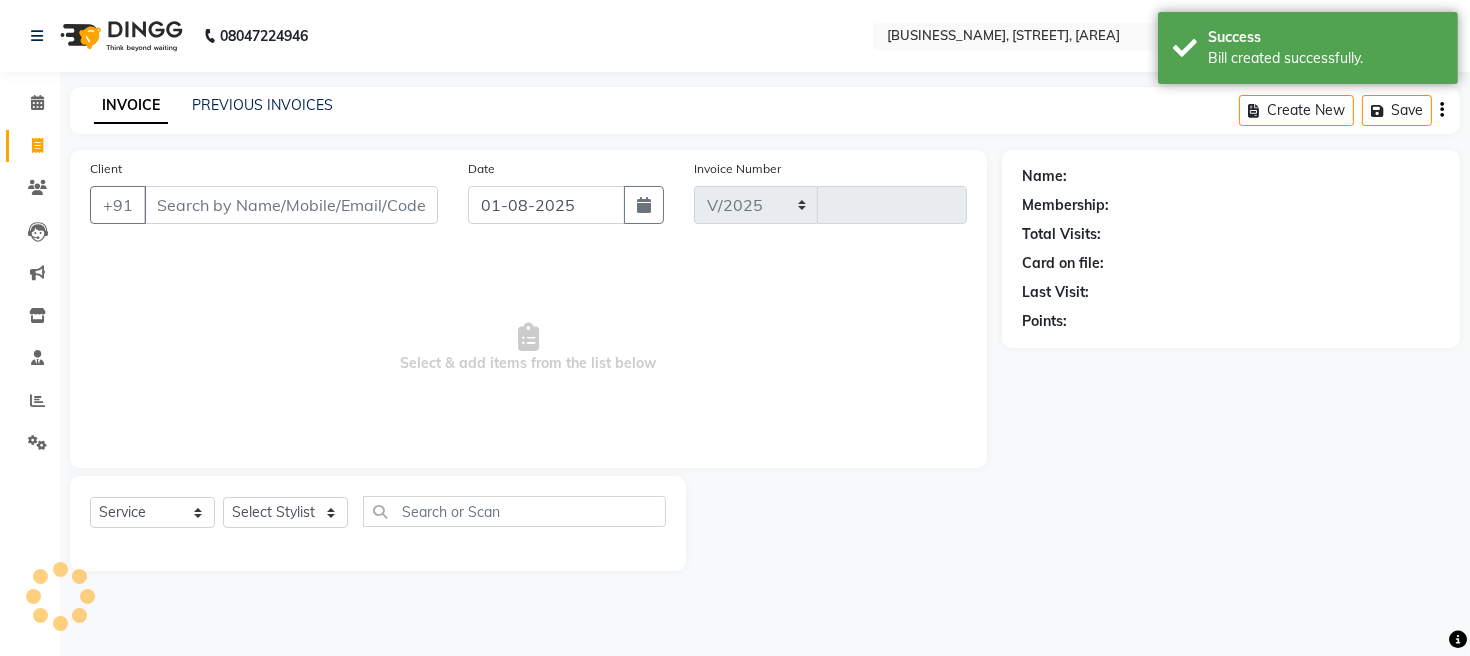 type on "1332" 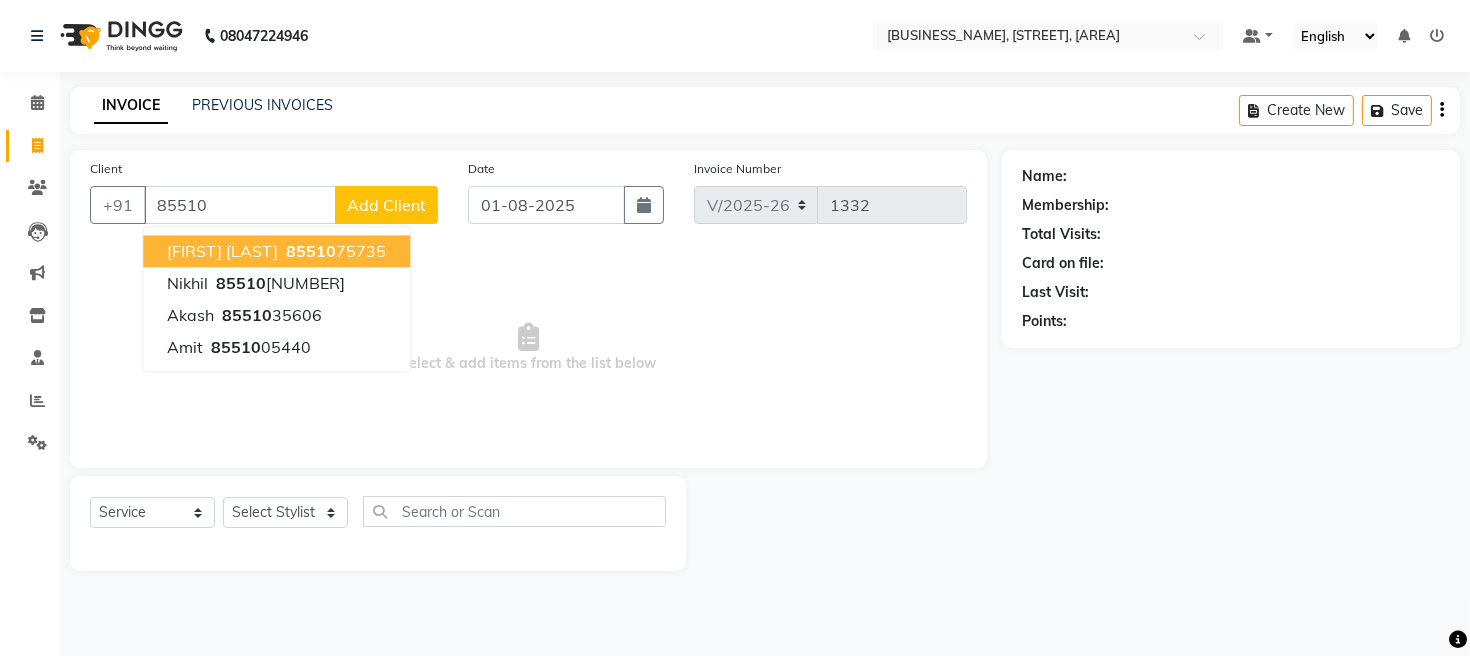 click on "[FIRST] [LAST] [PHONE]" at bounding box center (276, 251) 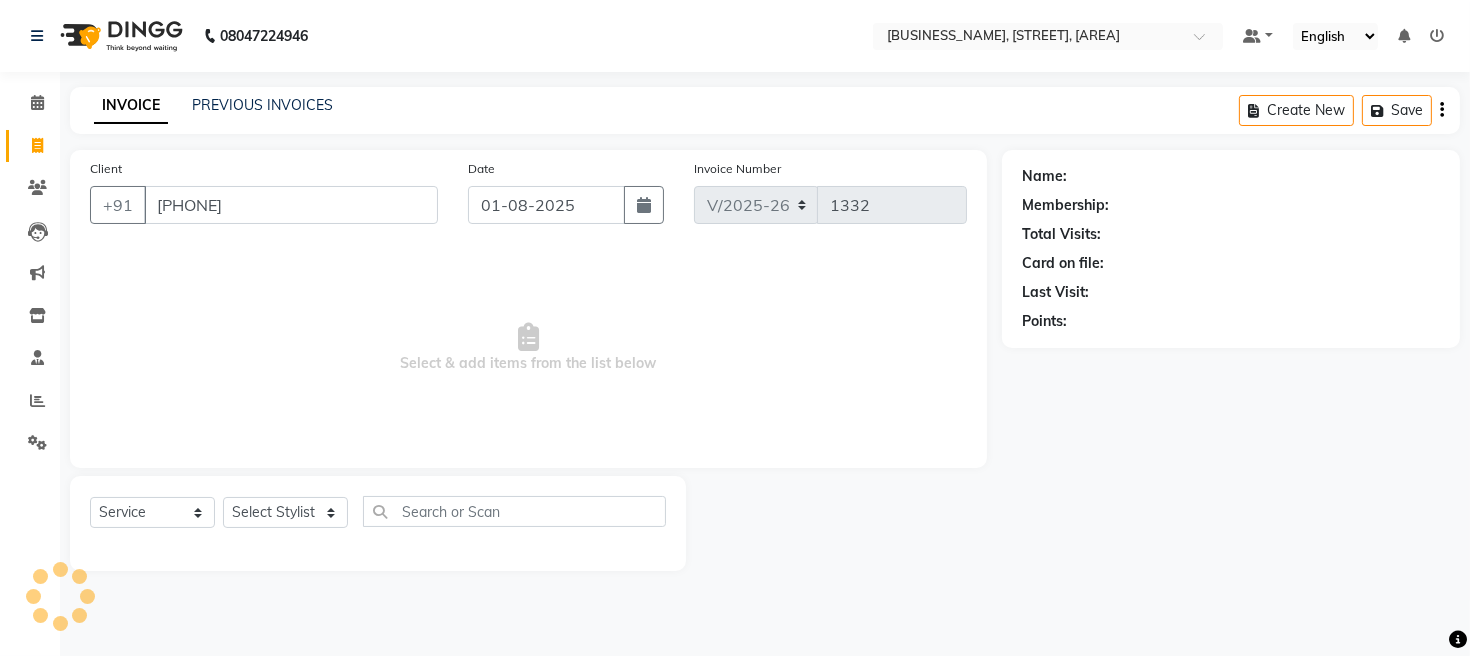 type on "[PHONE]" 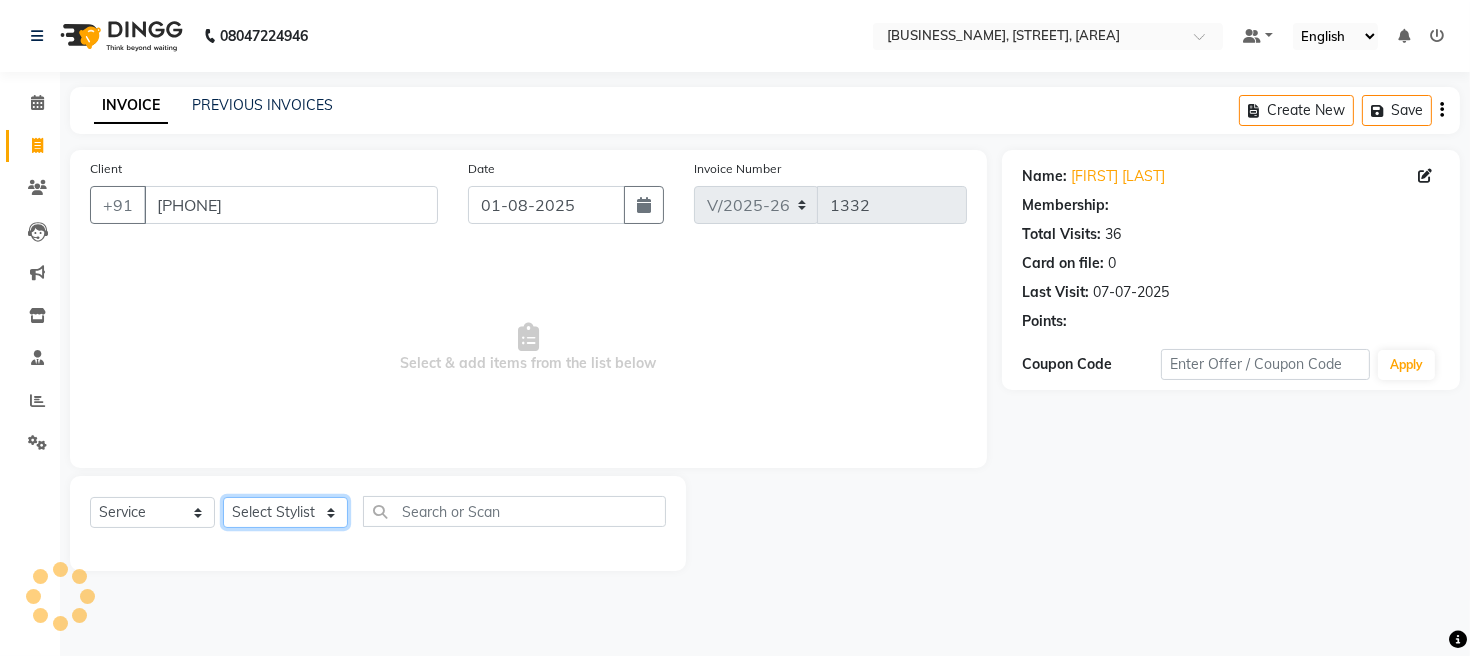 click on "Select Stylist [FIRST] [FIRST] [FIRST] [FIRST] [FIRST]" 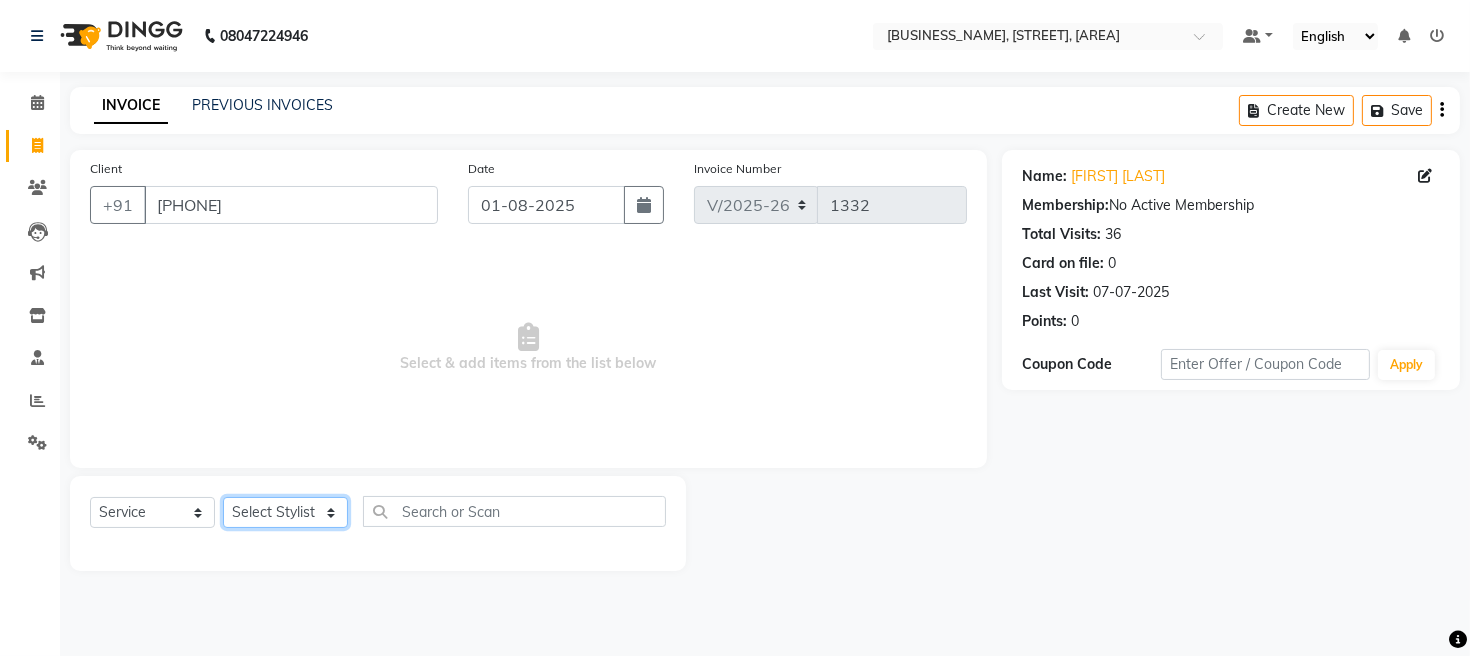 select on "12803" 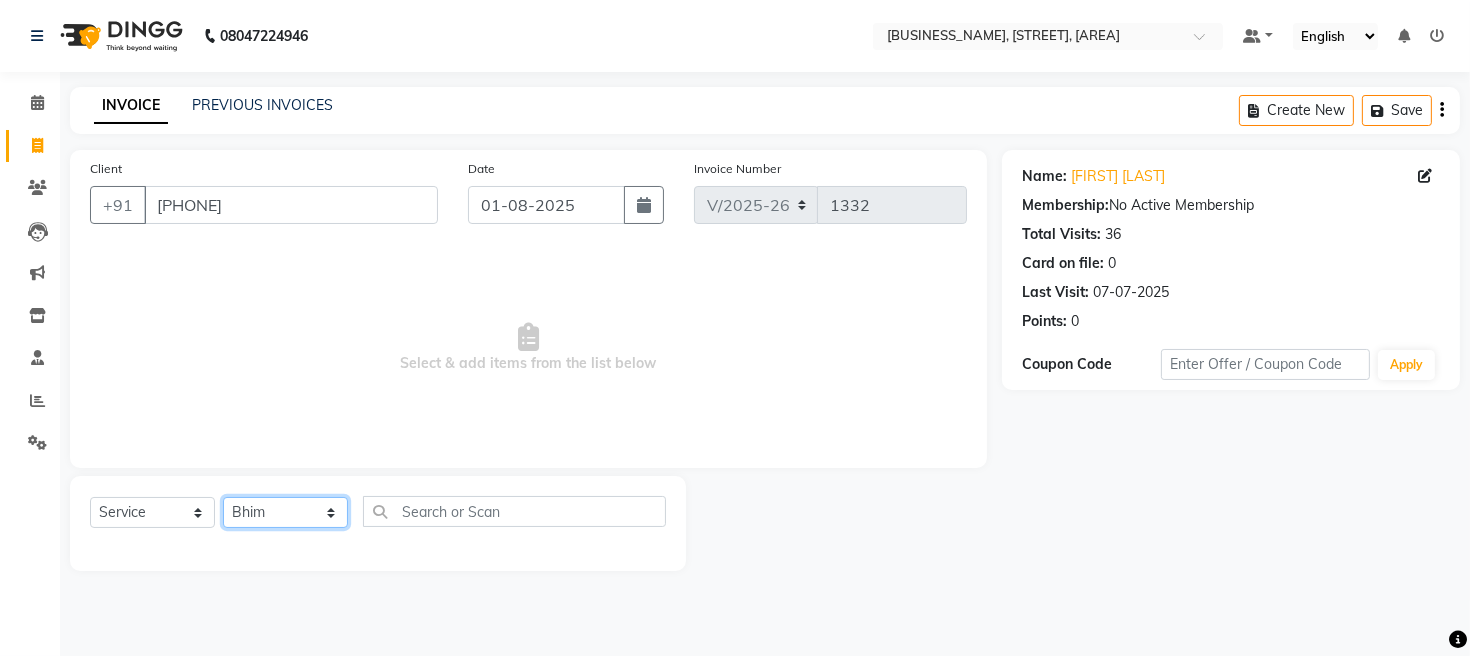 click on "Select Stylist [FIRST] [FIRST] [FIRST] [FIRST] [FIRST]" 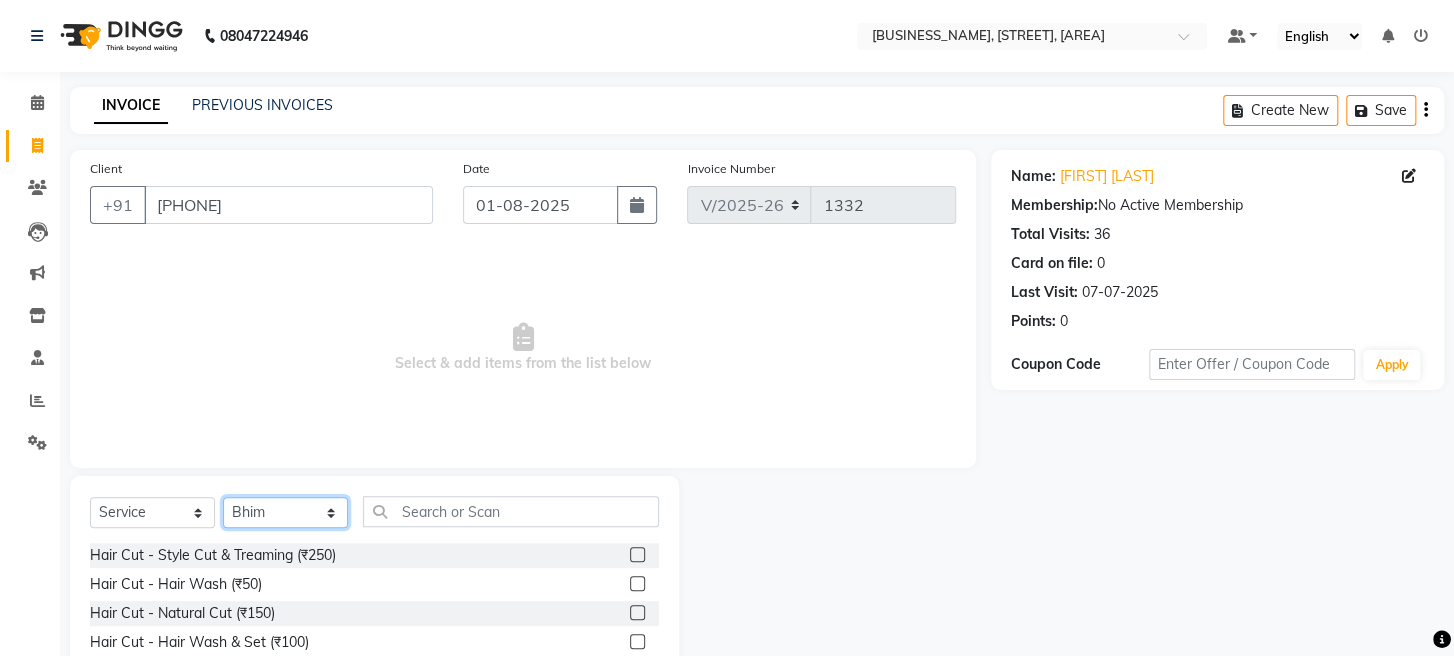 scroll, scrollTop: 145, scrollLeft: 0, axis: vertical 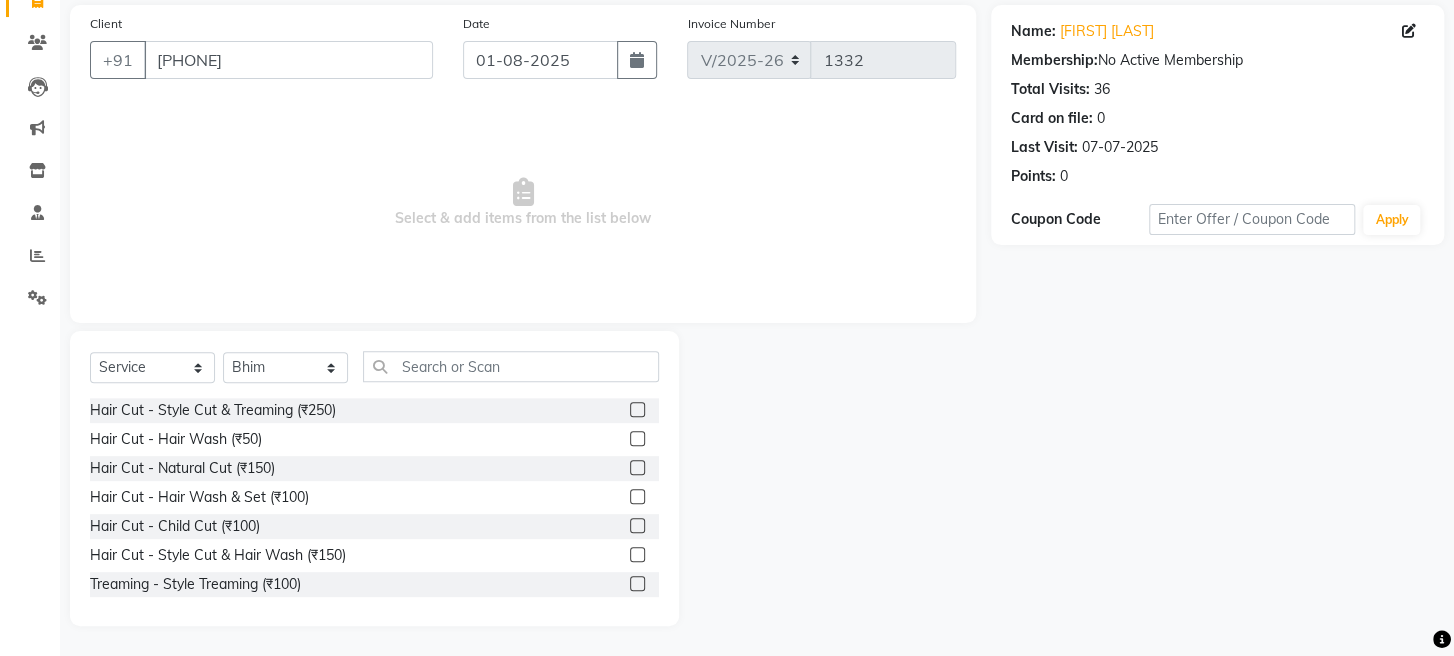 click 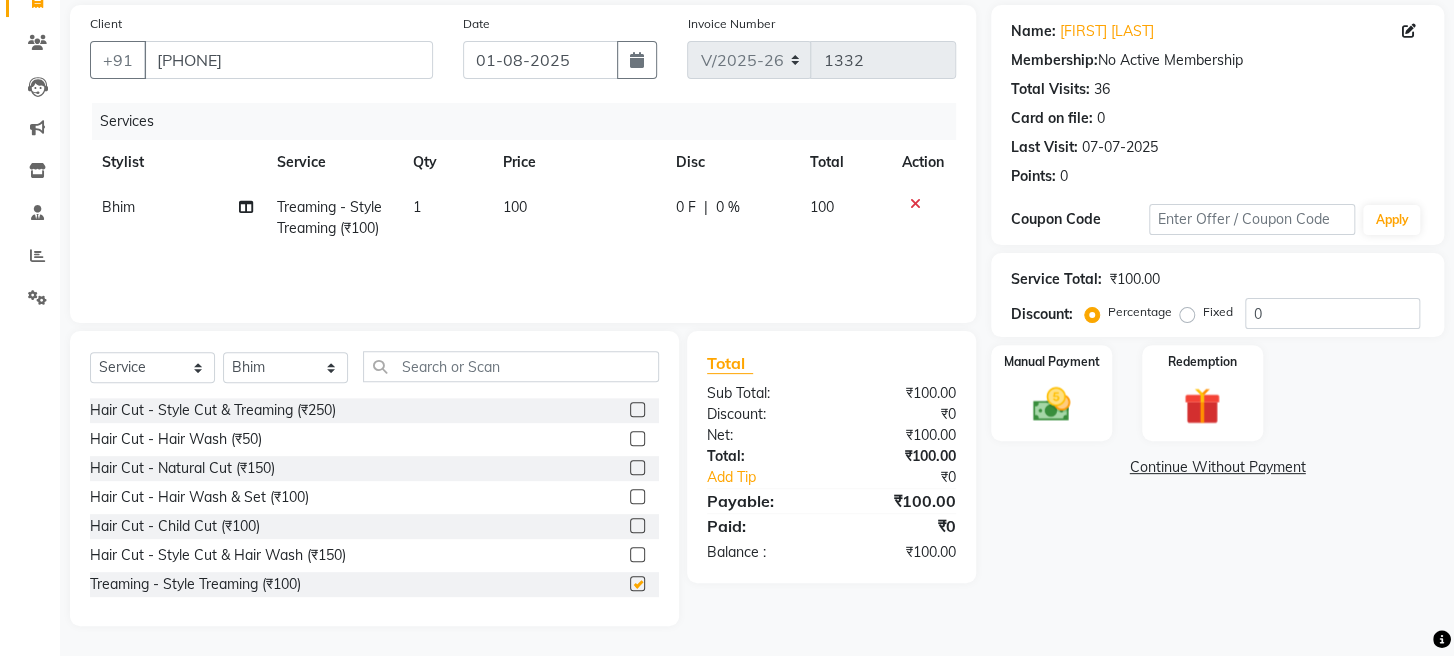 checkbox on "false" 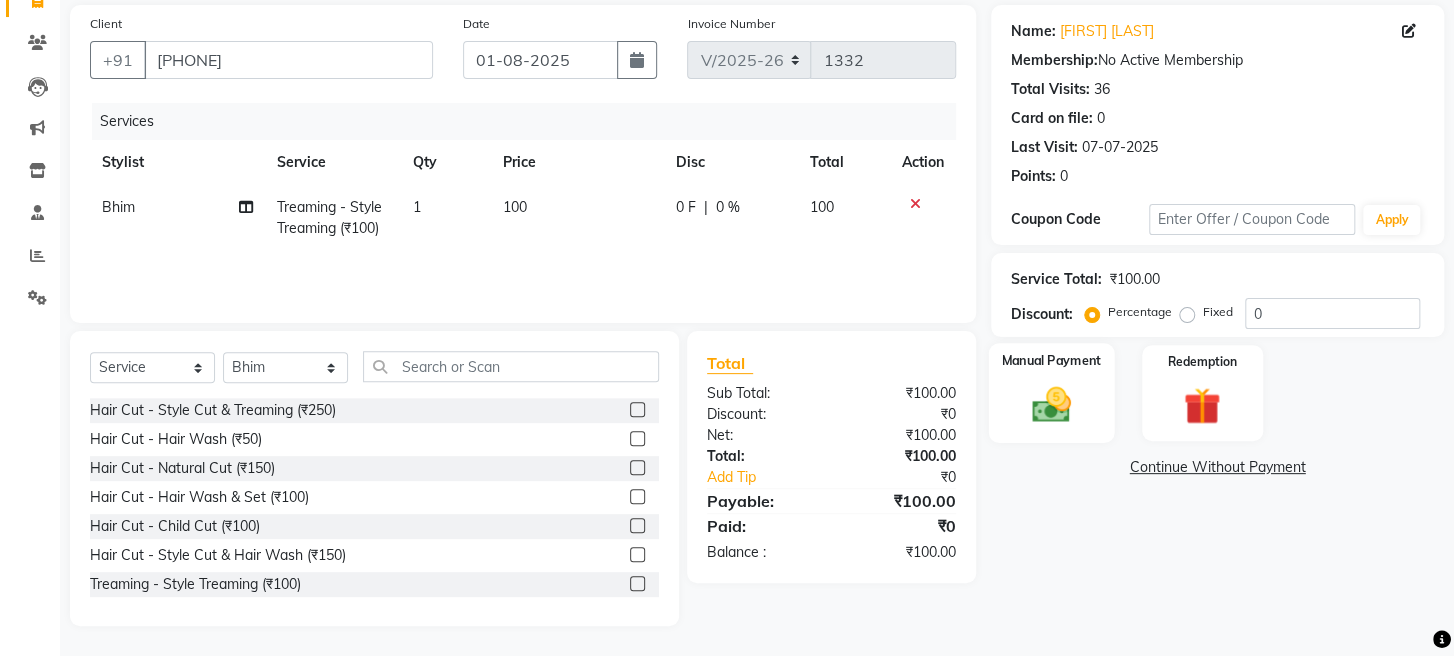 click 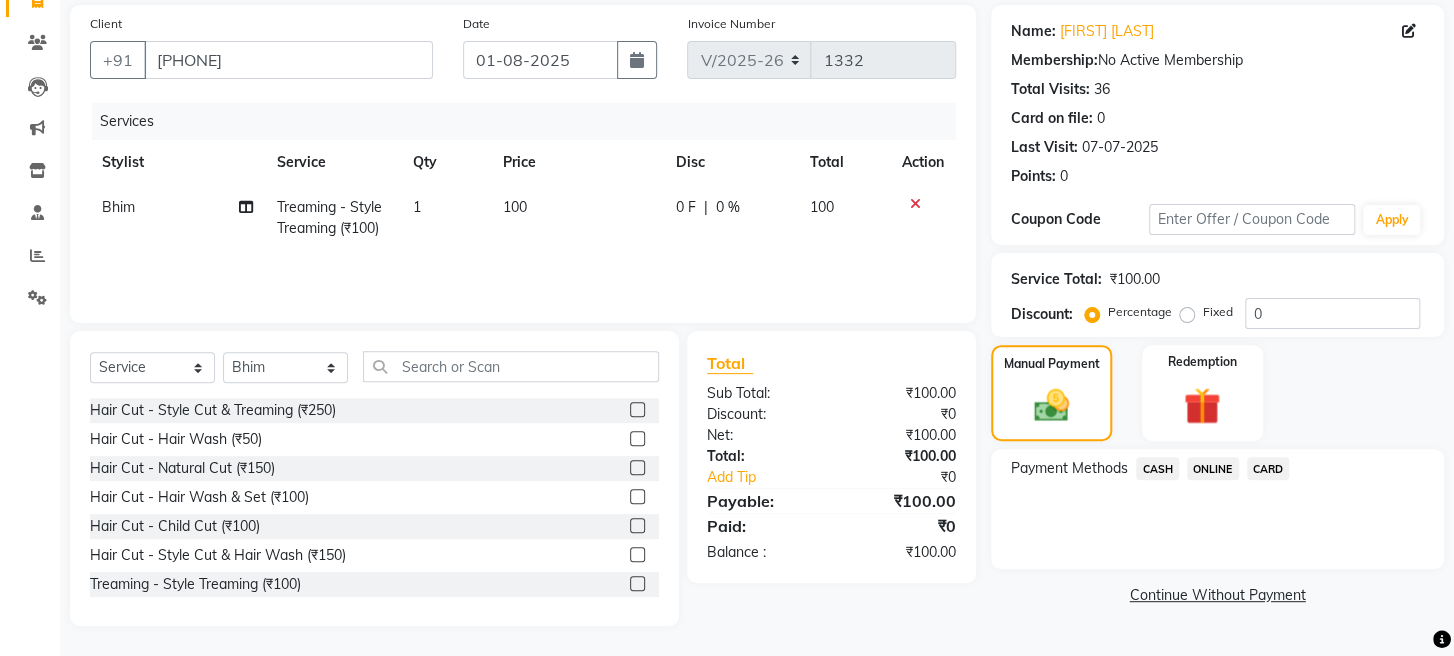 click on "ONLINE" 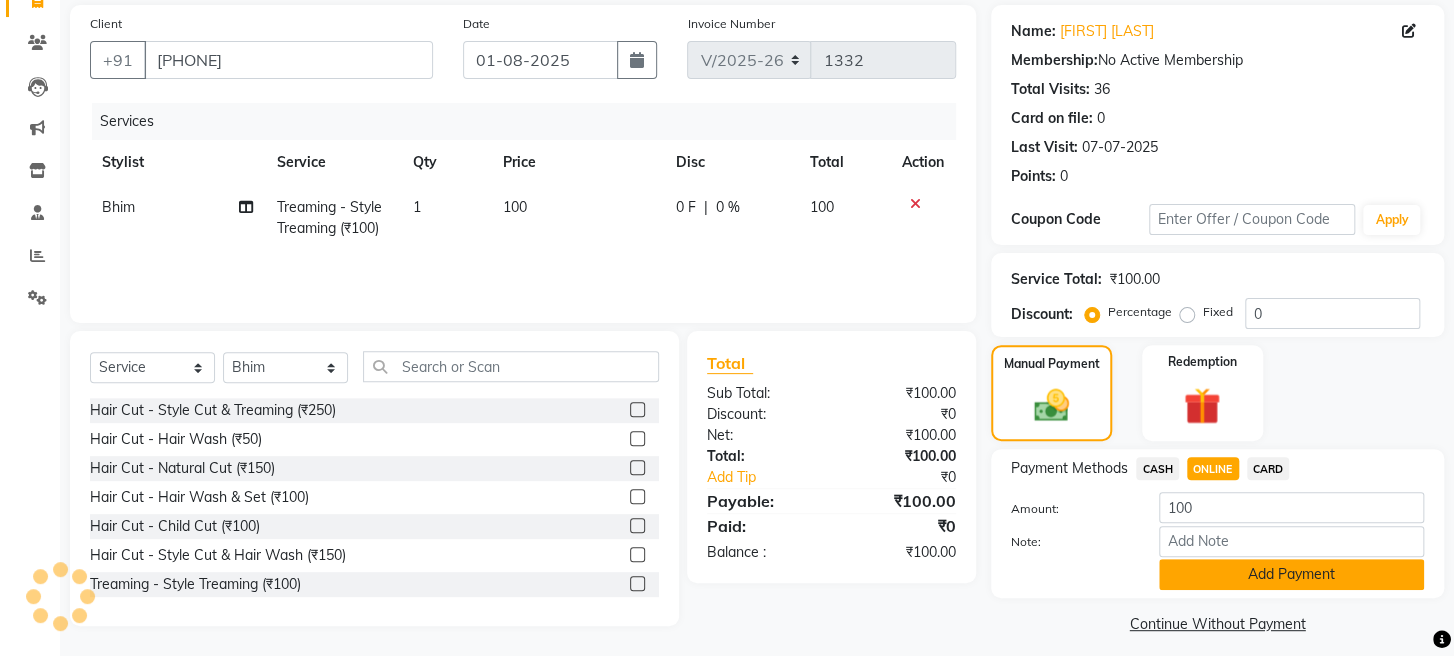 click on "Add Payment" 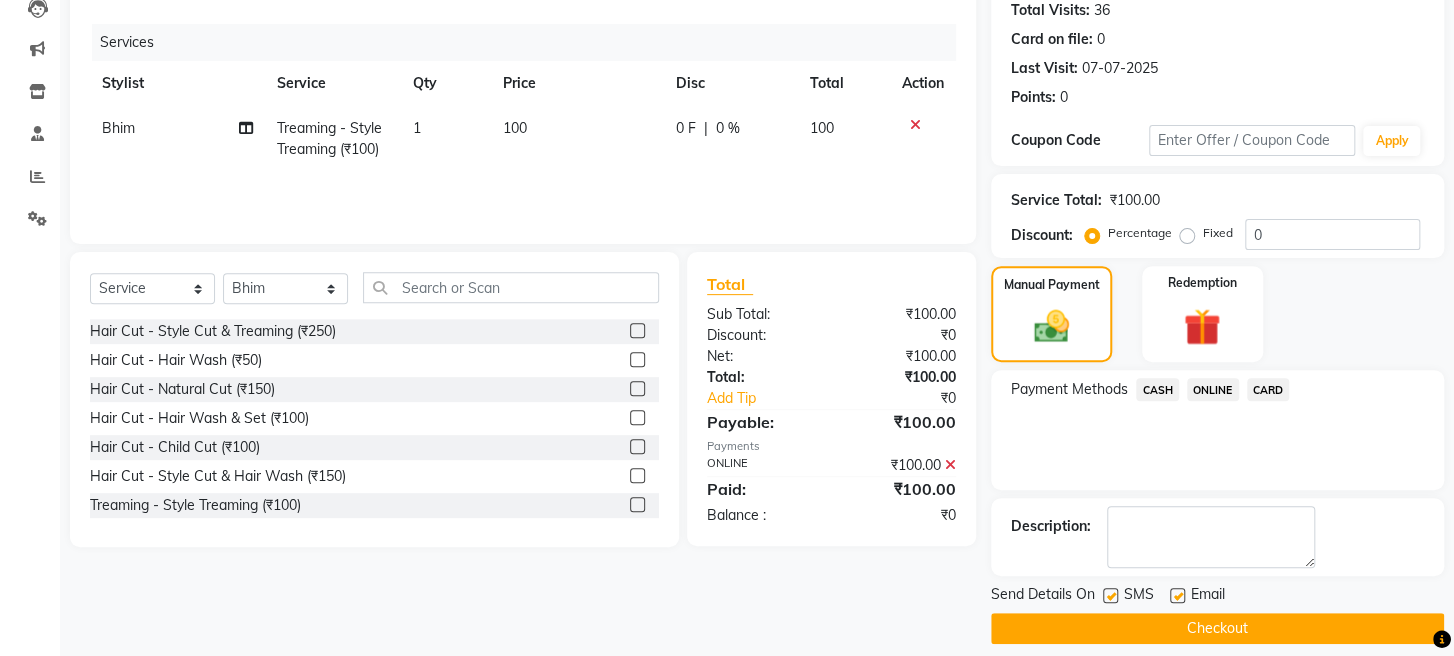 scroll, scrollTop: 264, scrollLeft: 0, axis: vertical 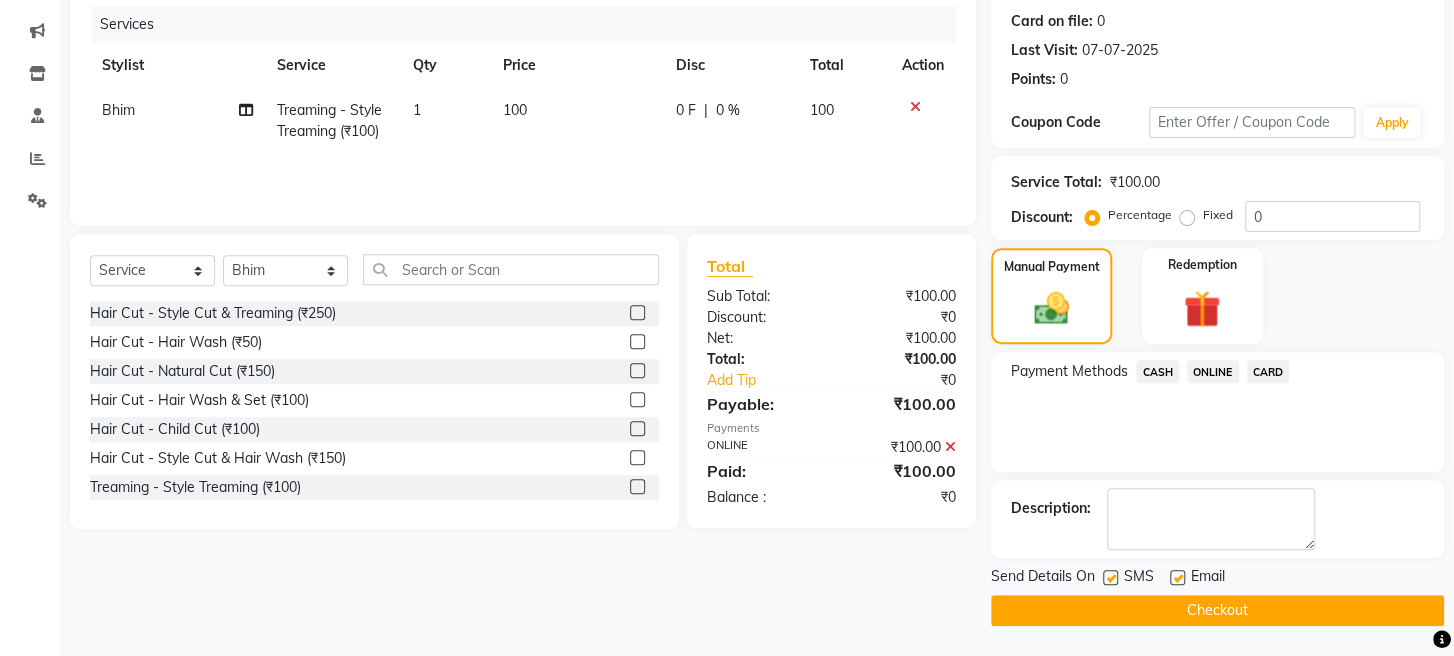 click on "Checkout" 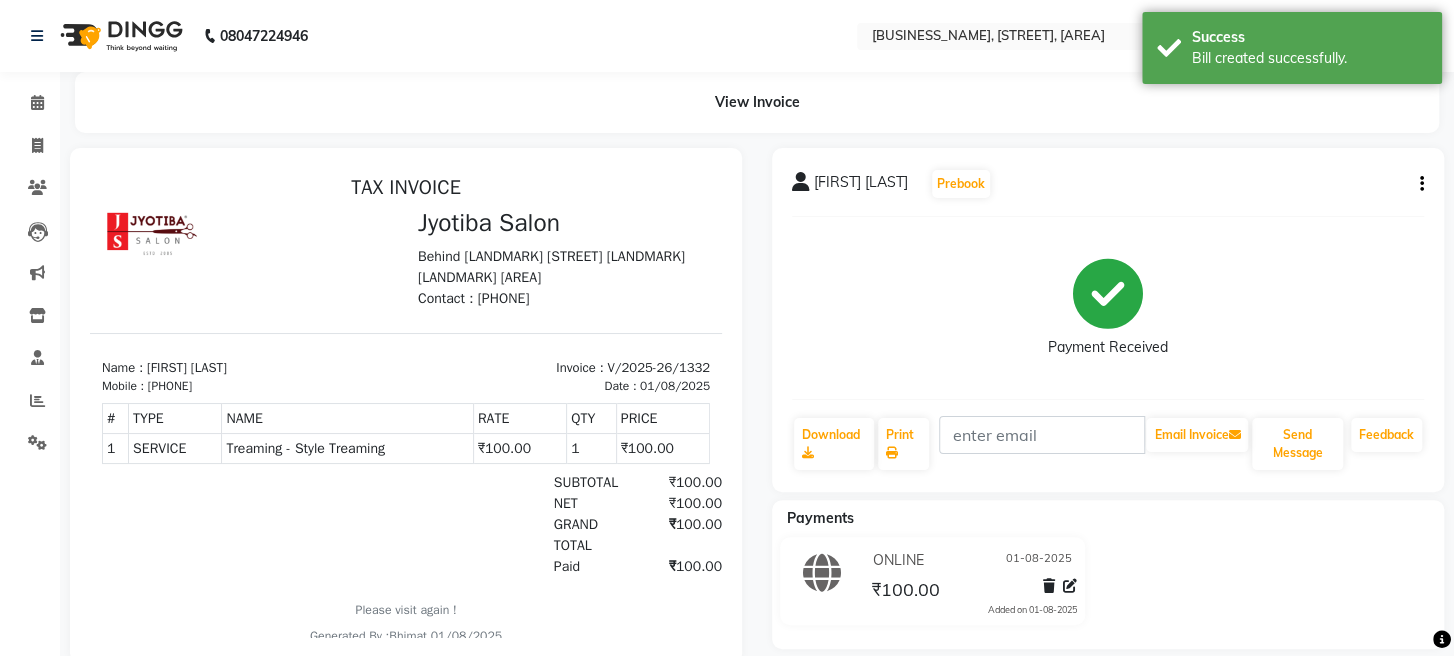 scroll, scrollTop: 0, scrollLeft: 0, axis: both 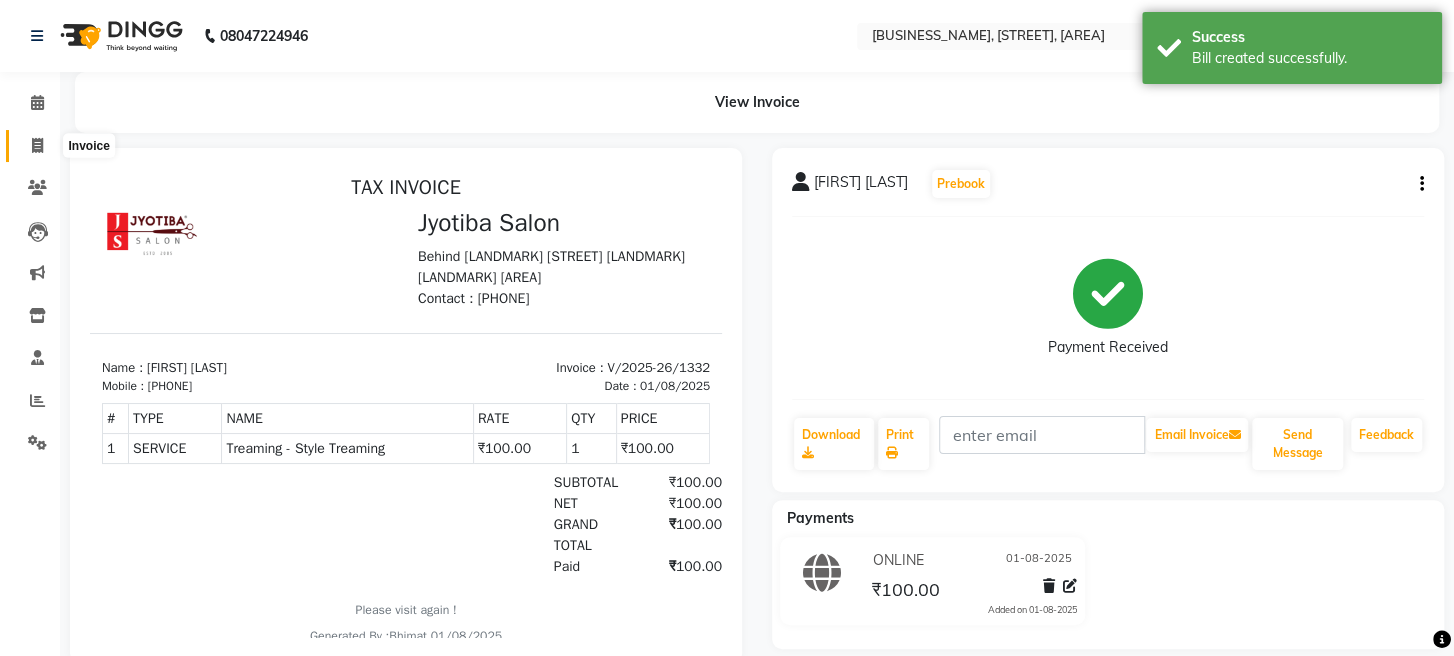 click 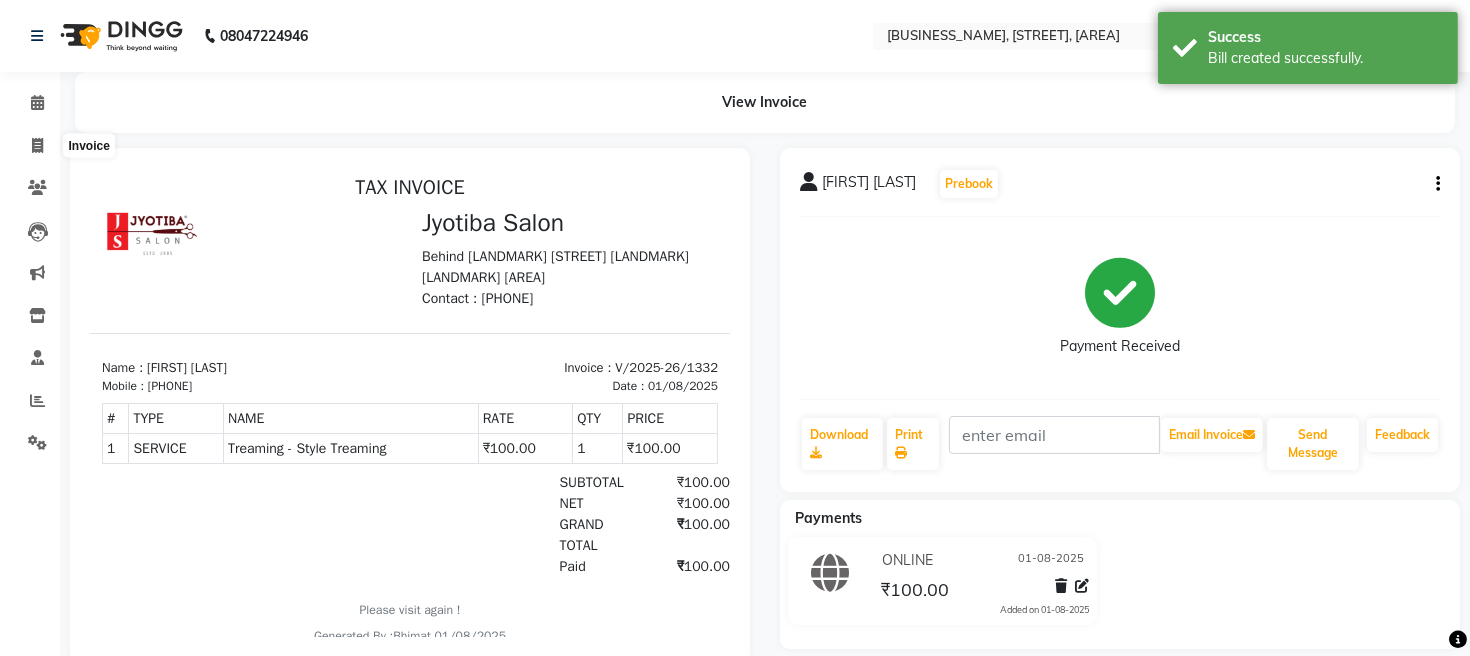 select on "service" 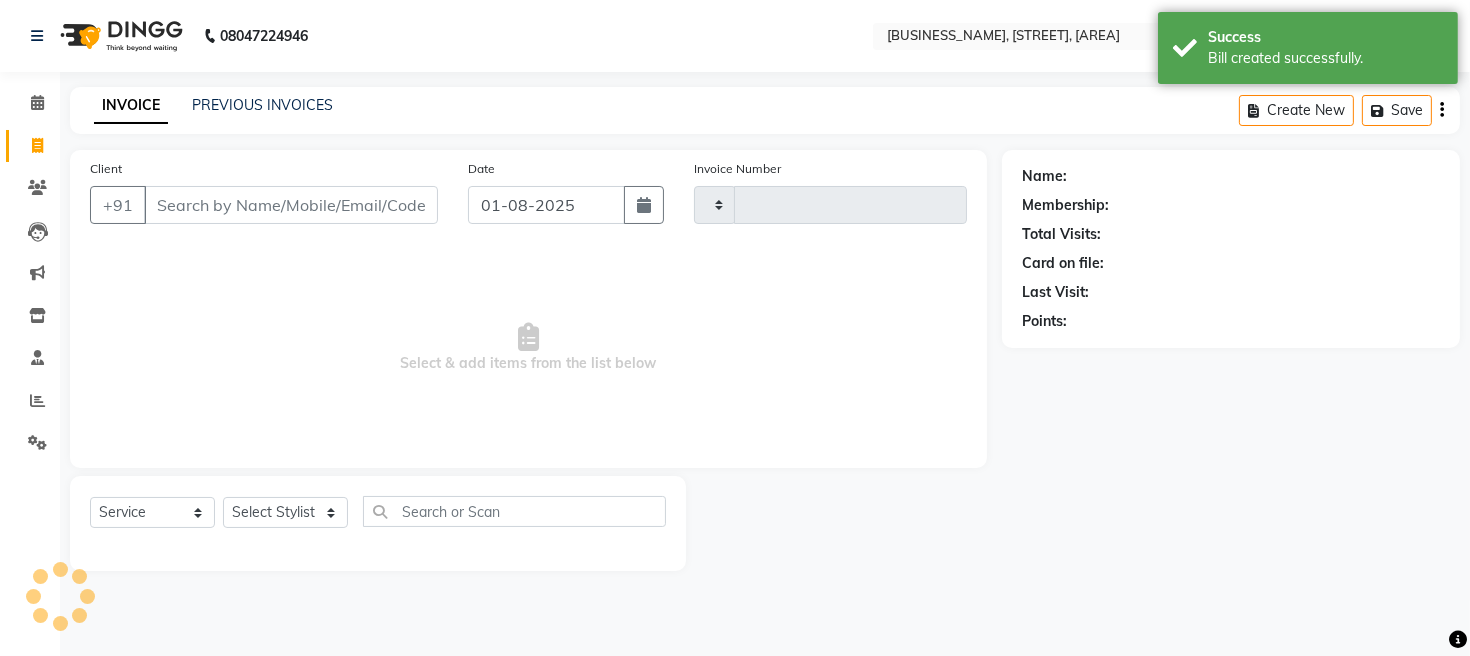 type on "1333" 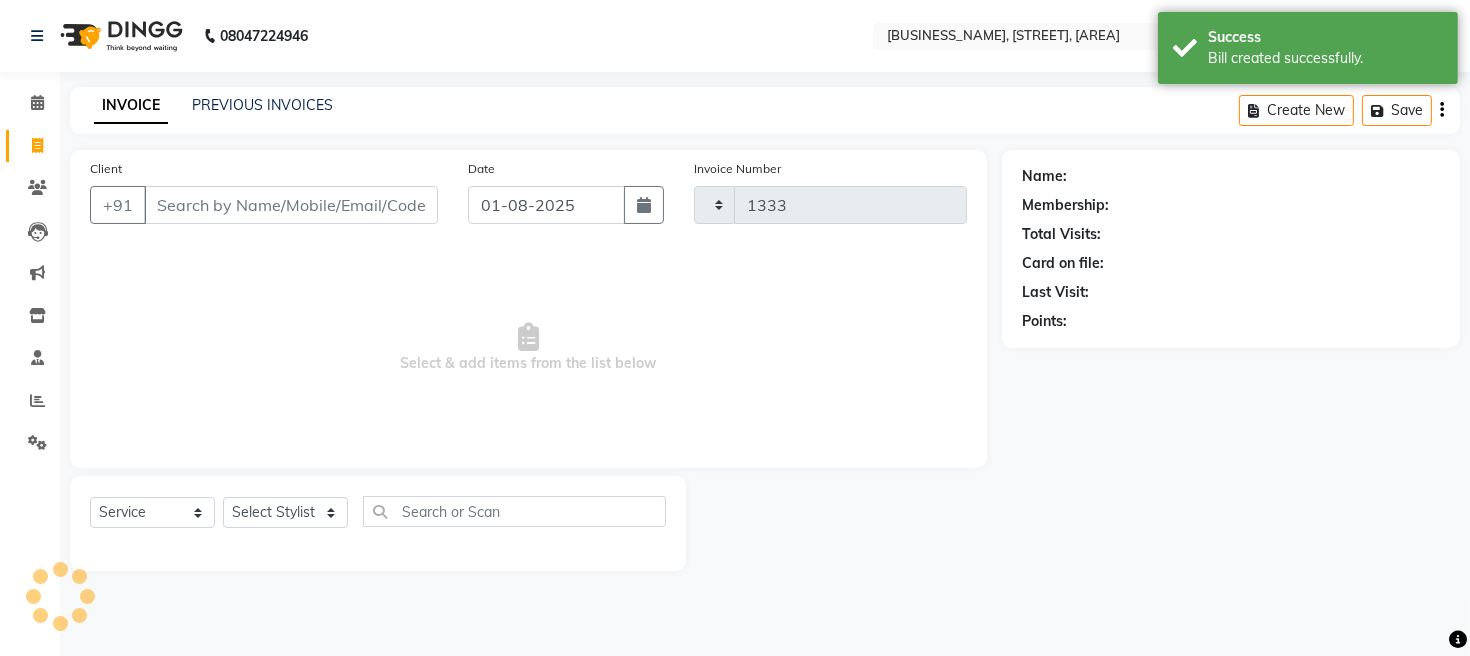 select on "779" 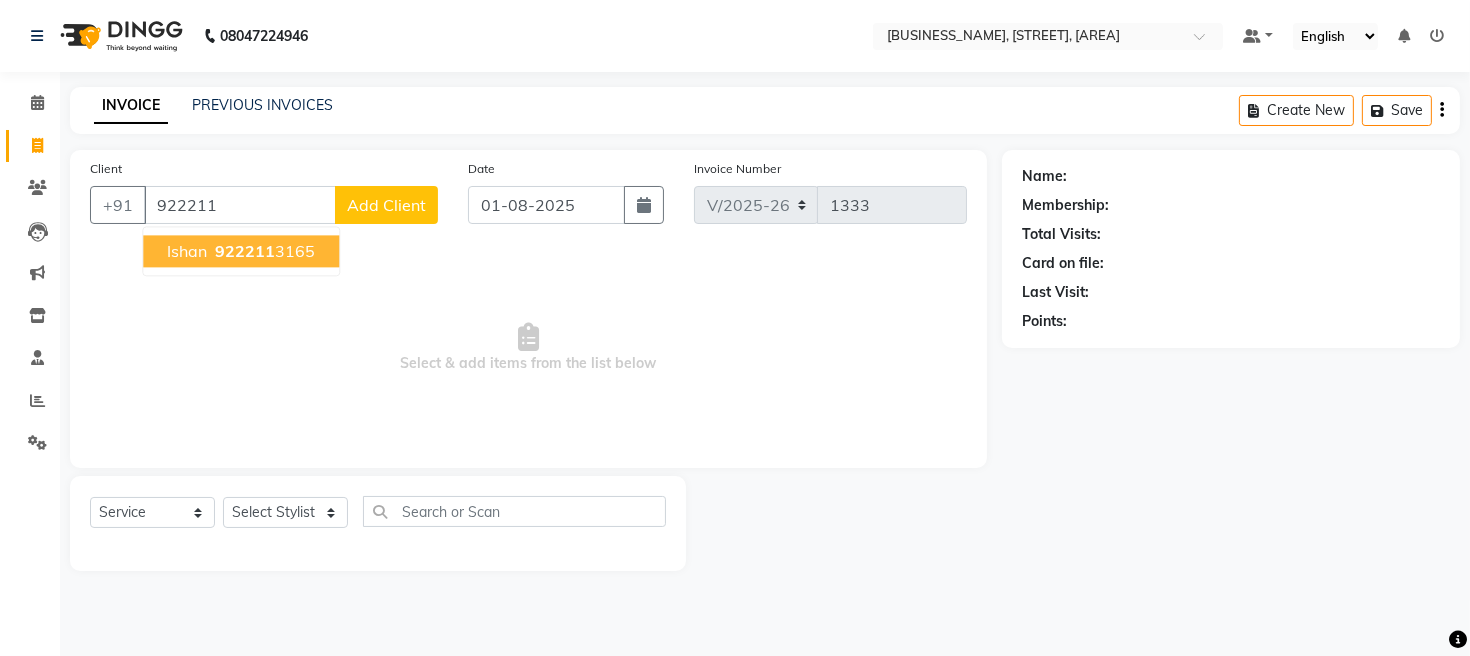 click on "ishan" at bounding box center (187, 251) 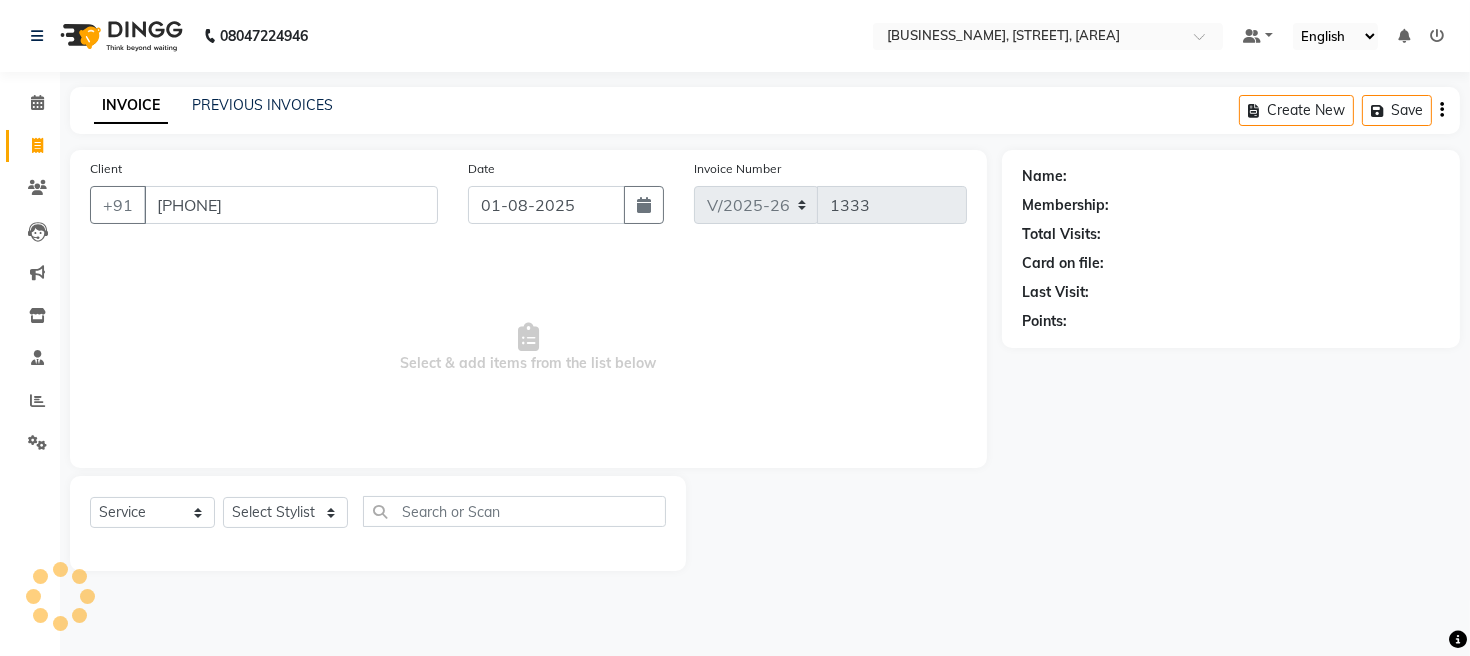 type on "[PHONE]" 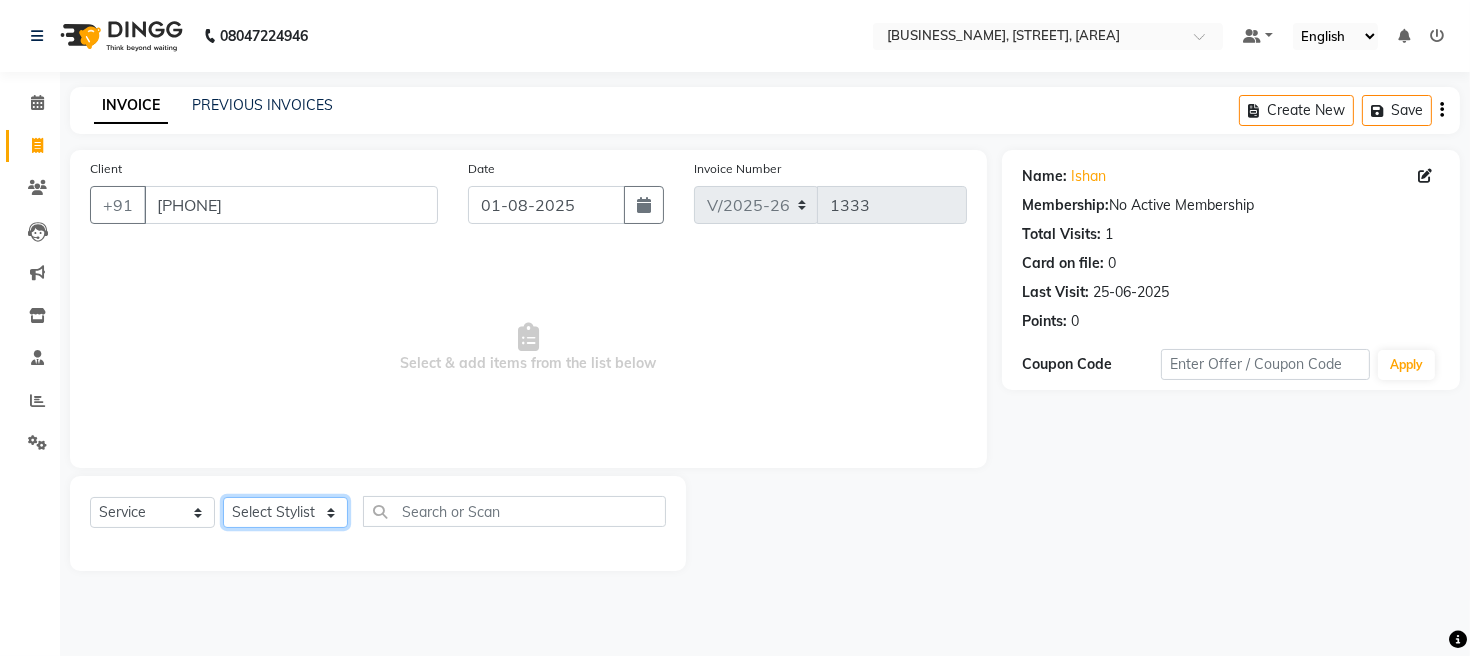 click on "Select Stylist [FIRST] [FIRST] [FIRST] [FIRST] [FIRST]" 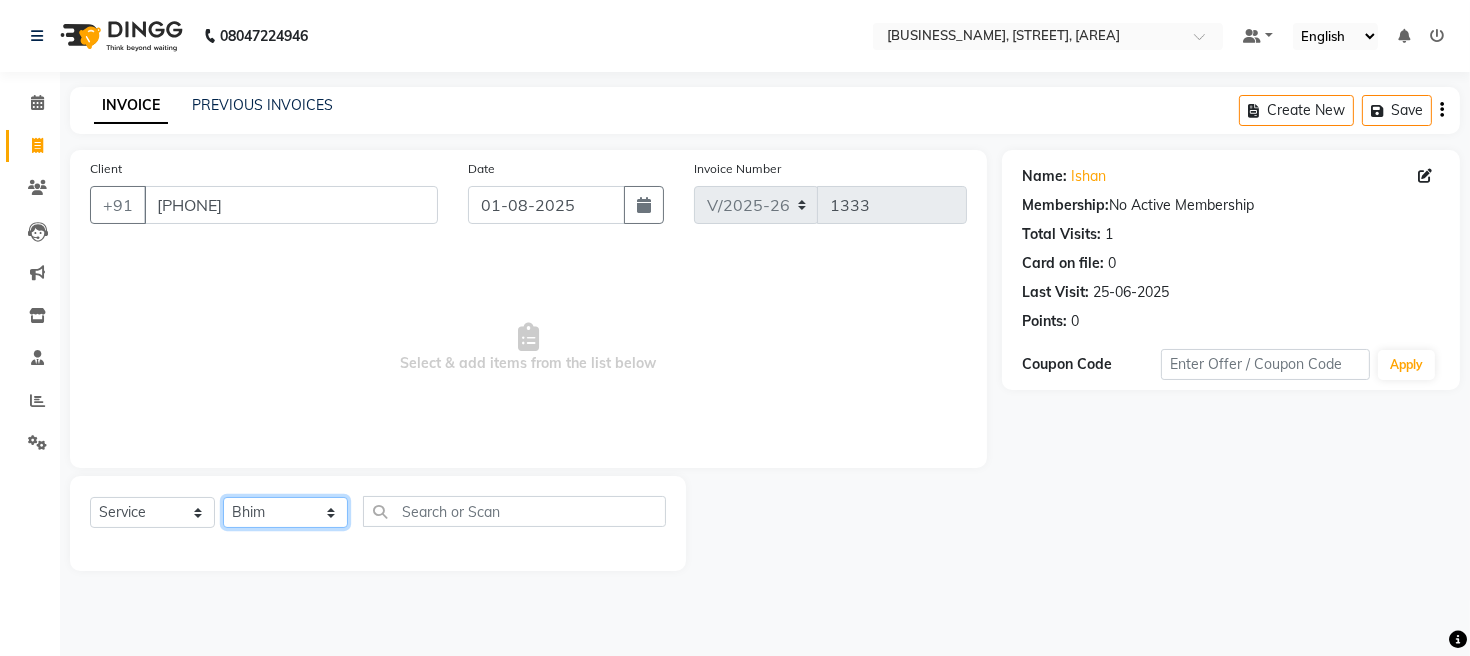 click on "Select Stylist [FIRST] [FIRST] [FIRST] [FIRST] [FIRST]" 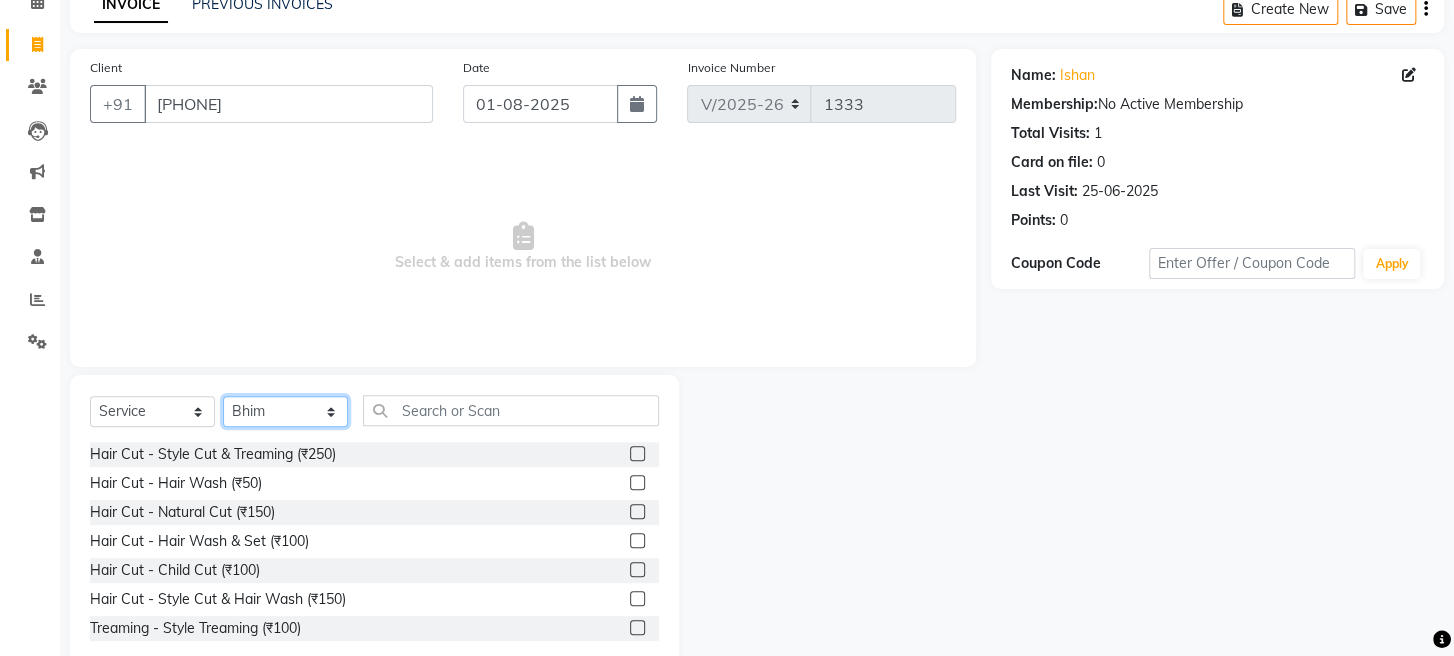 scroll, scrollTop: 145, scrollLeft: 0, axis: vertical 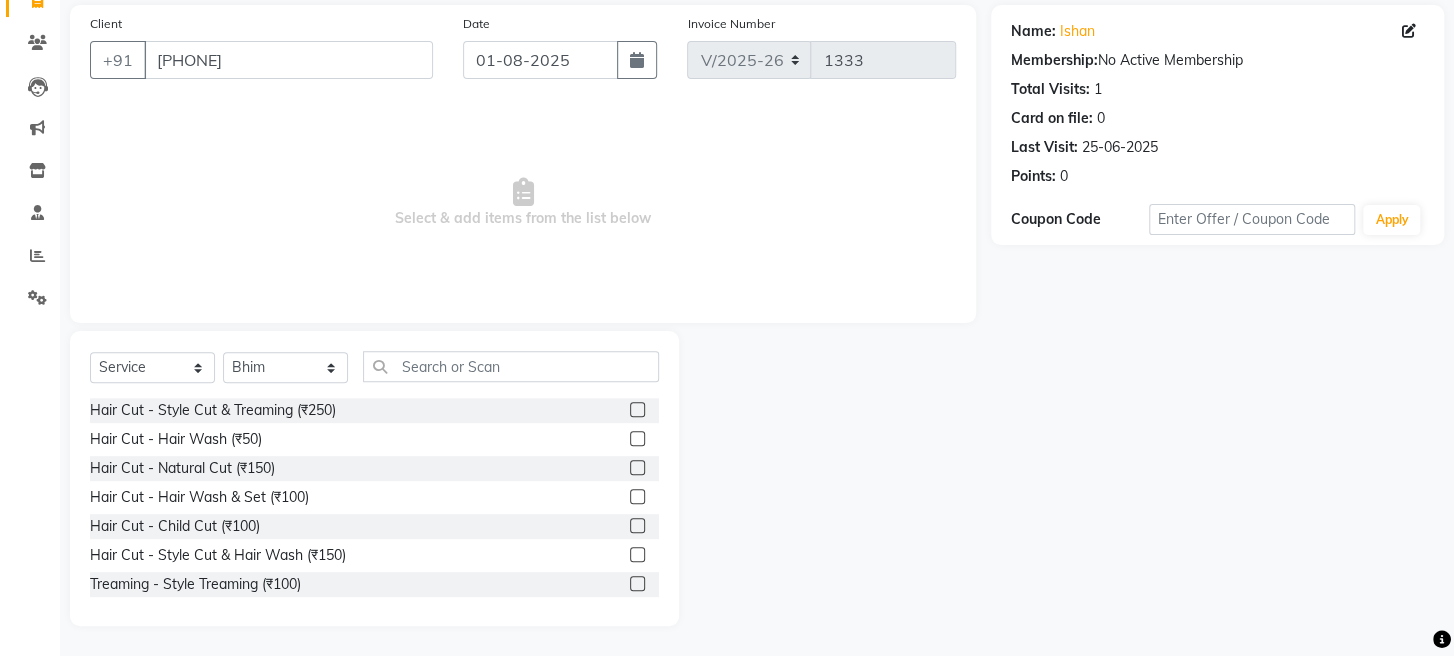 click 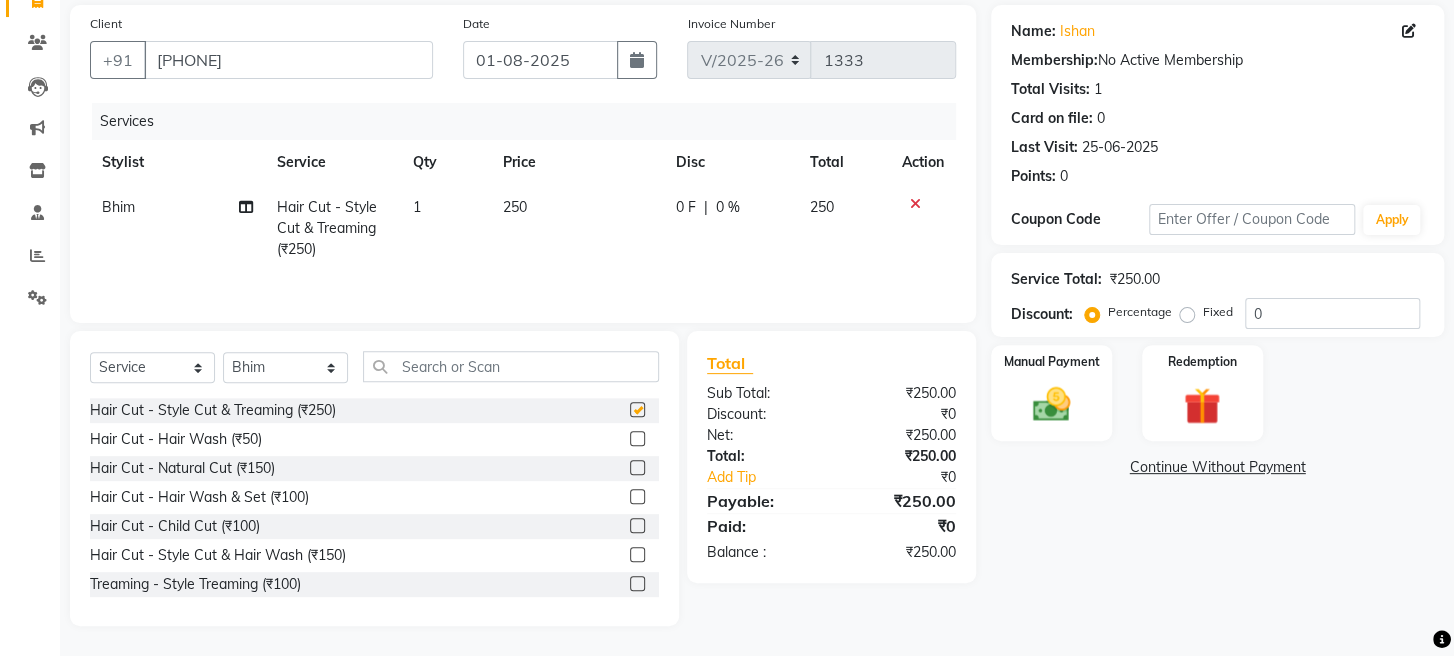 checkbox on "false" 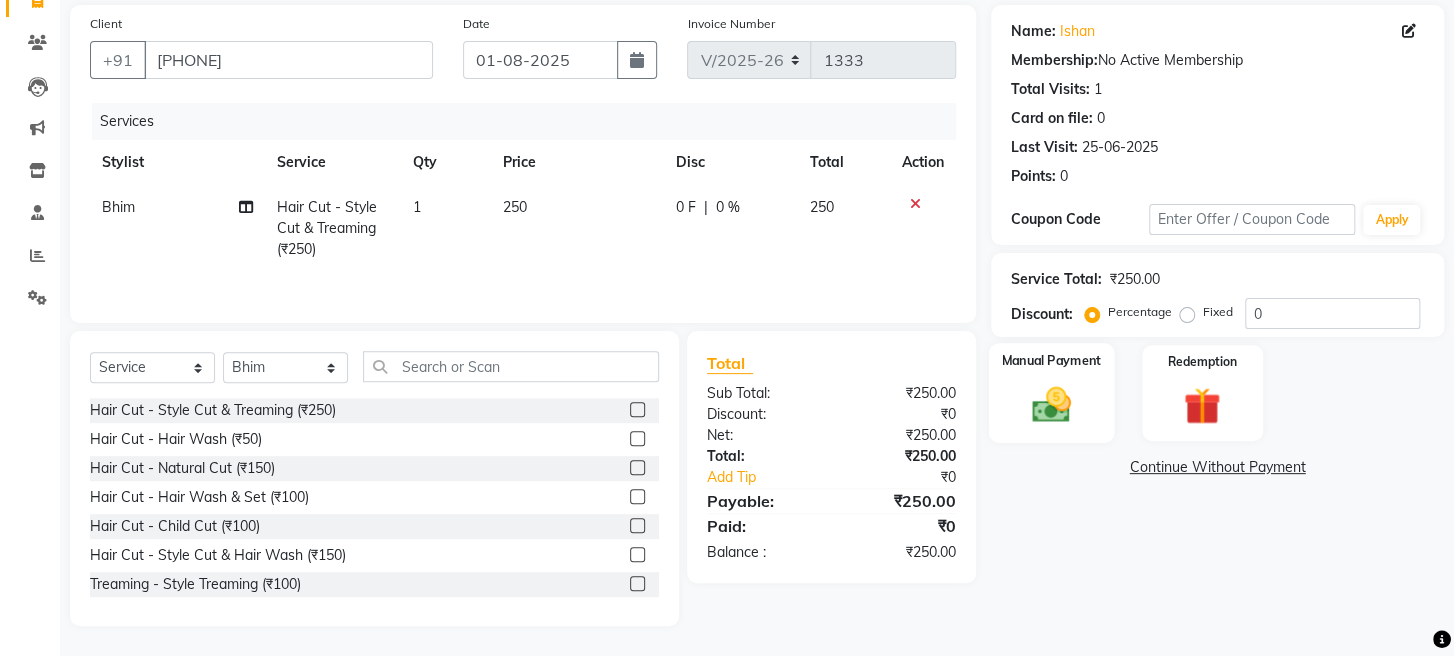 click 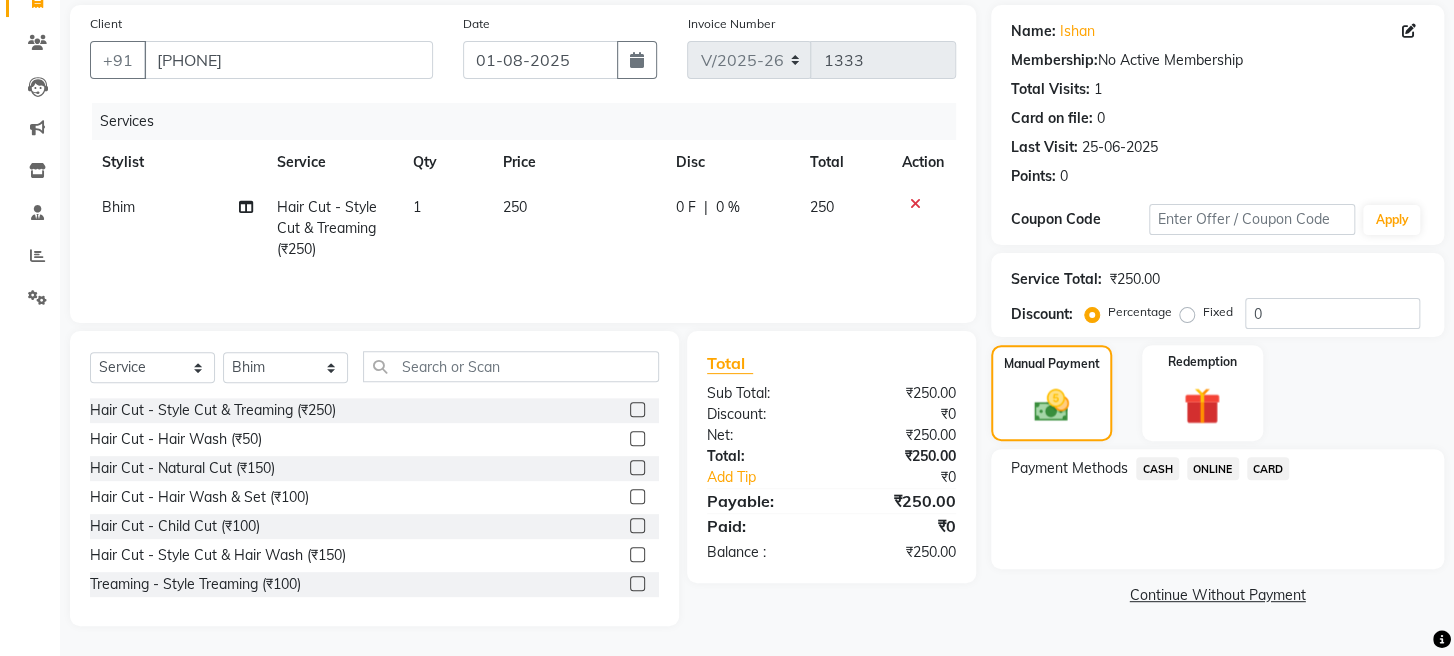 click on "ONLINE" 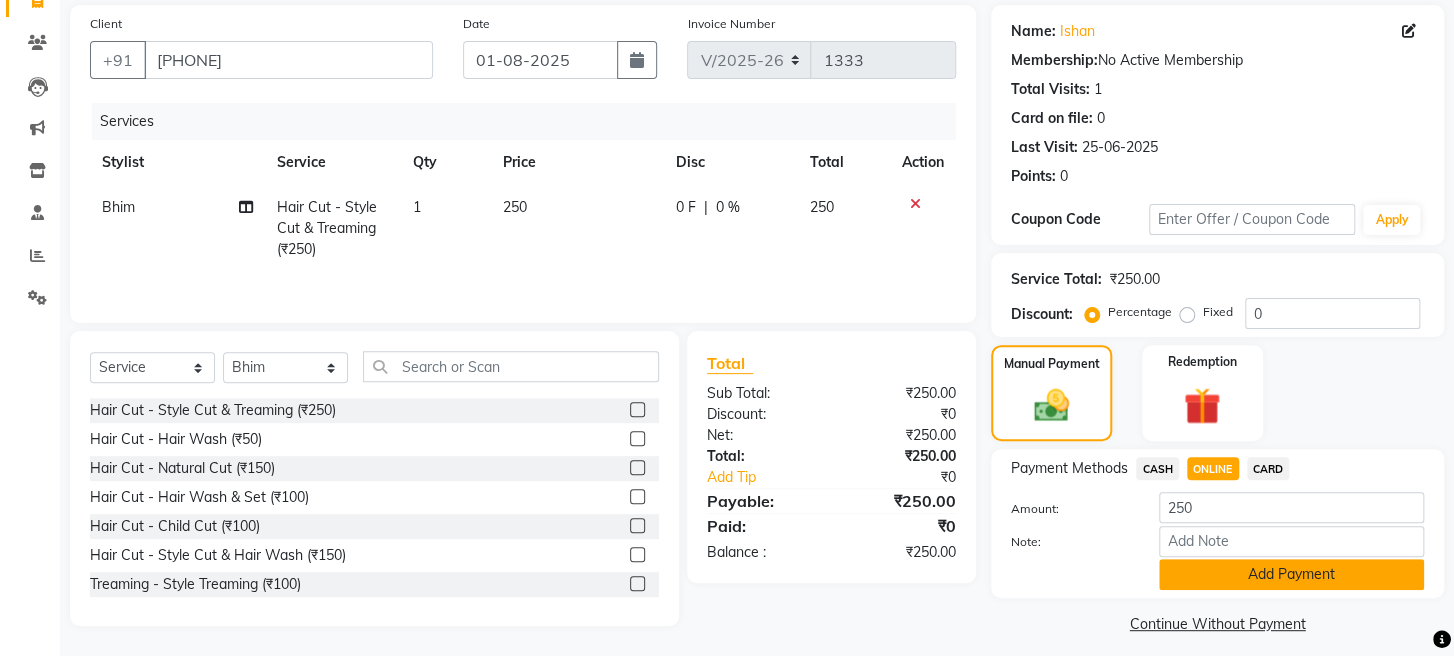click on "Add Payment" 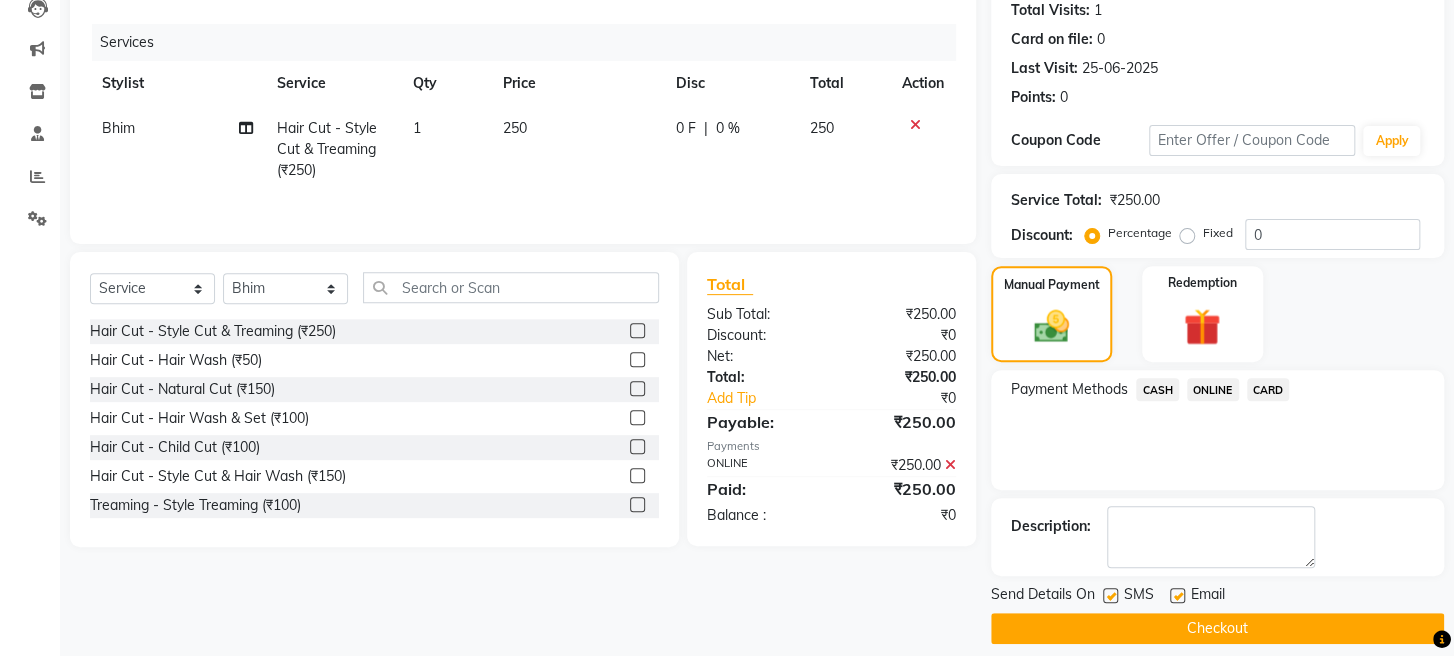 scroll, scrollTop: 264, scrollLeft: 0, axis: vertical 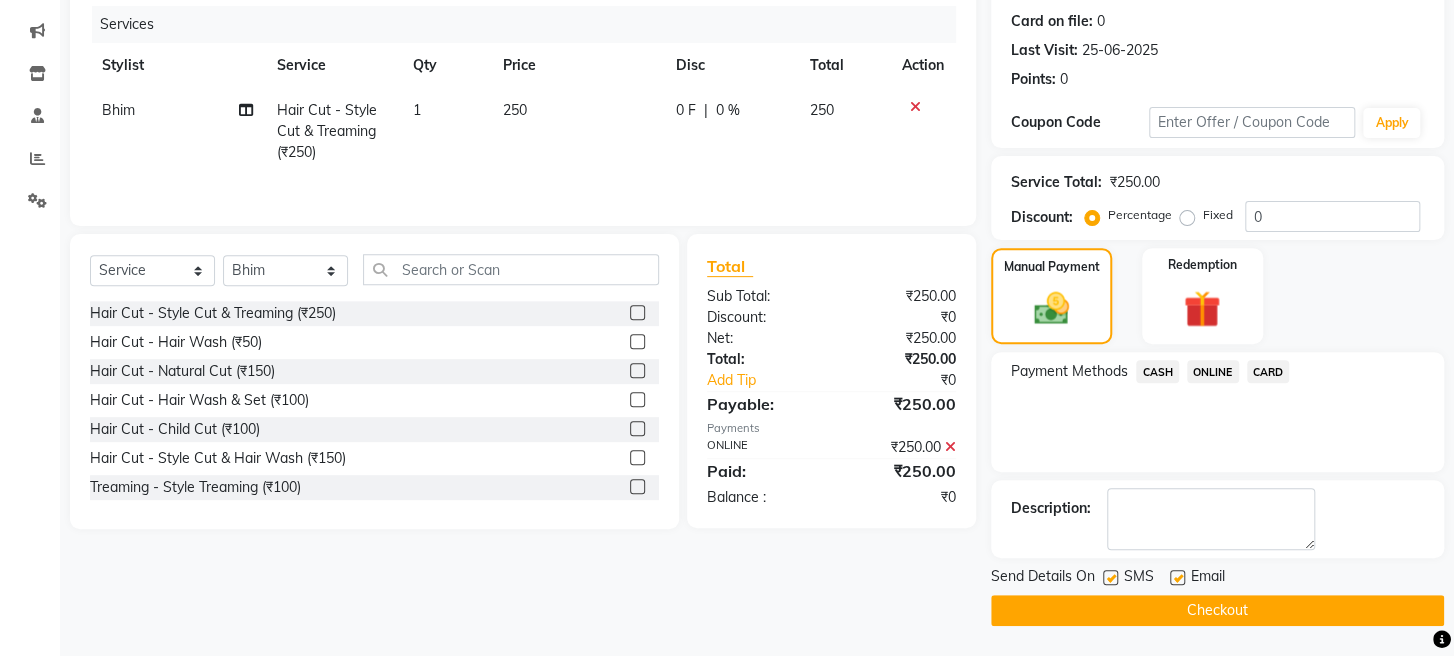 click on "Checkout" 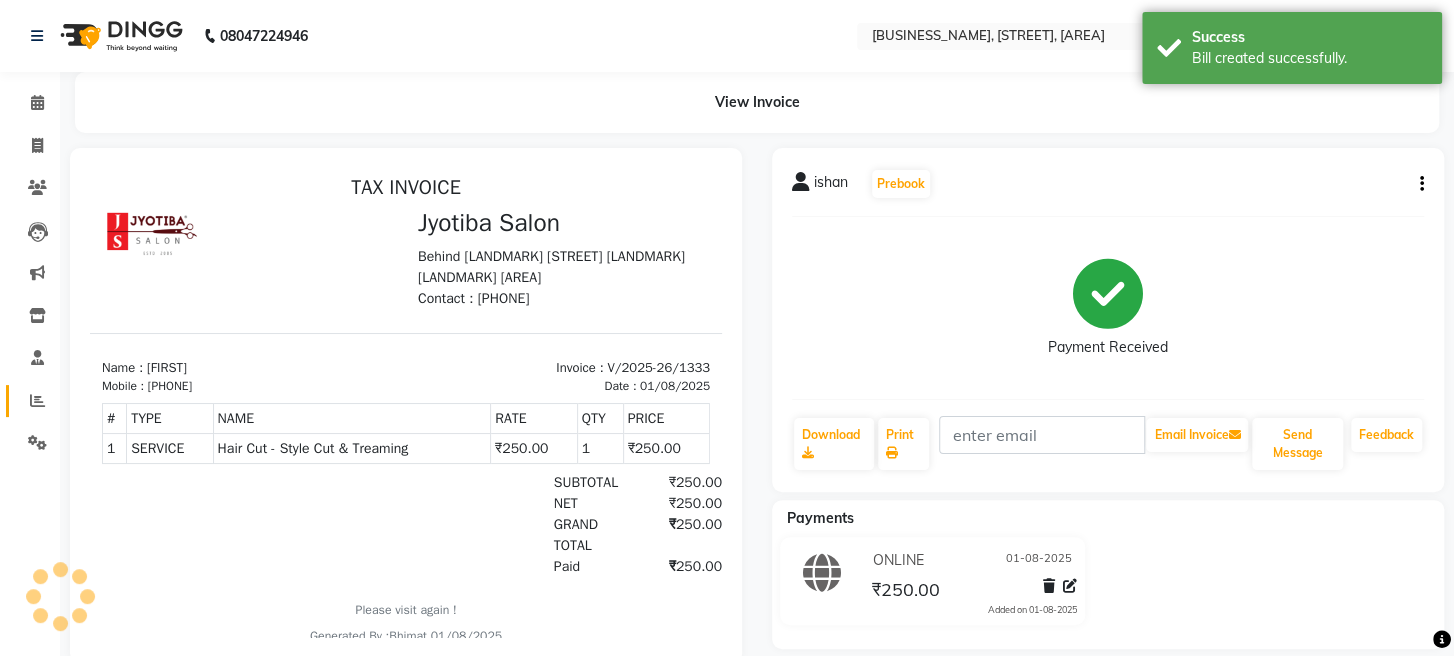 scroll, scrollTop: 0, scrollLeft: 0, axis: both 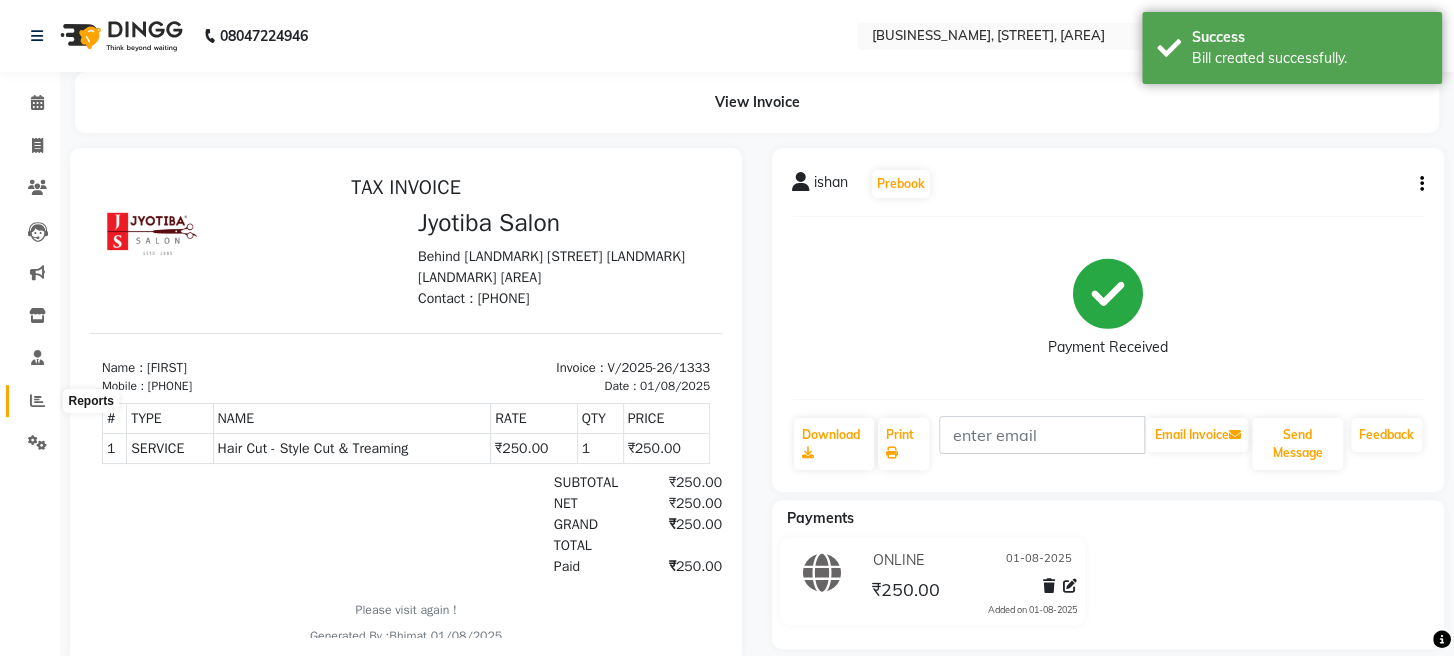 click 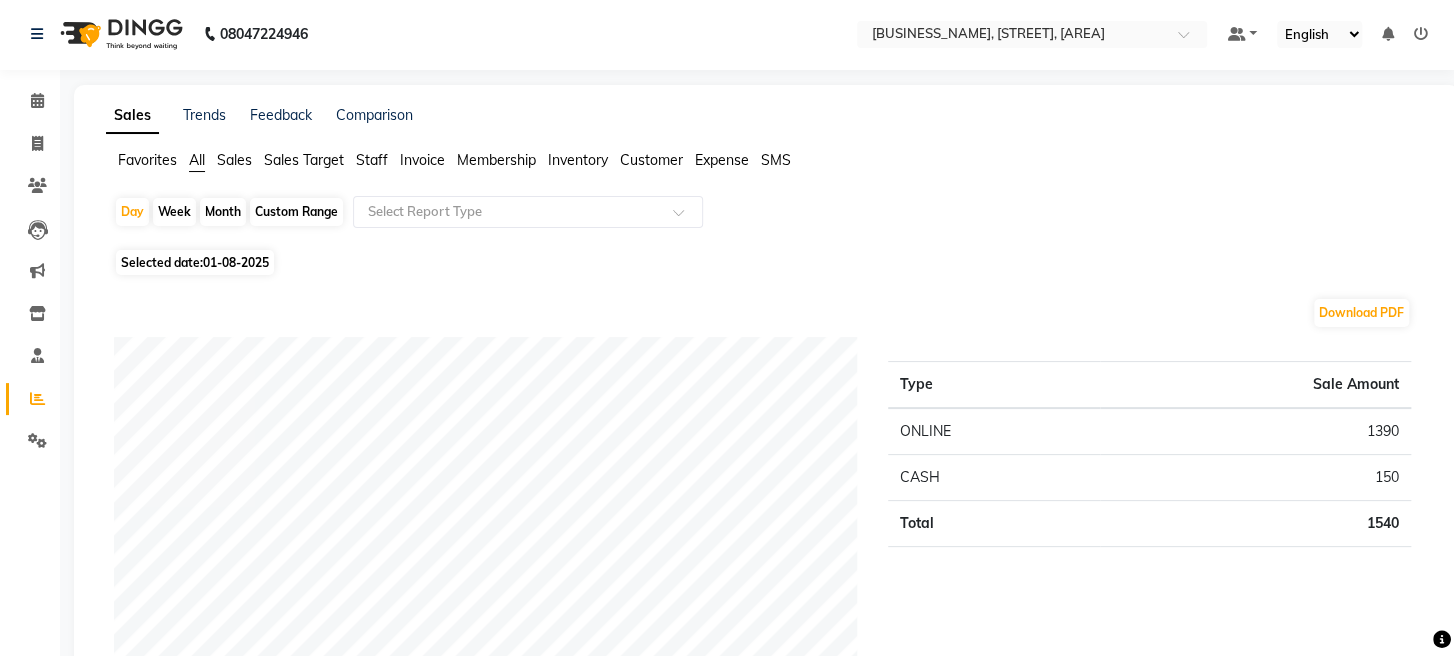 scroll, scrollTop: 0, scrollLeft: 0, axis: both 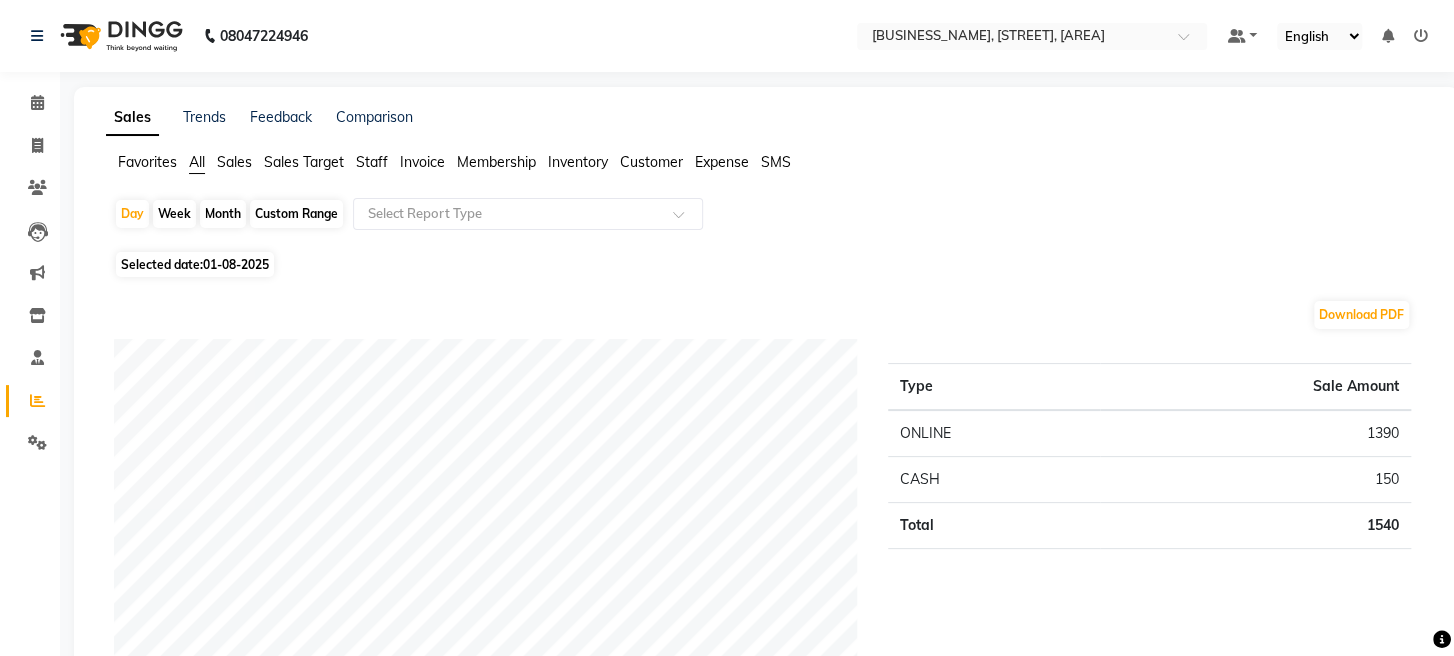 click on "Month" 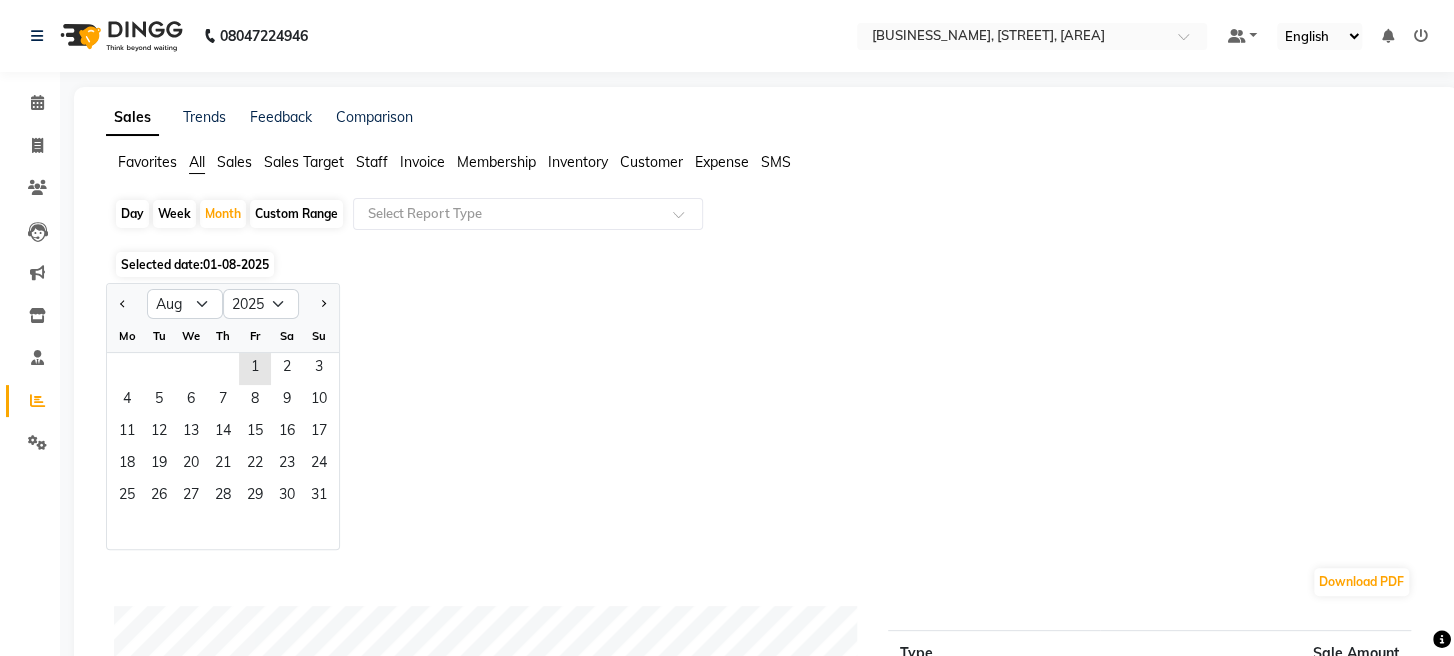 click on "Day" 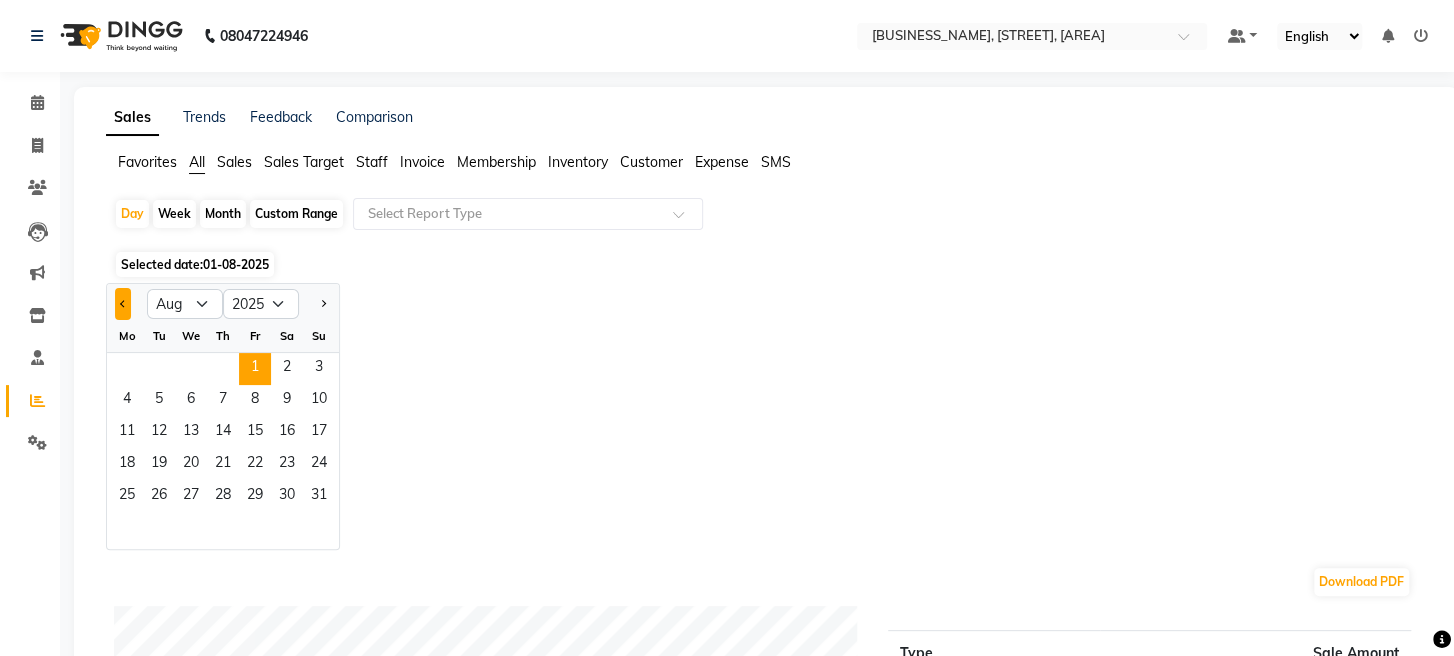 click 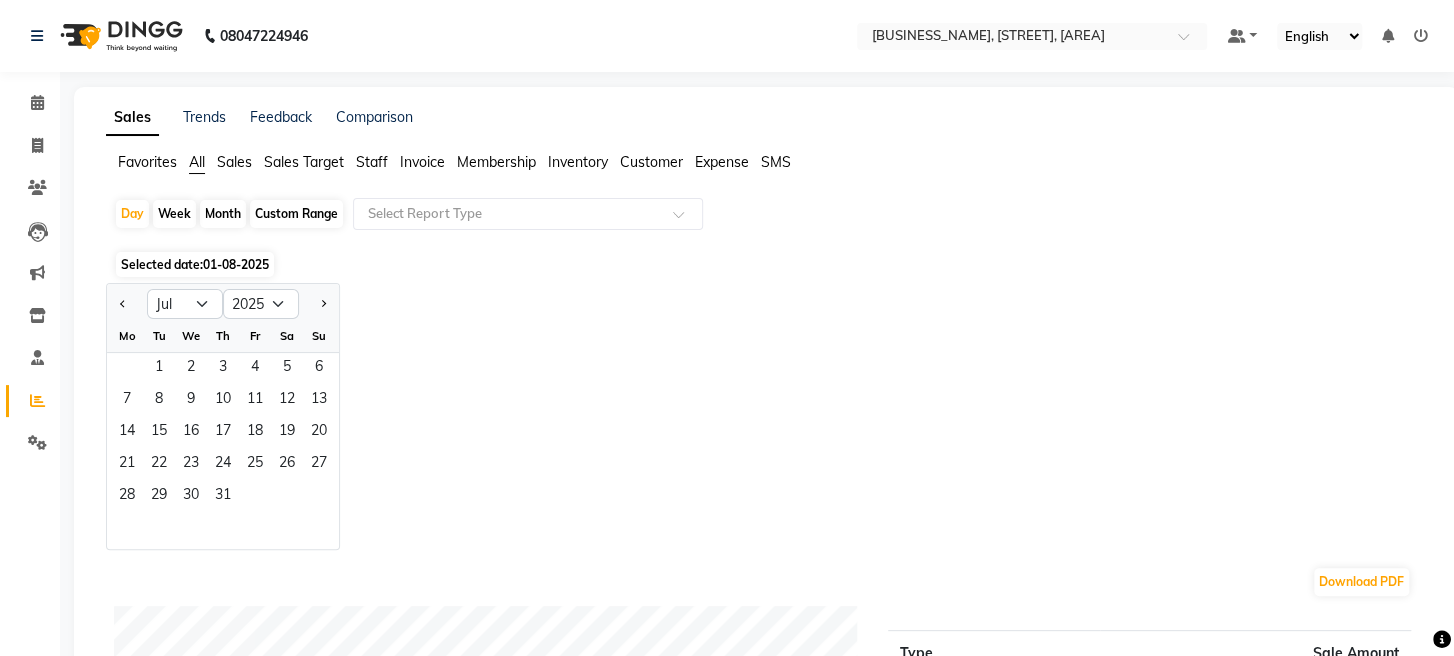 click on "Month" 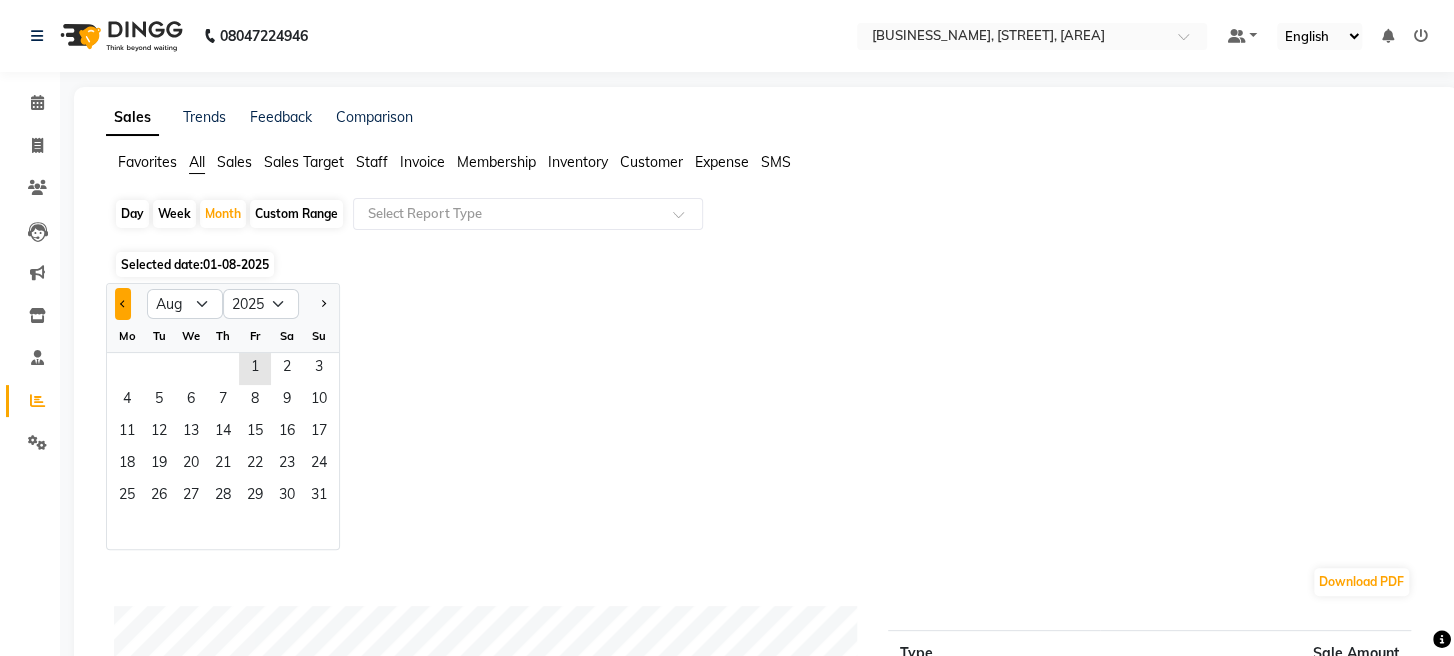 click 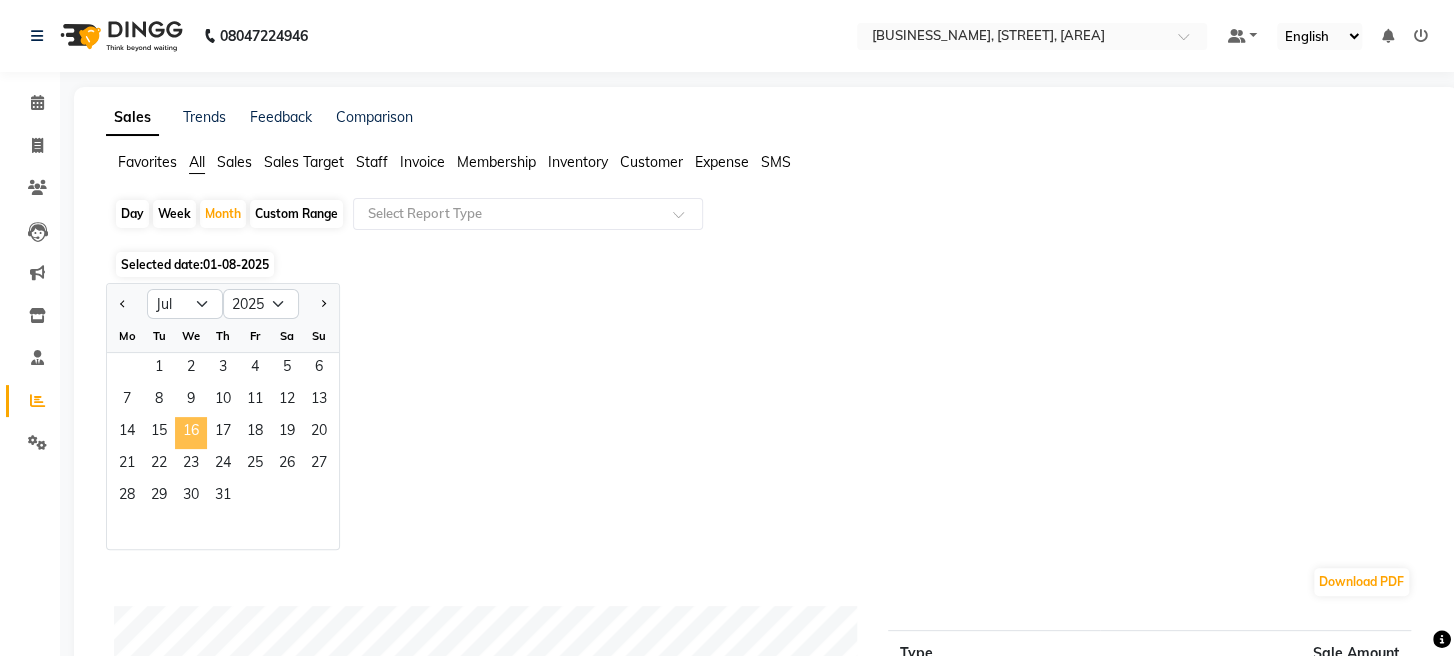 click on "16" 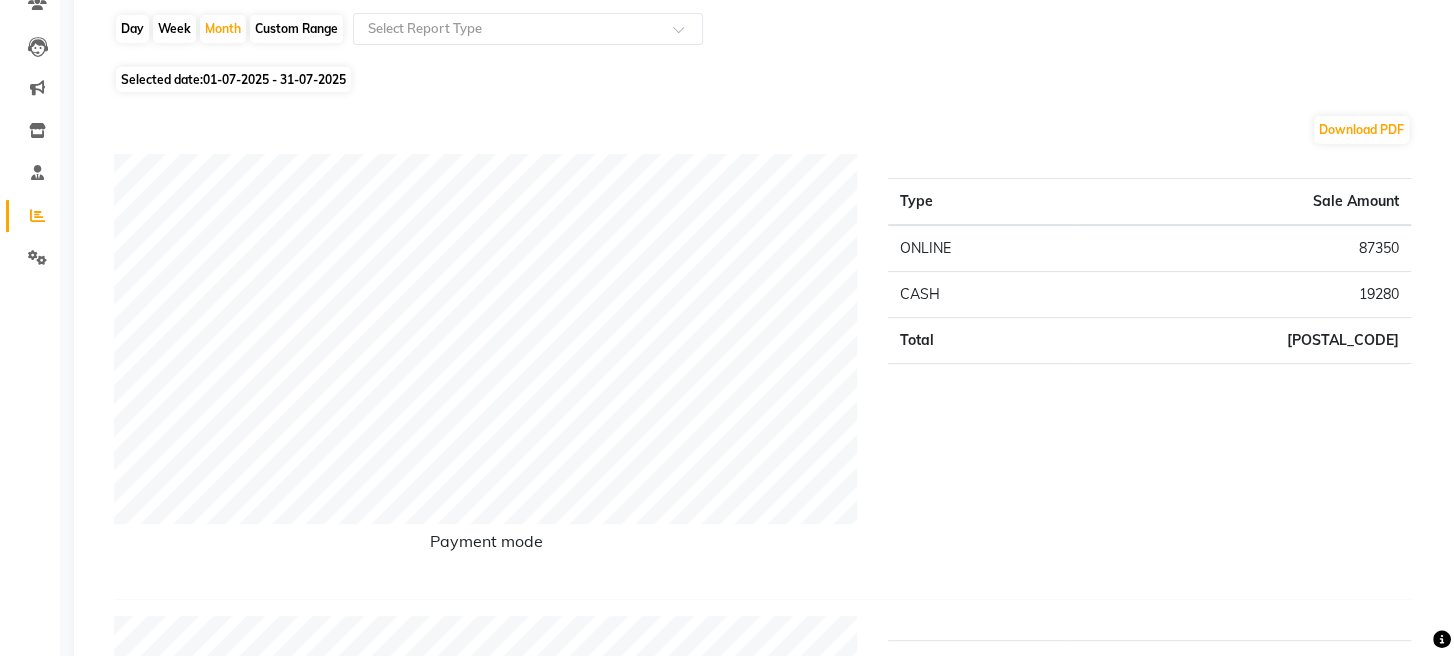 scroll, scrollTop: 0, scrollLeft: 0, axis: both 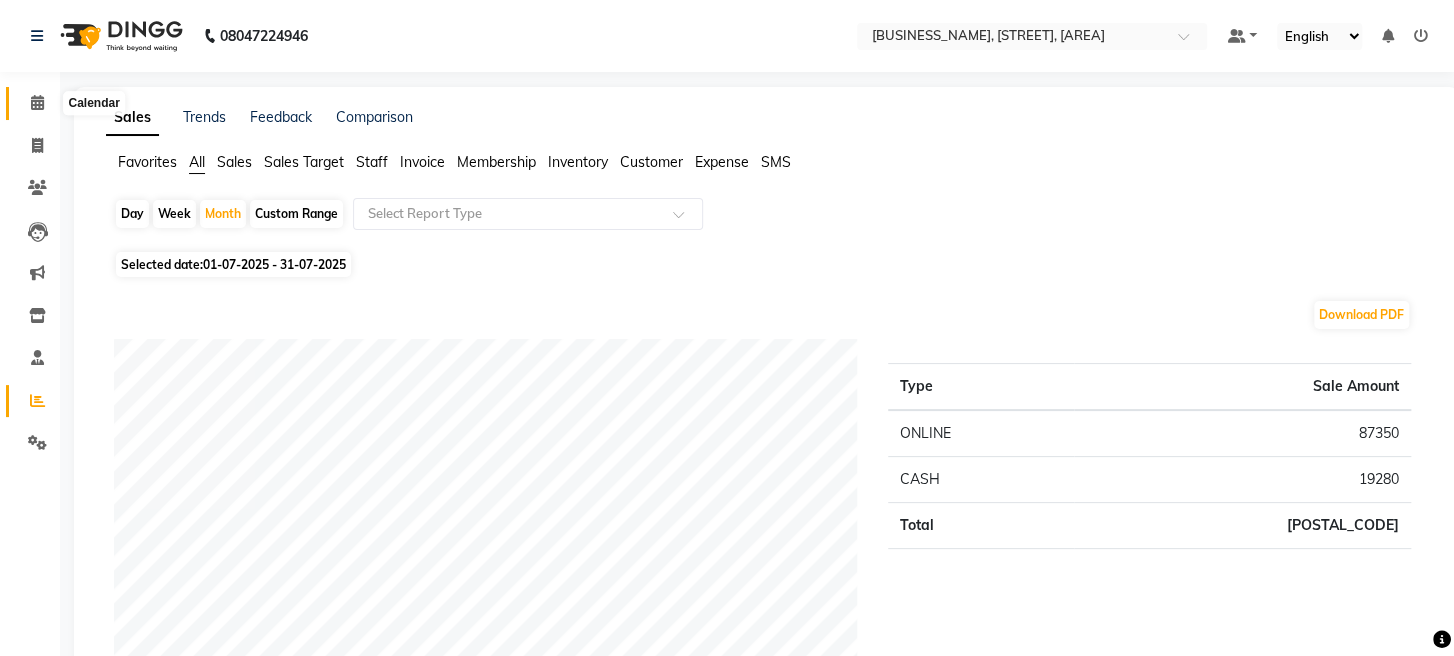 click 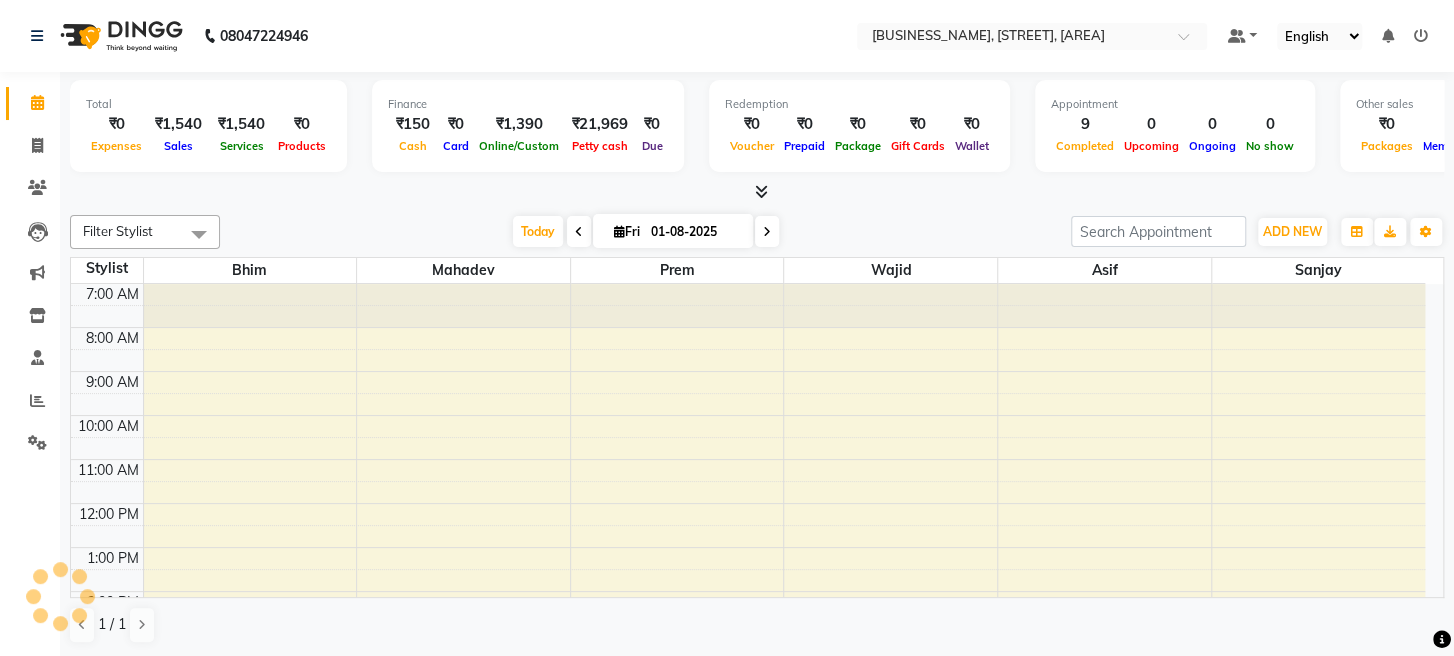 scroll, scrollTop: 0, scrollLeft: 0, axis: both 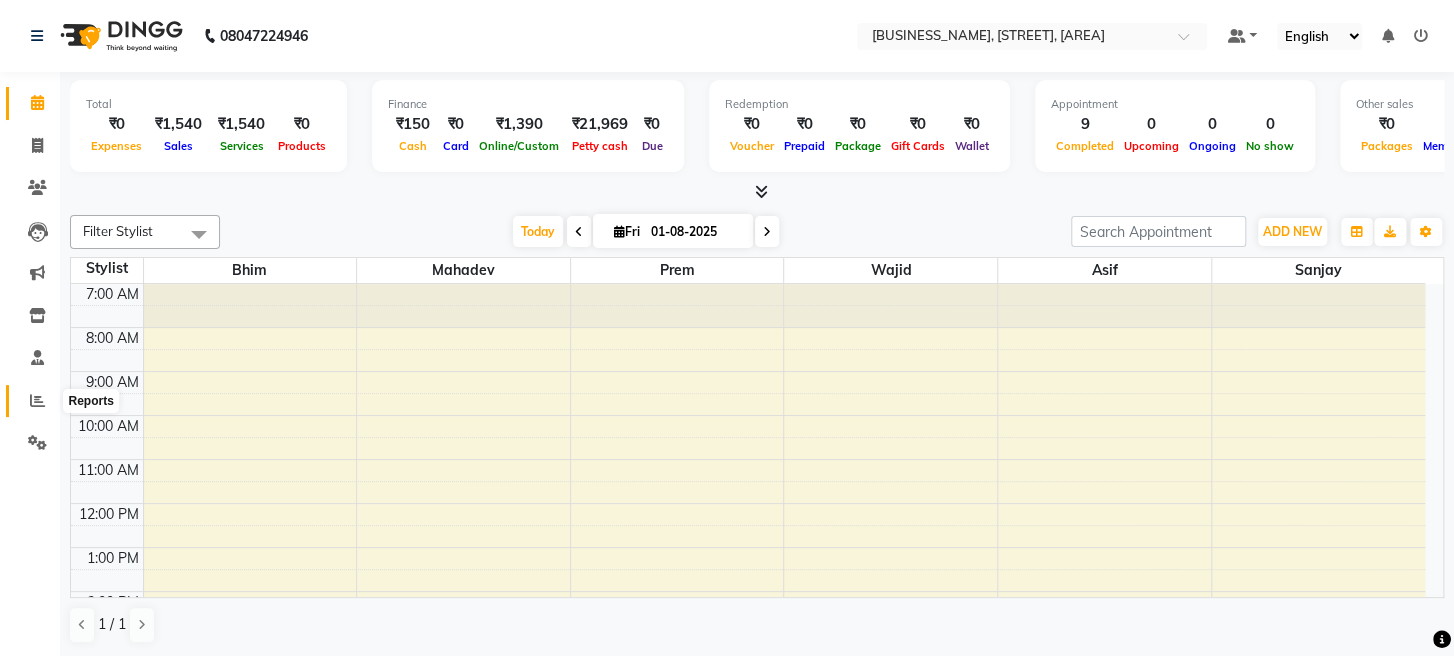 click 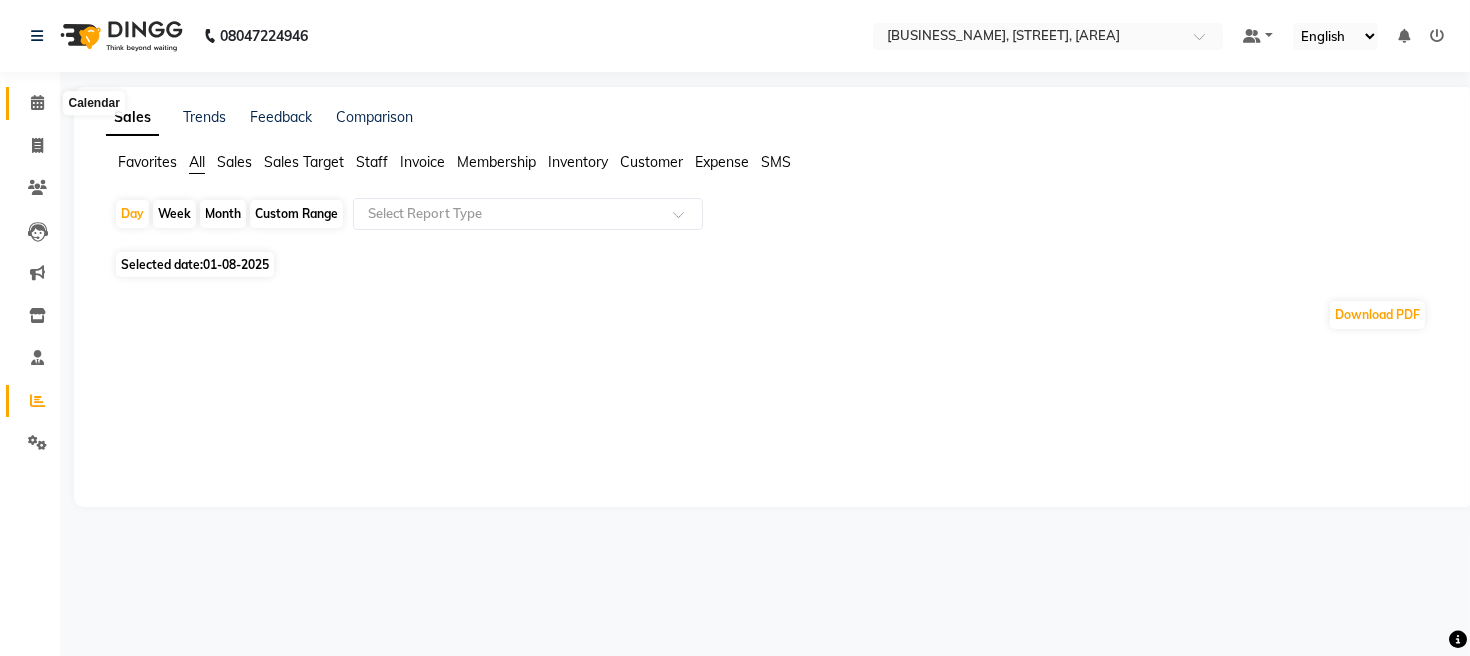 click 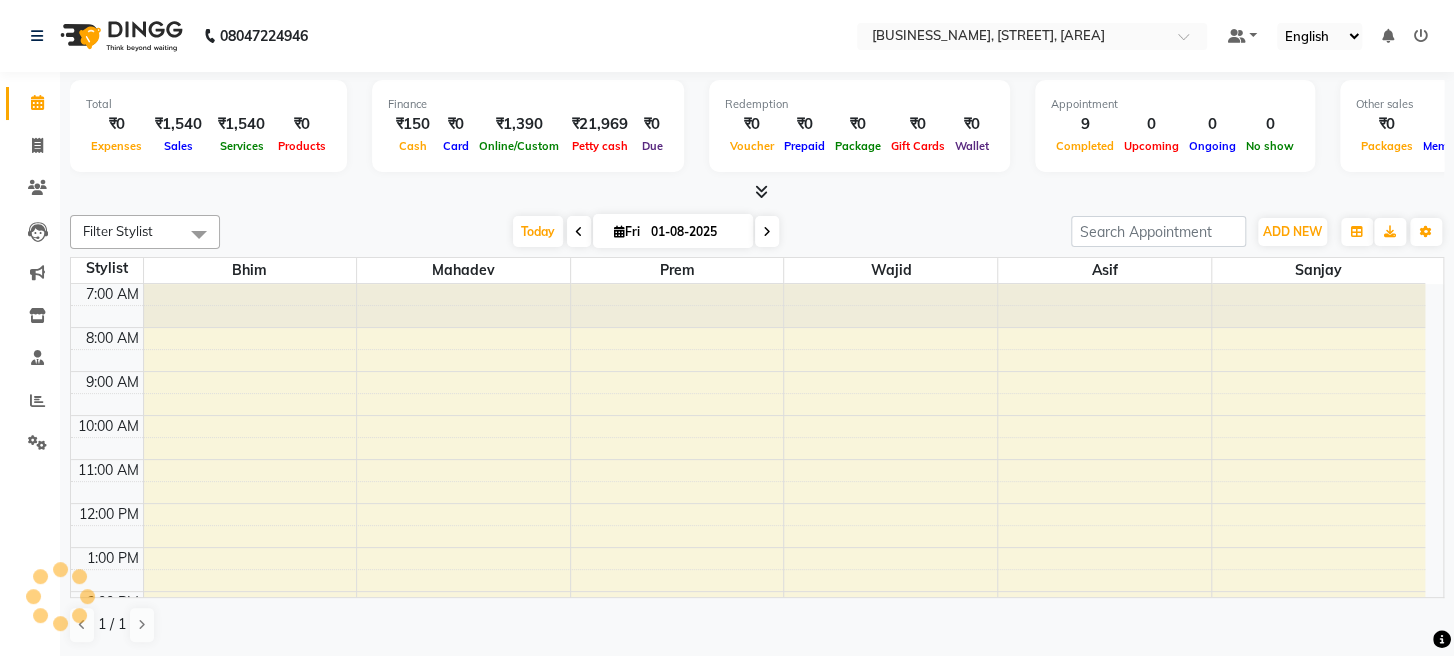 scroll, scrollTop: 304, scrollLeft: 0, axis: vertical 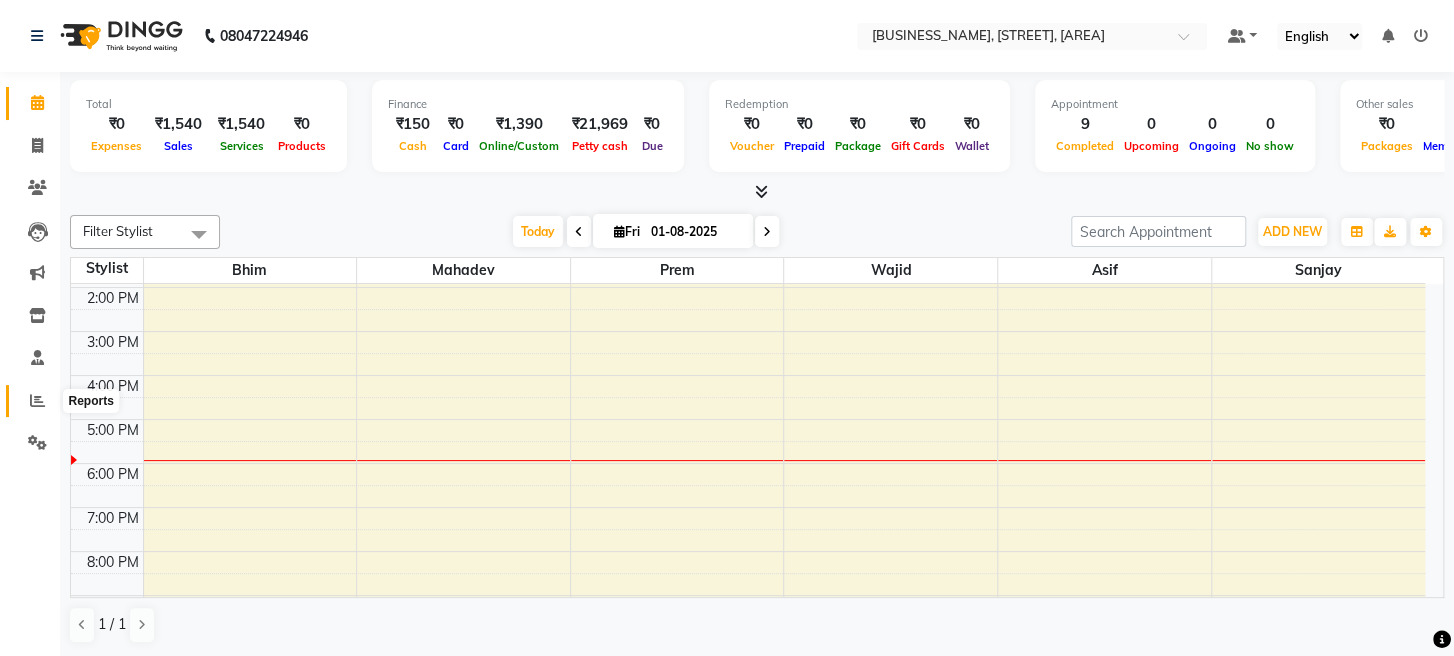 click 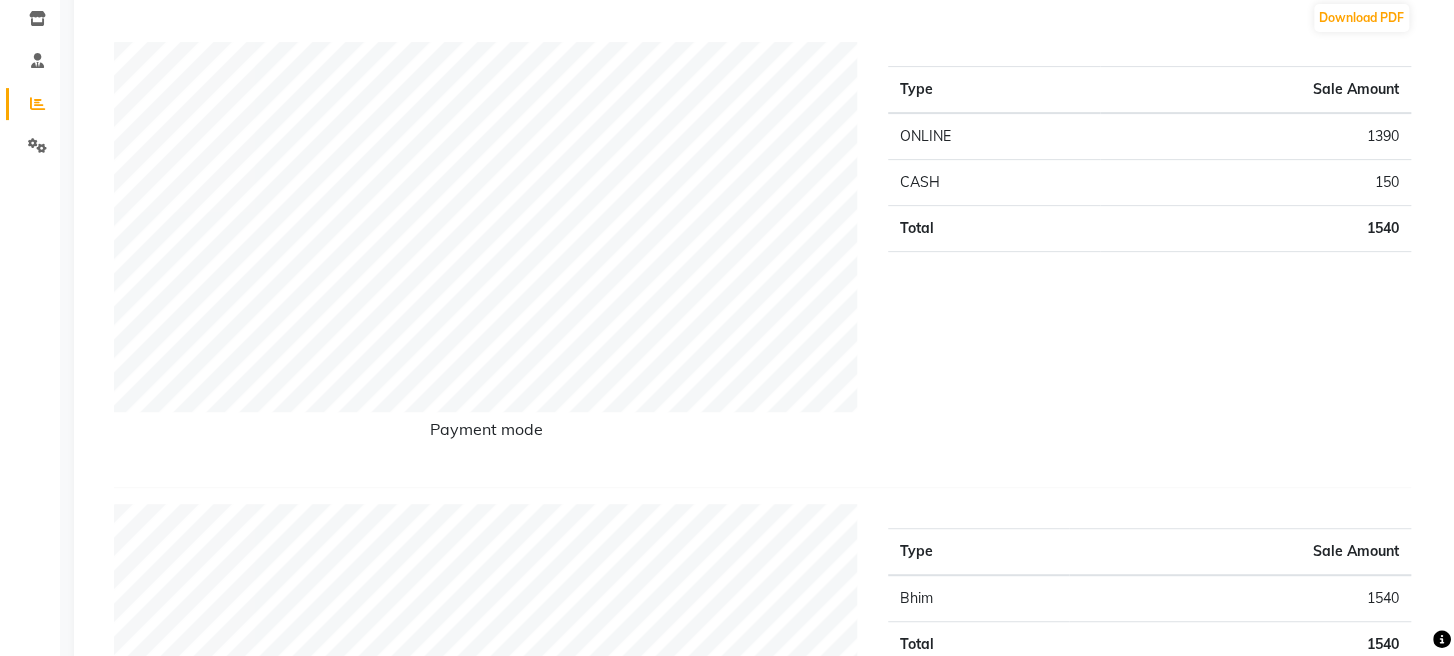 scroll, scrollTop: 370, scrollLeft: 0, axis: vertical 